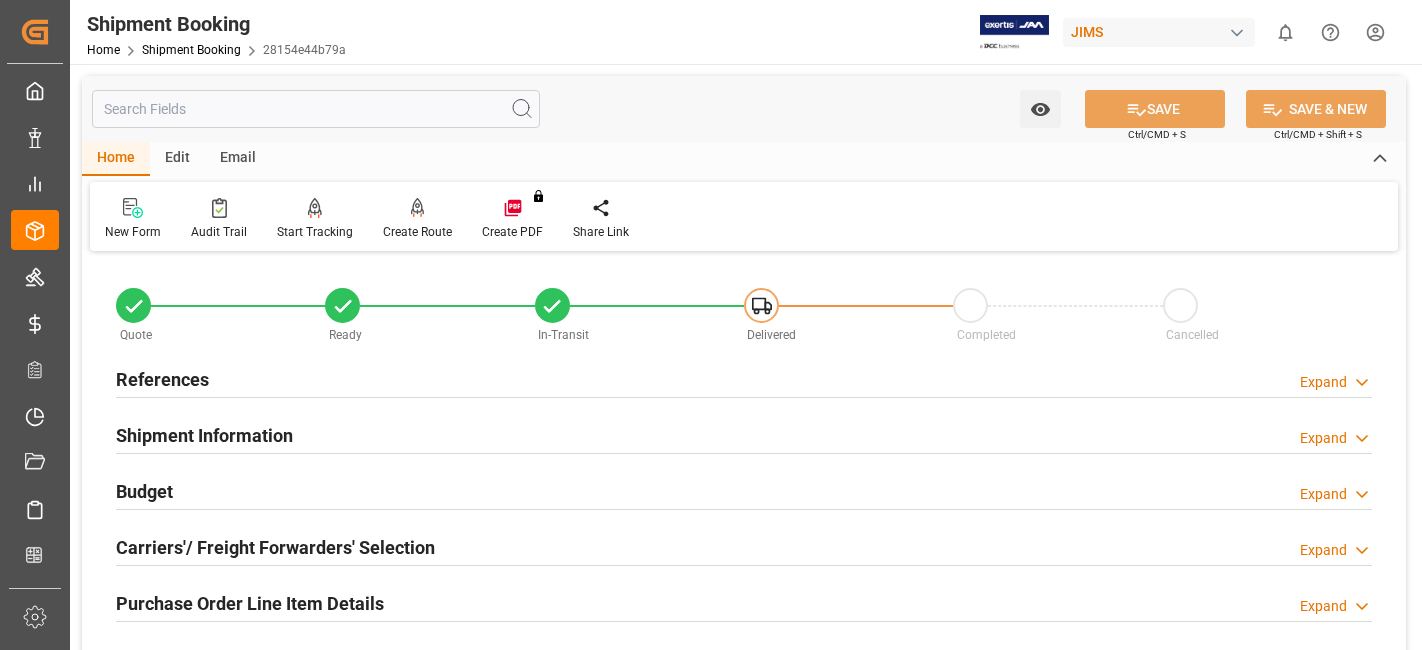 scroll, scrollTop: 0, scrollLeft: 0, axis: both 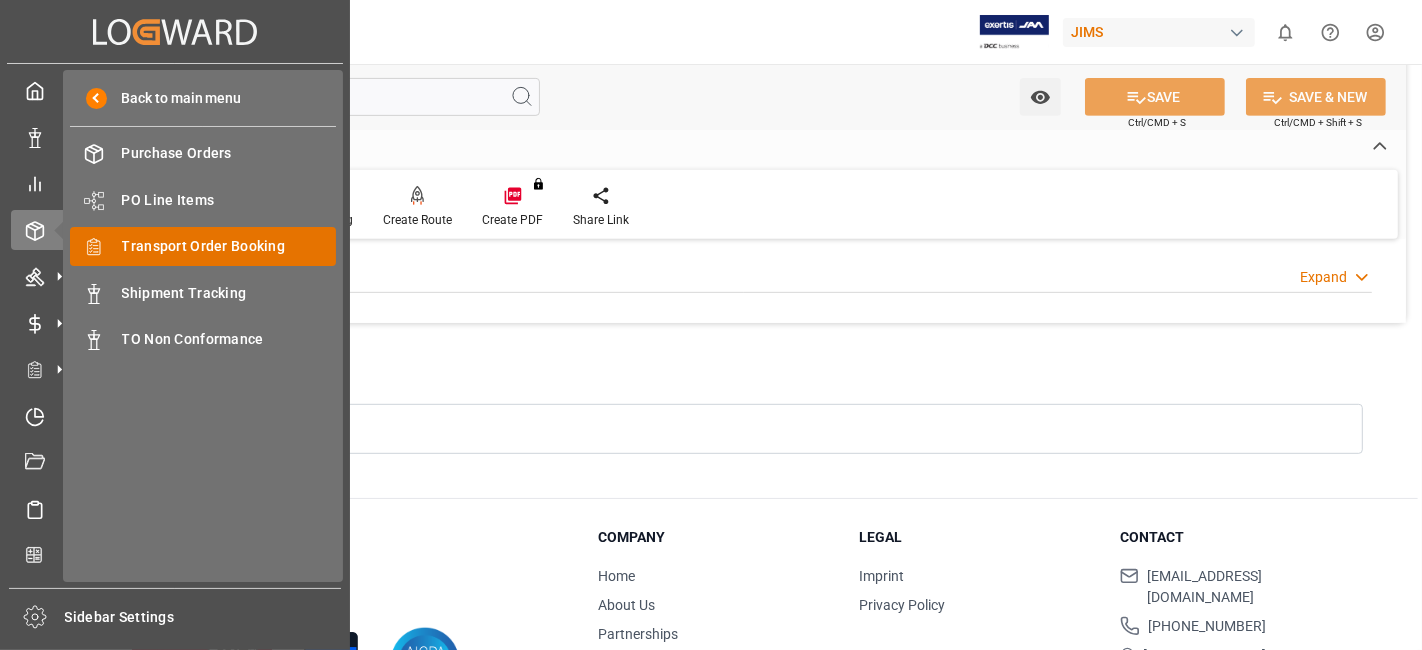 click on "Transport Order Booking" at bounding box center (229, 246) 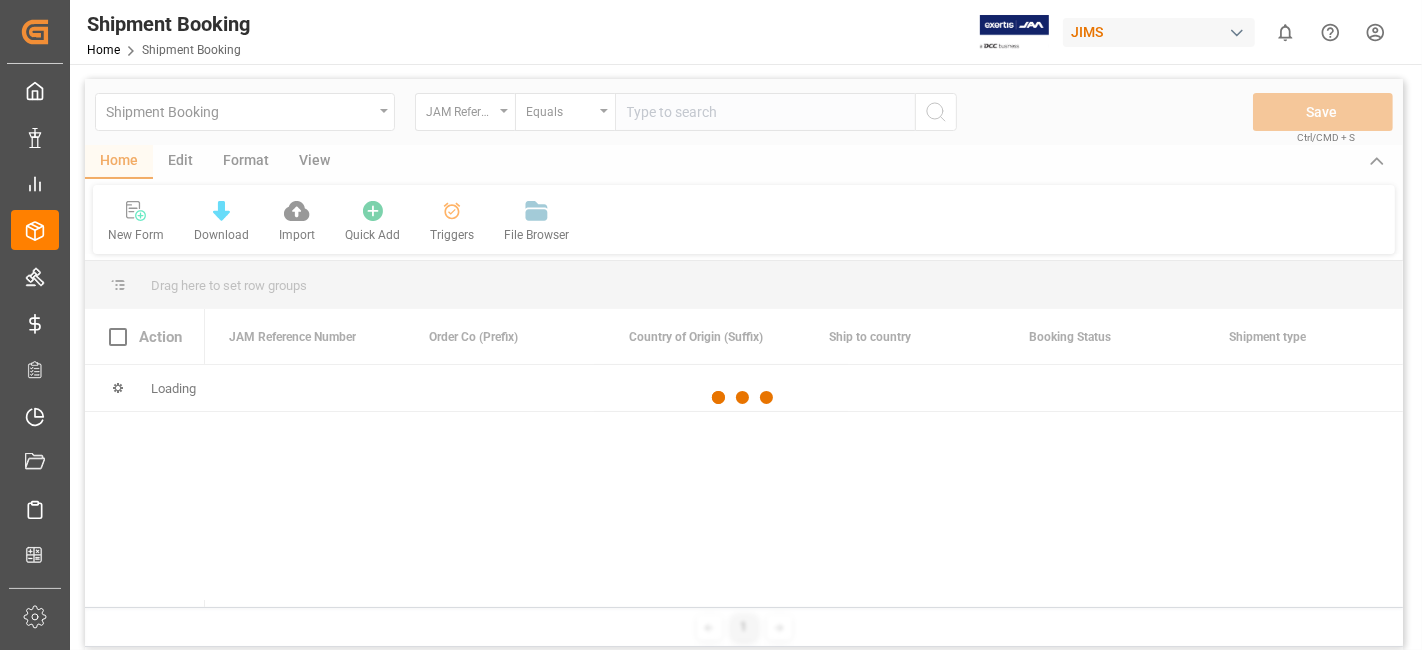 click at bounding box center [744, 398] 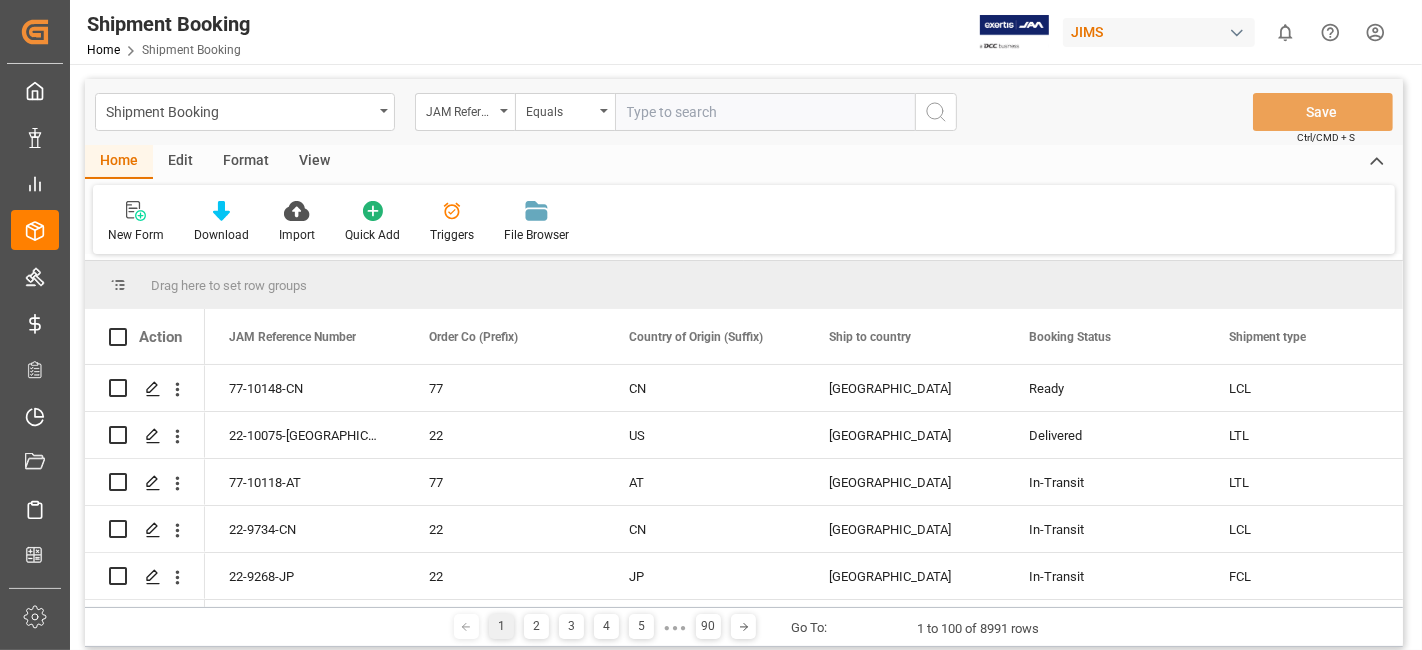 click at bounding box center (765, 112) 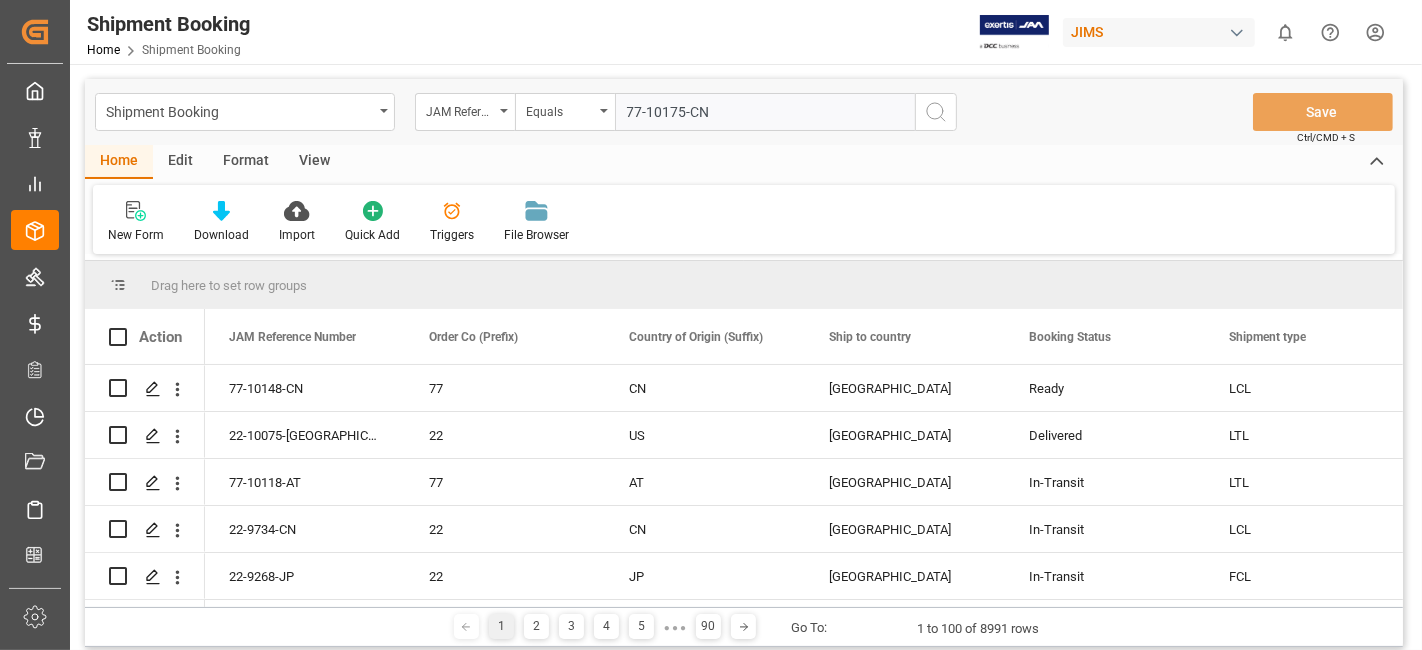 type on "77-10175-CN" 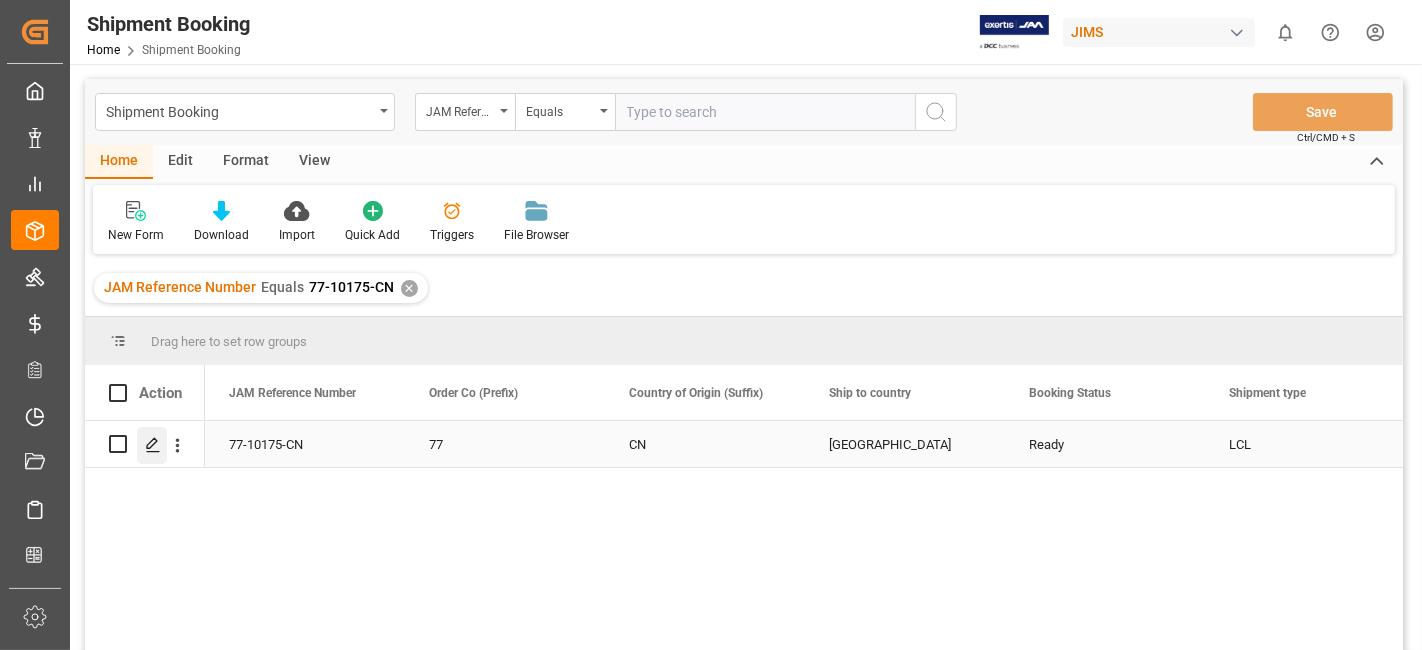 click at bounding box center (152, 445) 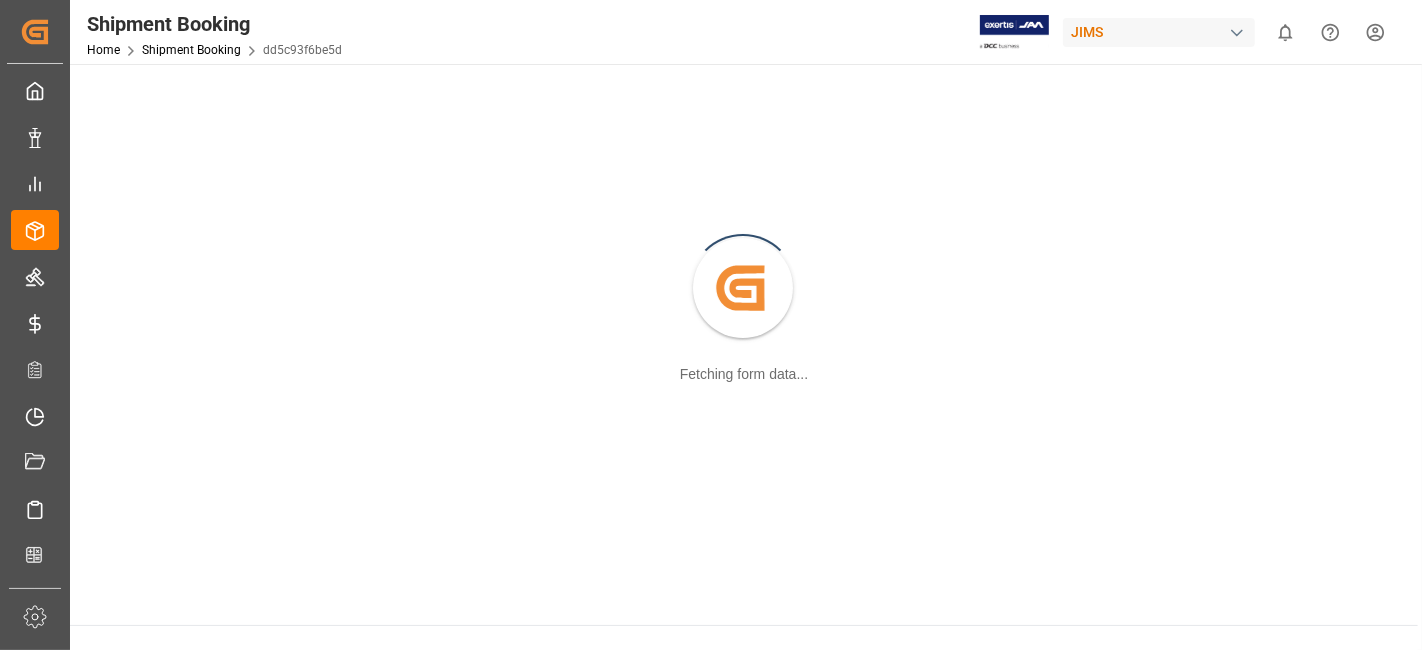 scroll, scrollTop: 0, scrollLeft: 0, axis: both 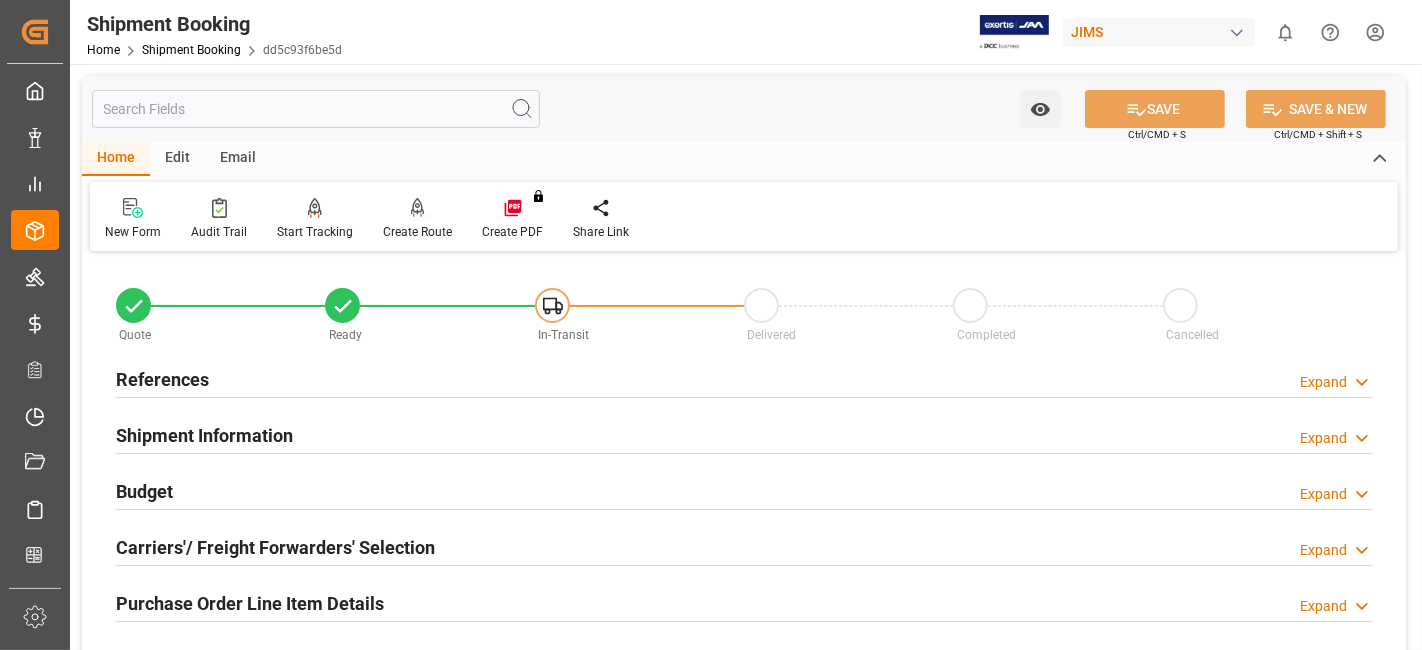 click on "Shipment Information" at bounding box center (204, 435) 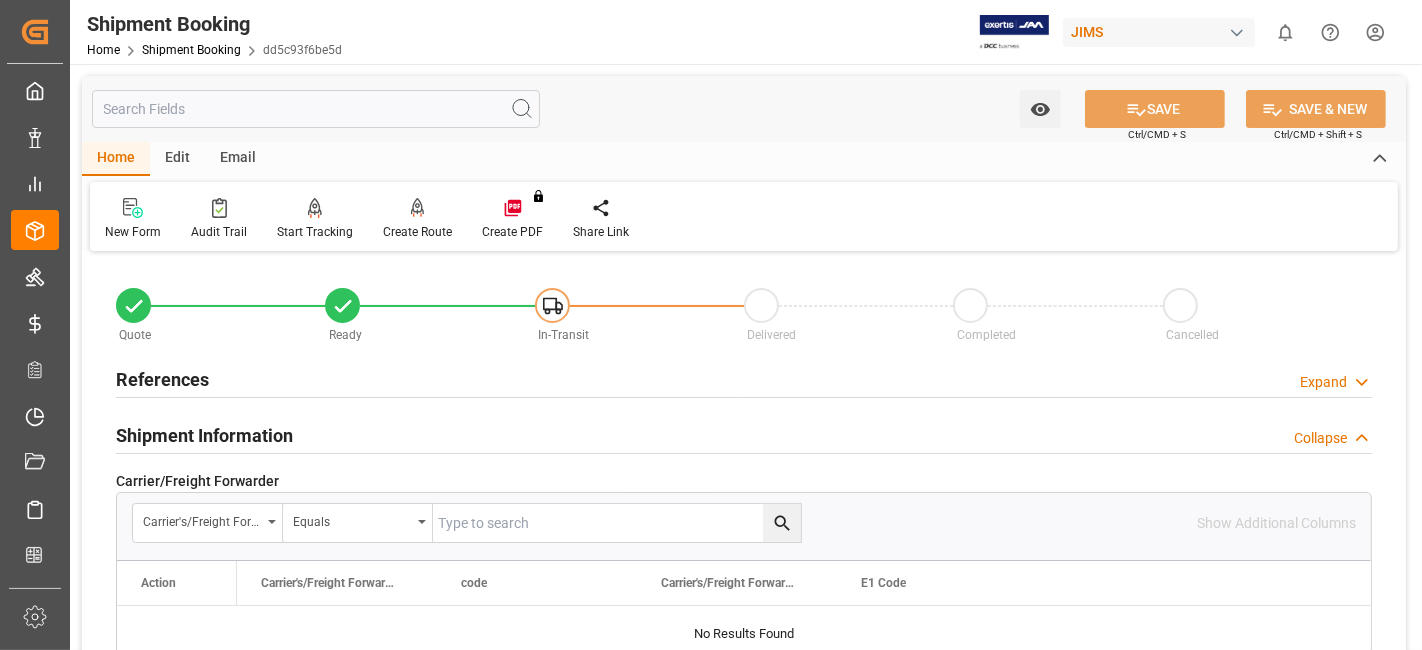 click on "Shipment Information" at bounding box center [204, 435] 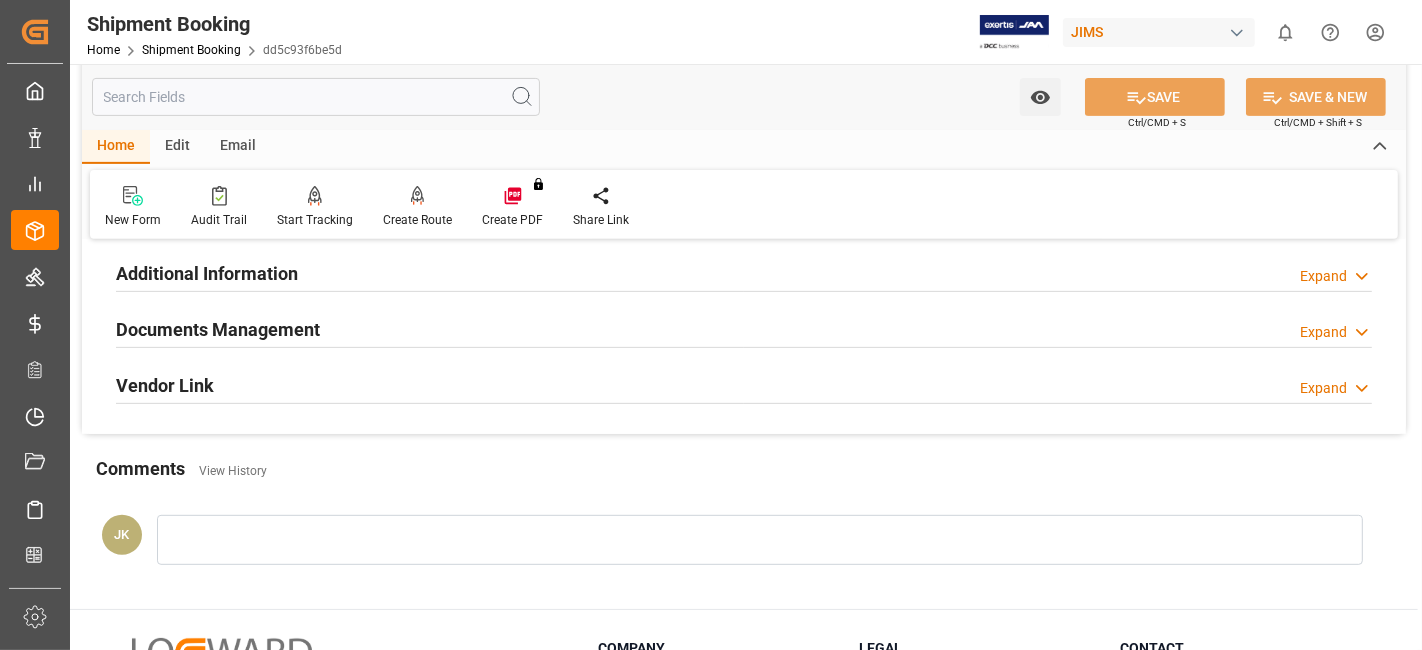 scroll, scrollTop: 711, scrollLeft: 0, axis: vertical 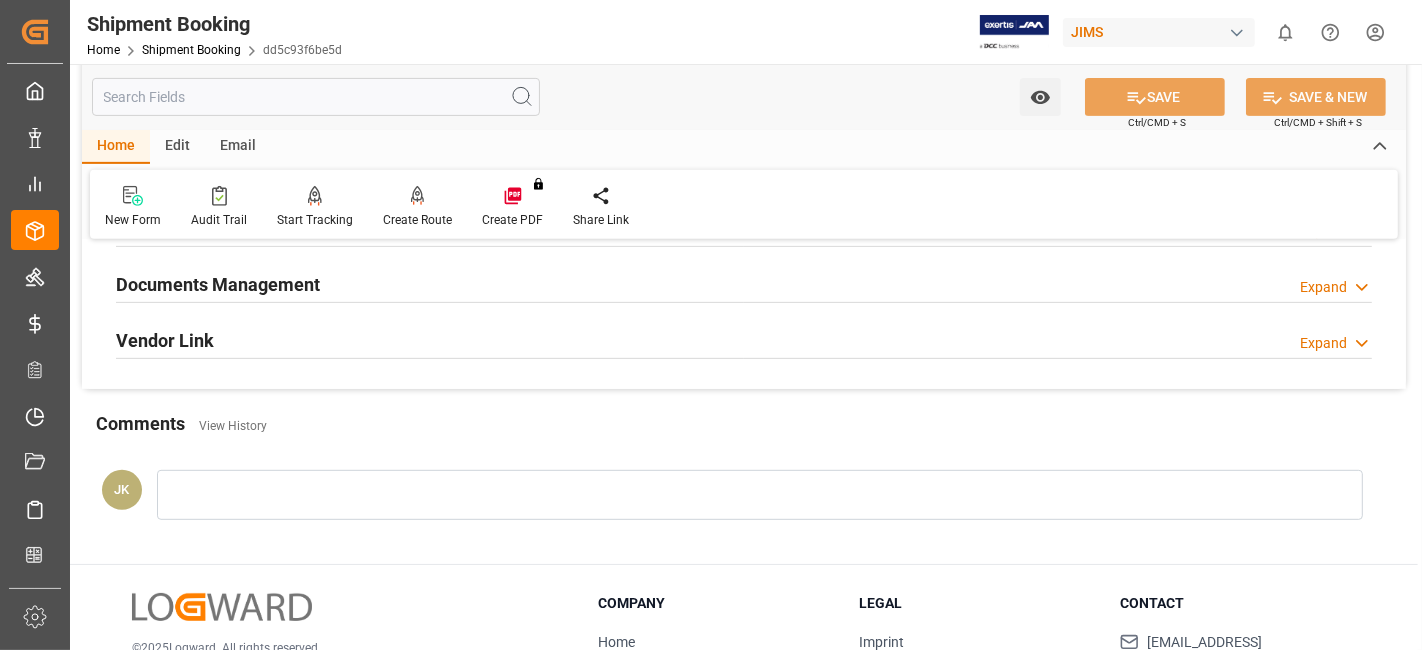 click on "Documents Management" at bounding box center (218, 284) 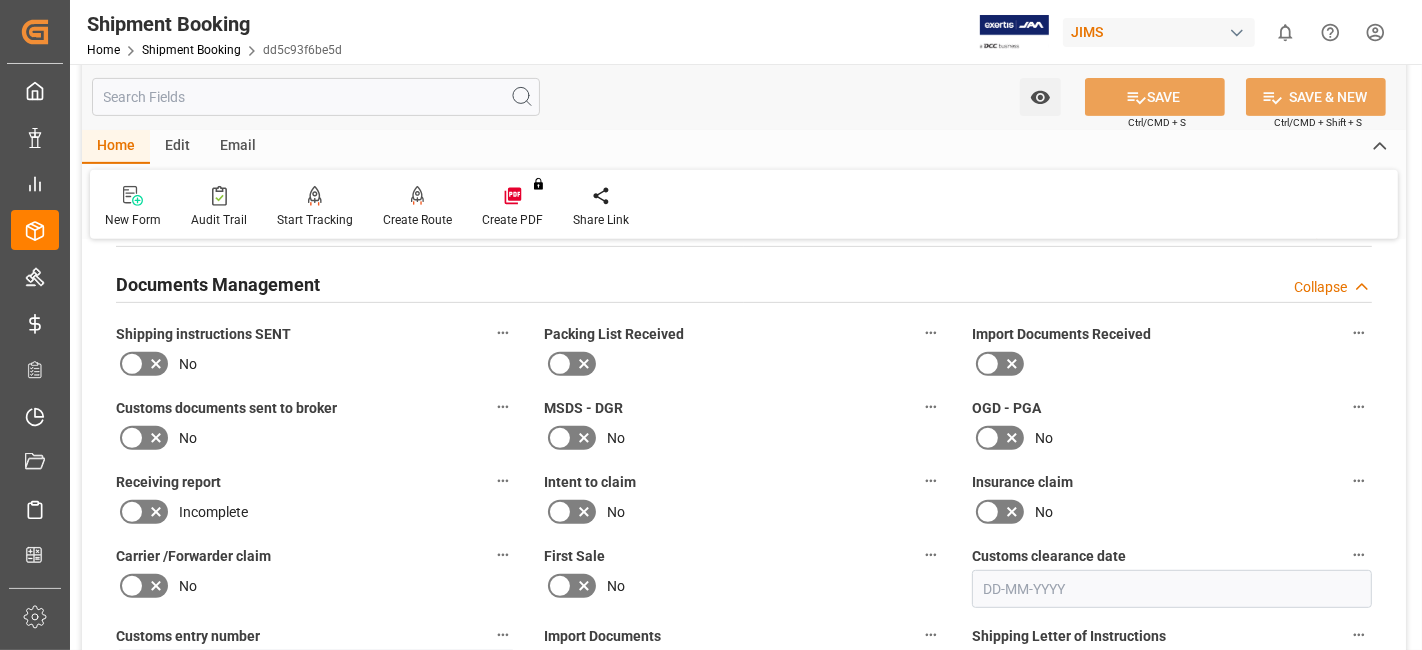 click at bounding box center [144, 364] 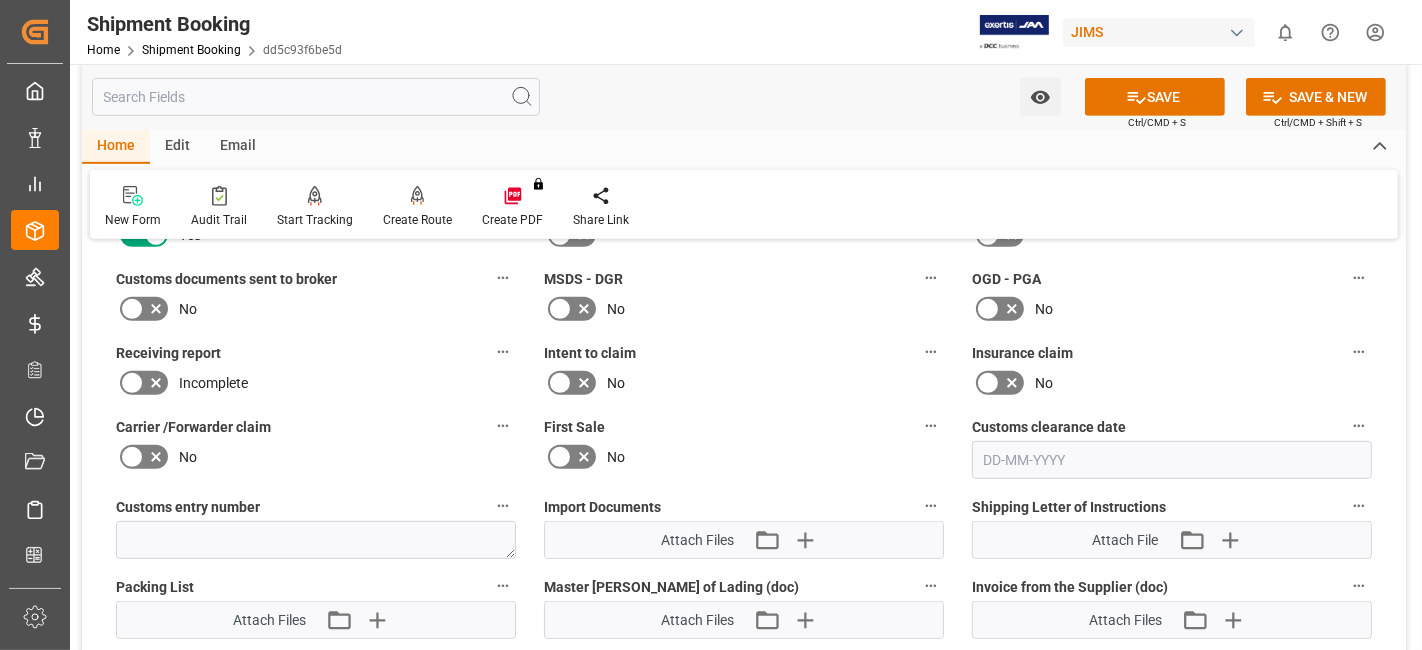scroll, scrollTop: 1022, scrollLeft: 0, axis: vertical 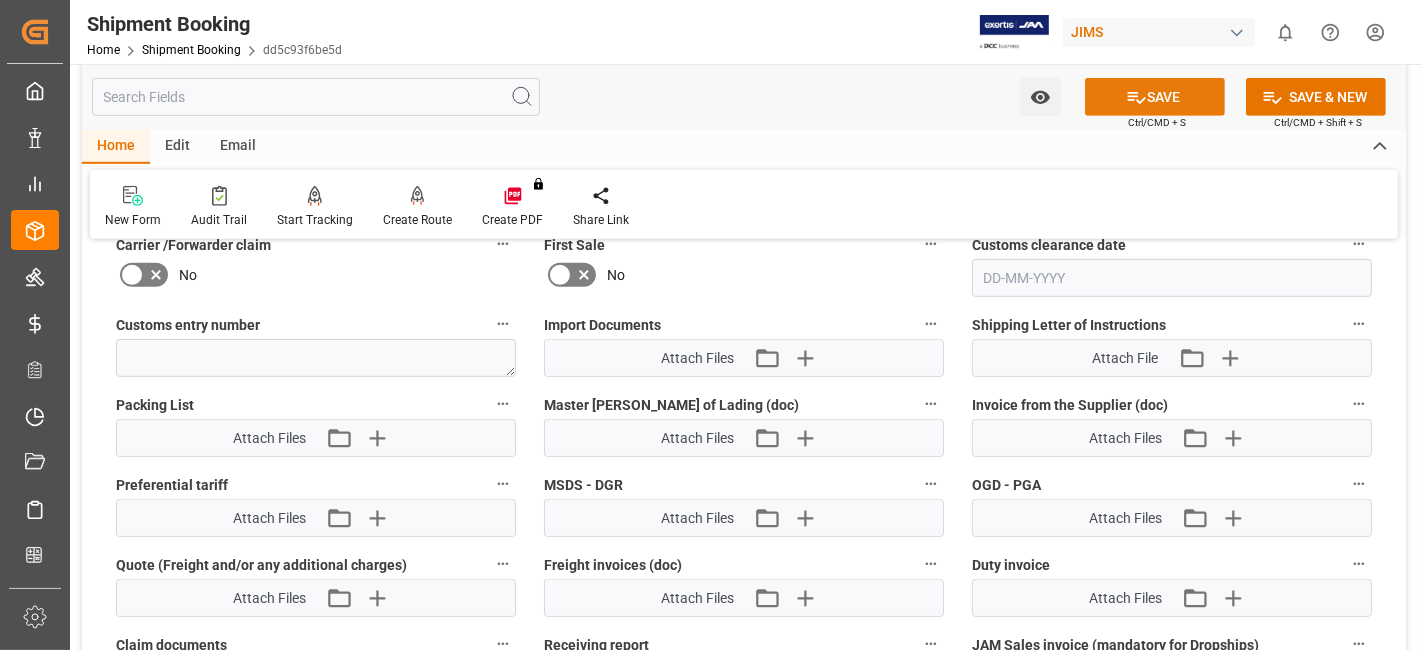 click on "SAVE" at bounding box center [1155, 97] 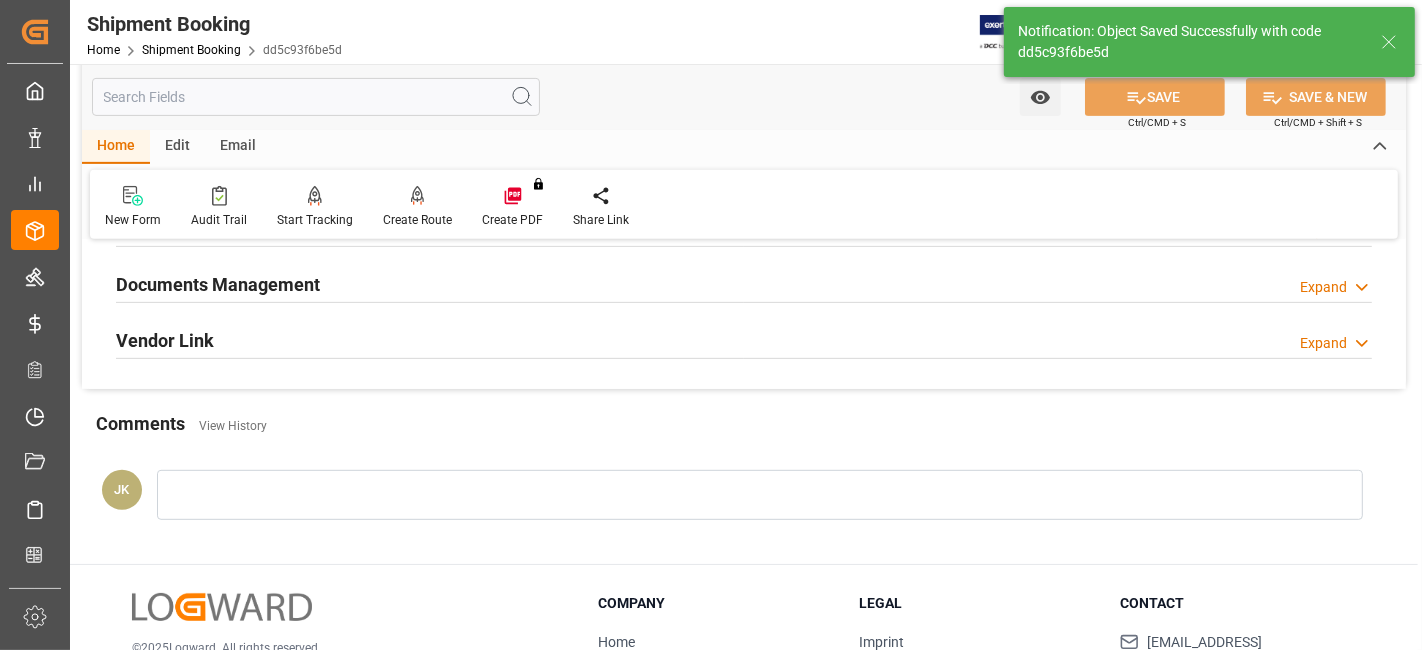 scroll, scrollTop: 668, scrollLeft: 0, axis: vertical 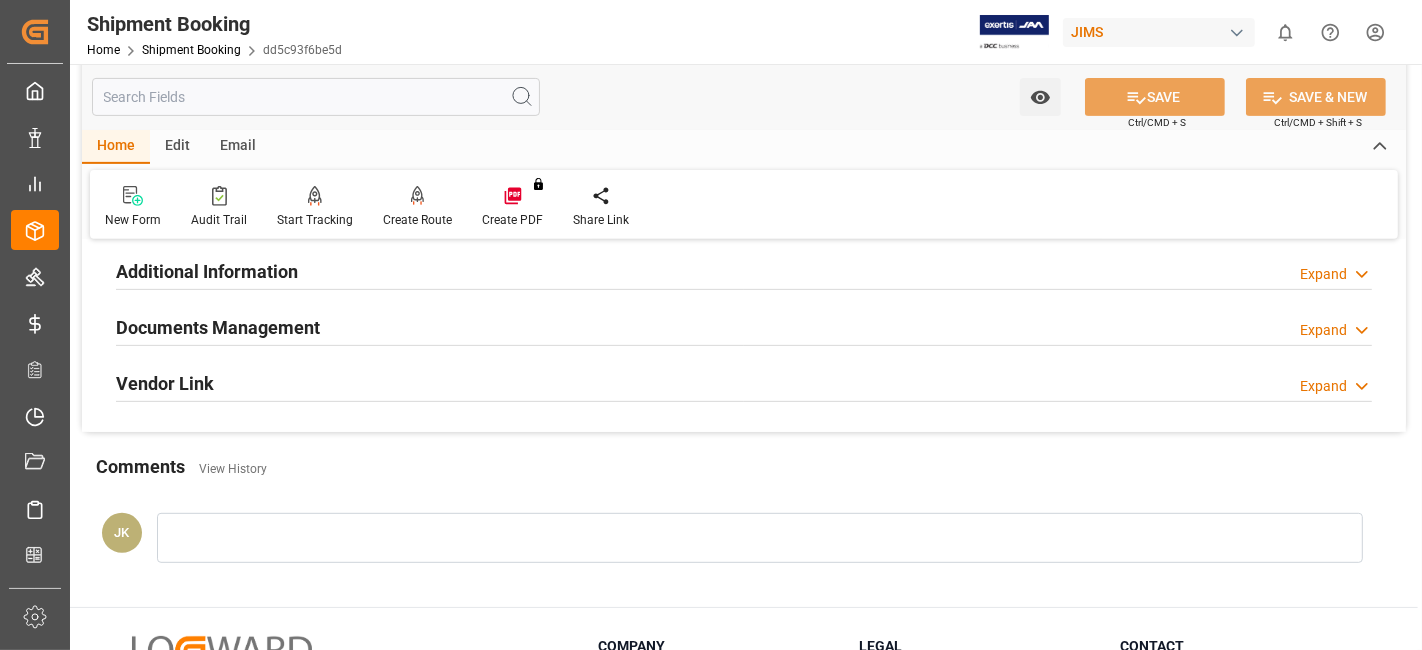 click on "Documents Management" at bounding box center (218, 327) 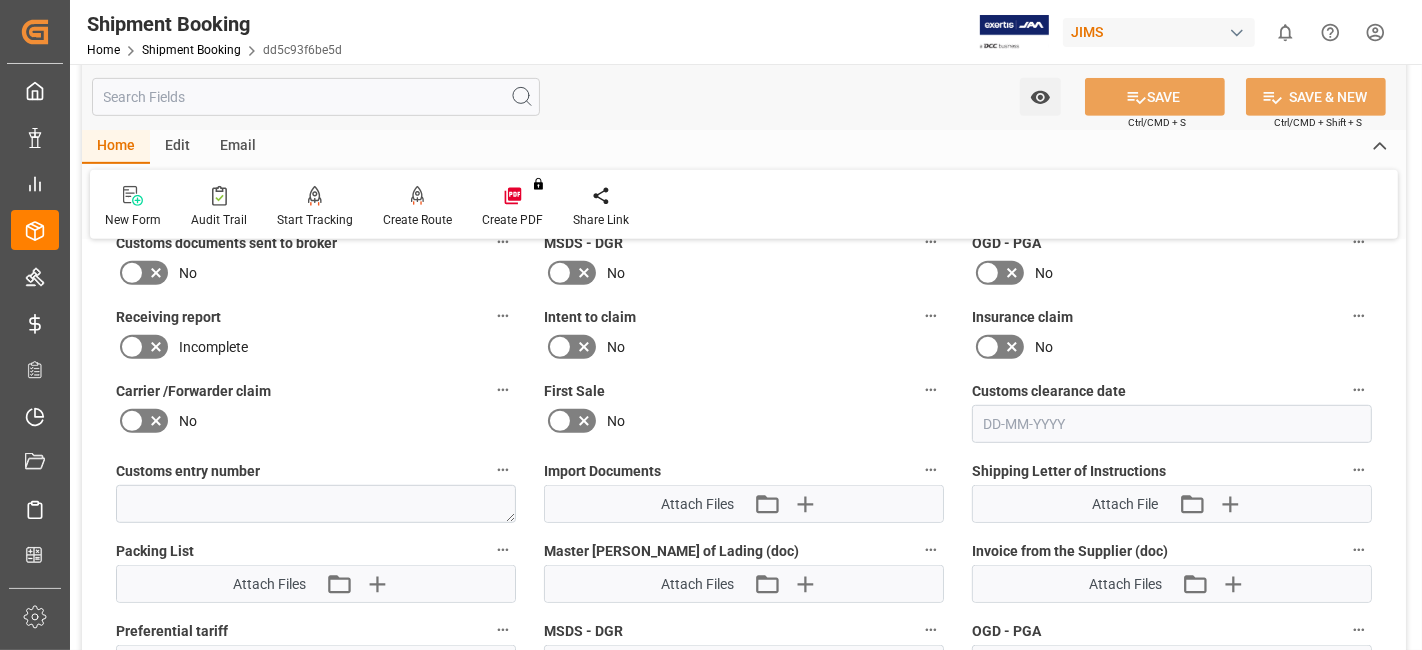 scroll, scrollTop: 891, scrollLeft: 0, axis: vertical 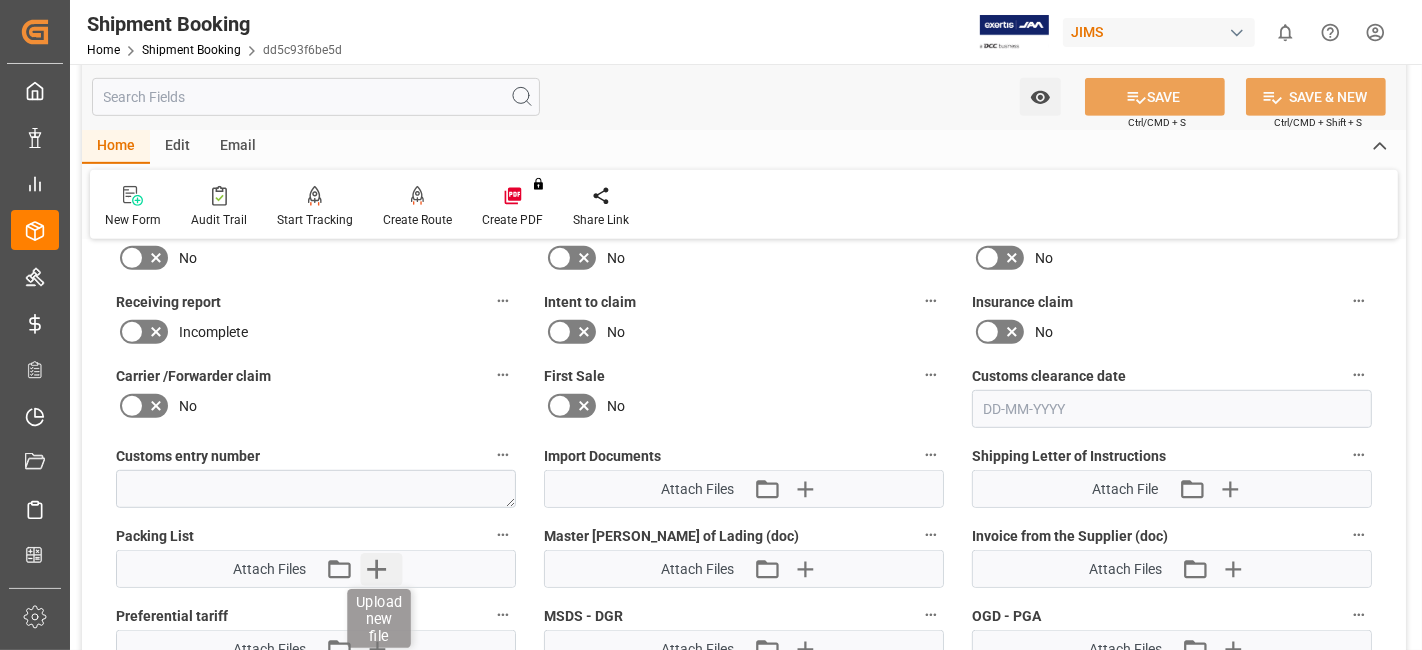 click 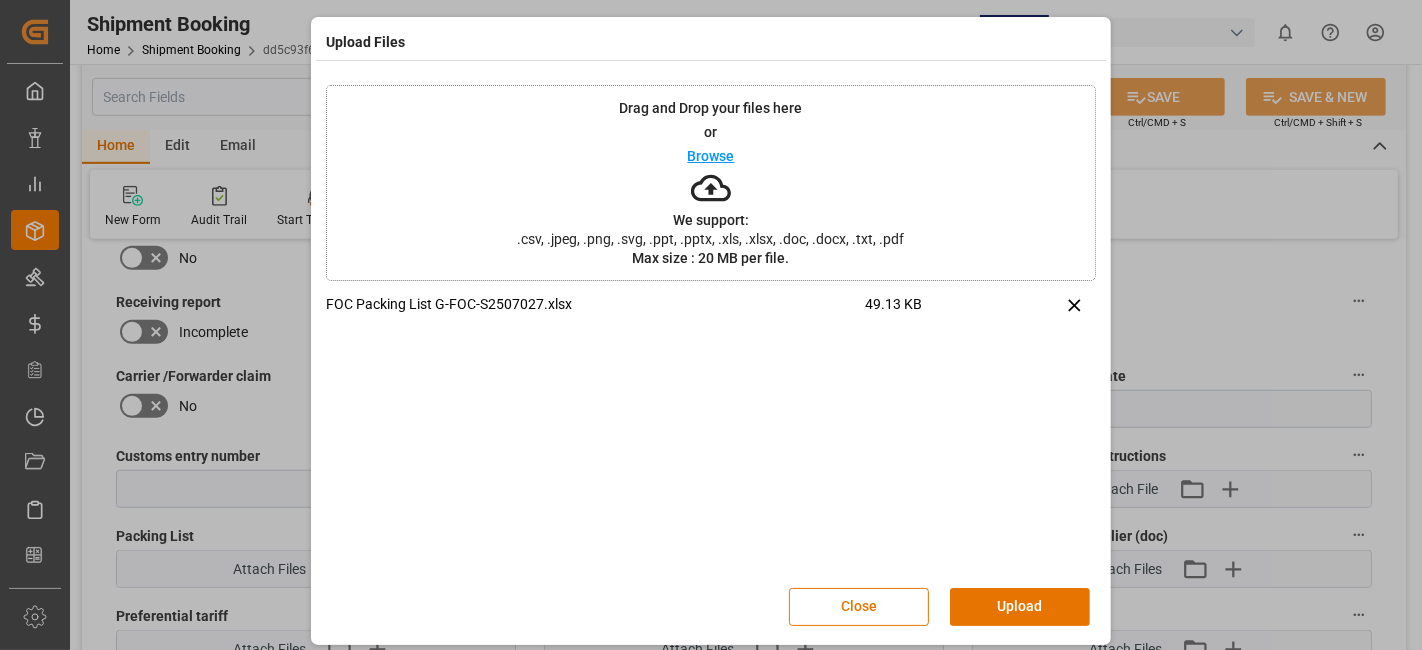 click on "Upload" at bounding box center [1020, 607] 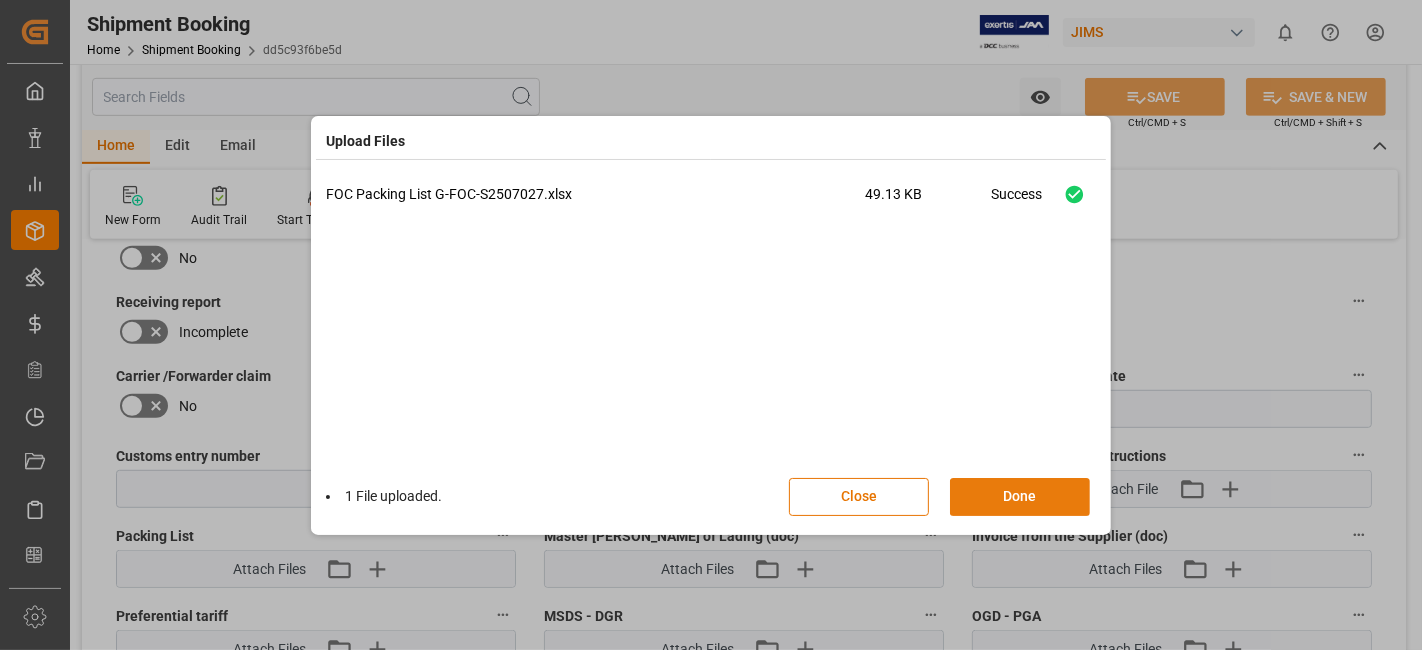 click on "Done" at bounding box center (1020, 497) 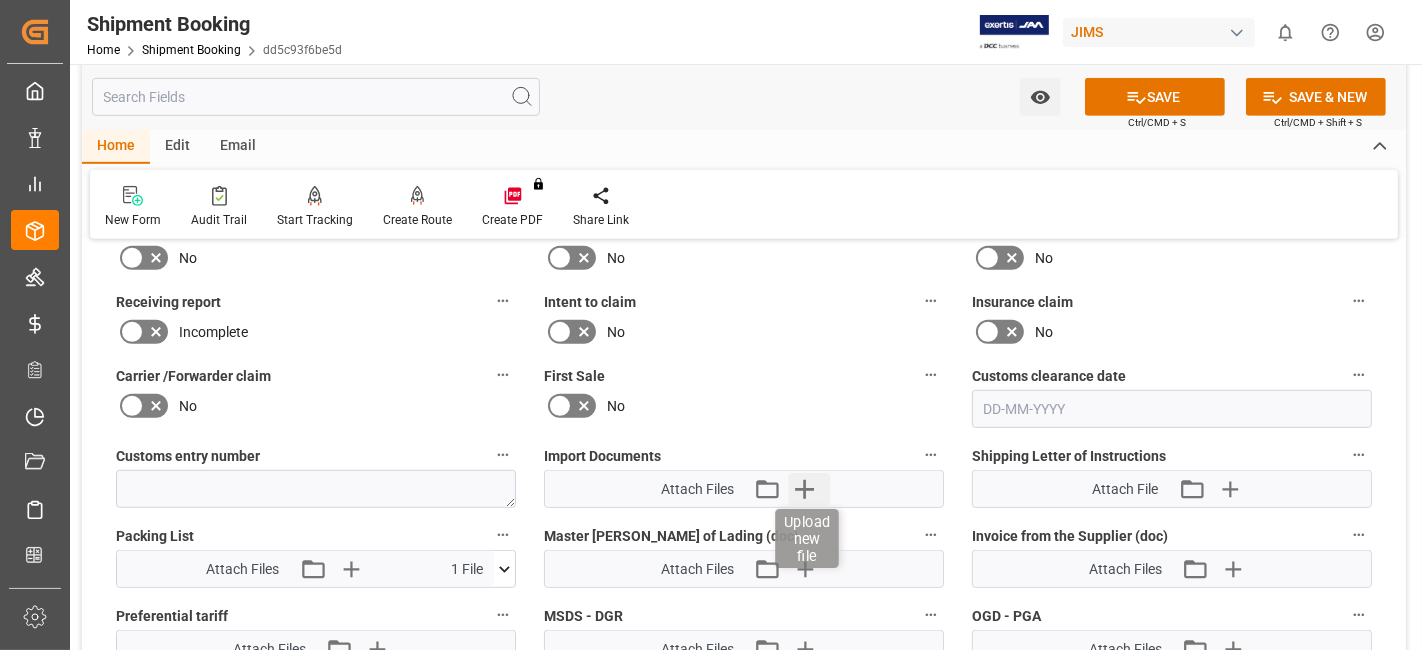 click 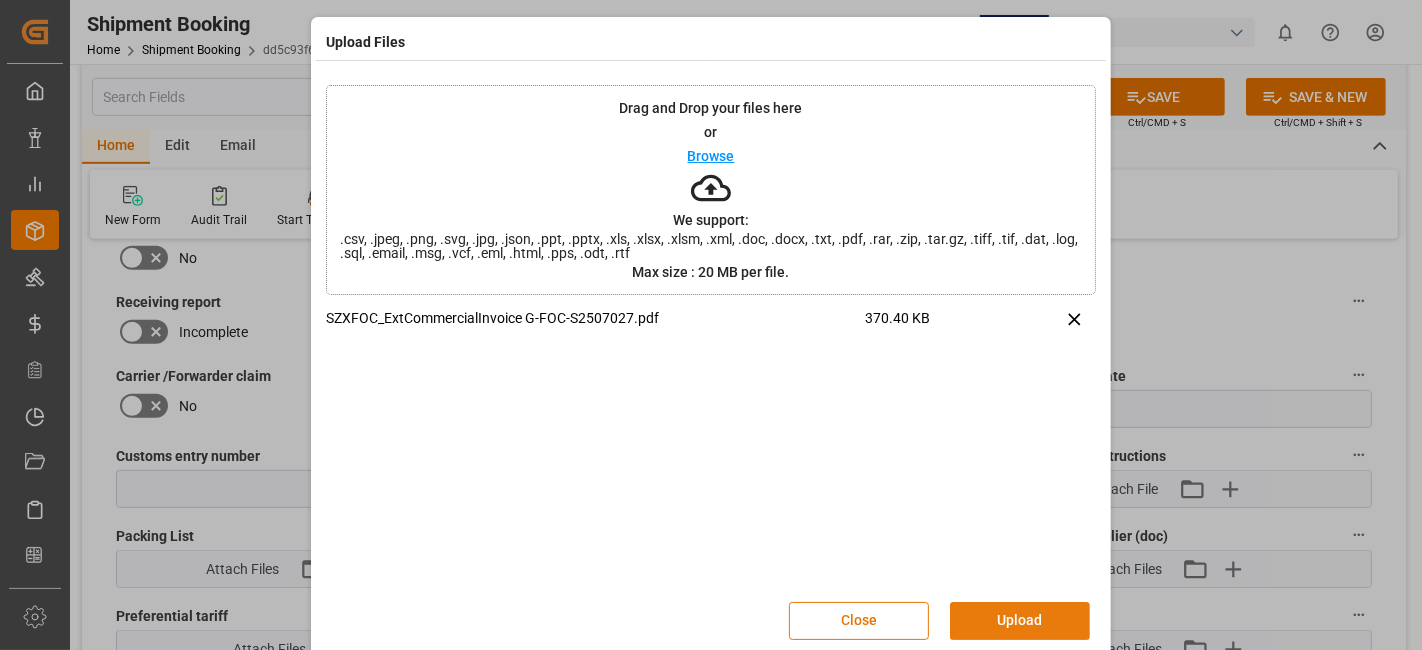 click on "Upload" at bounding box center (1020, 621) 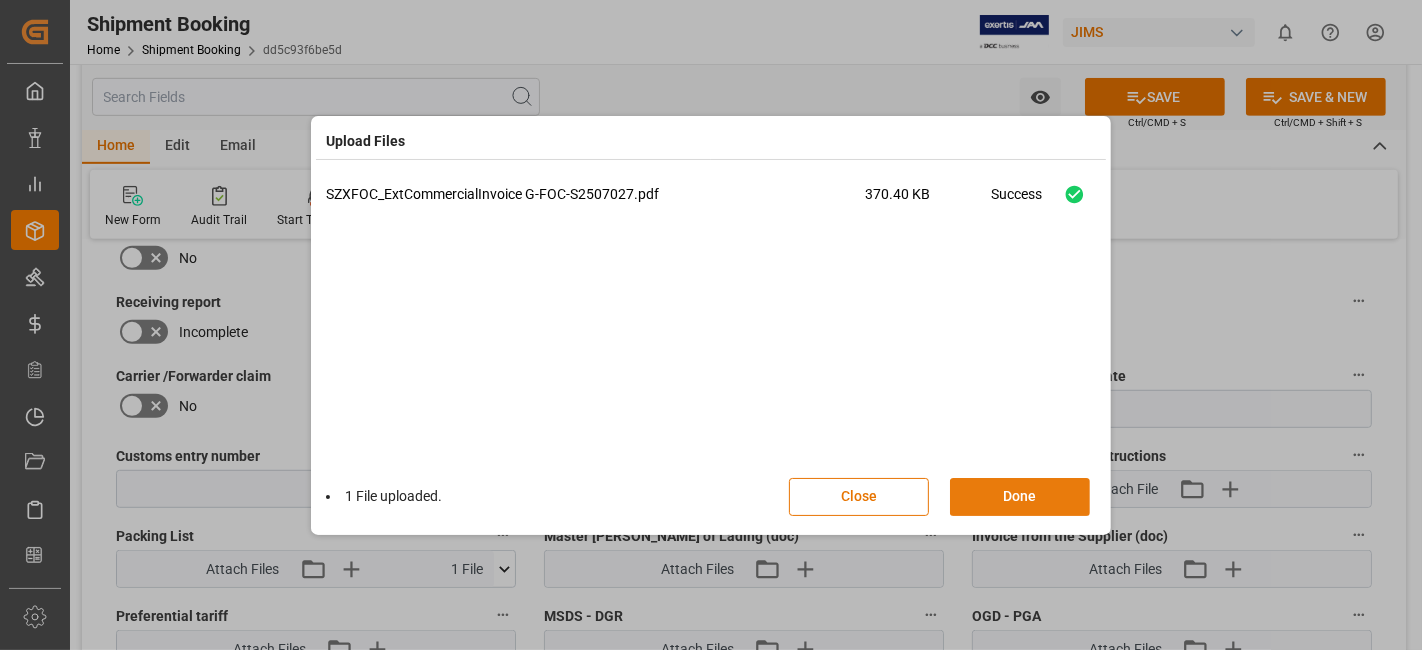 click on "Done" at bounding box center (1020, 497) 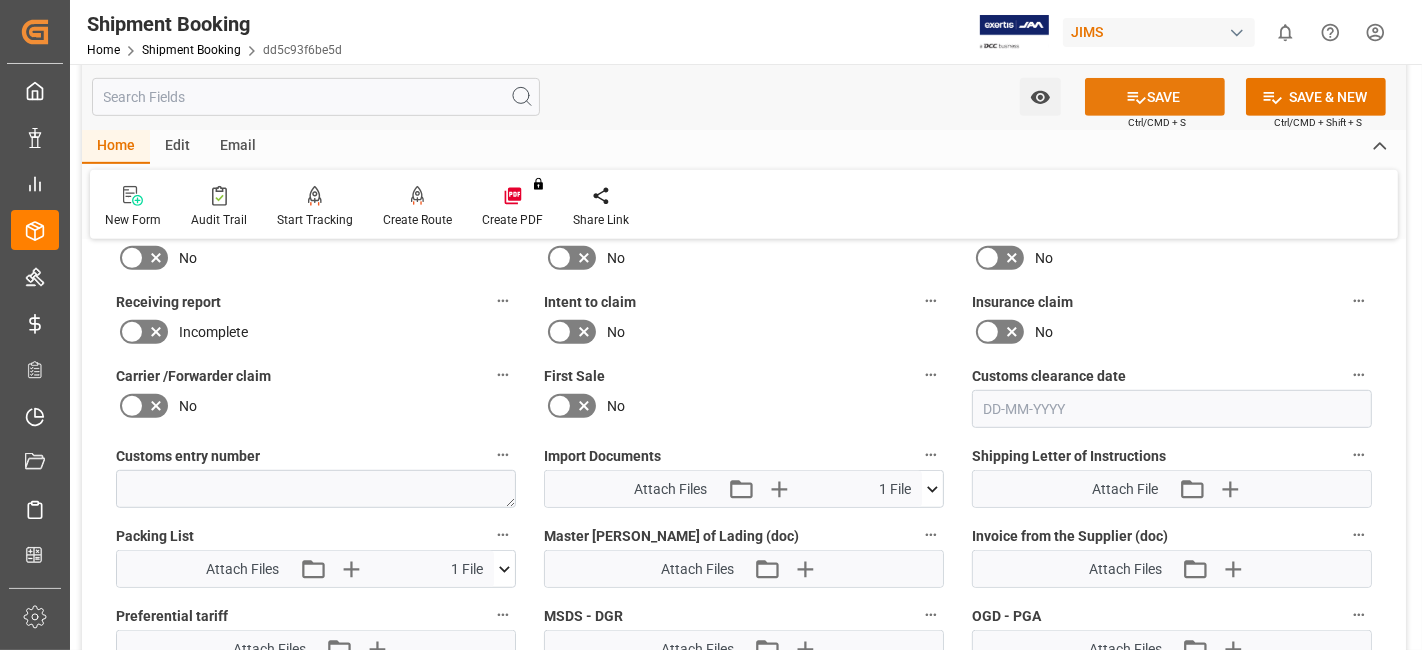 click on "SAVE" at bounding box center (1155, 97) 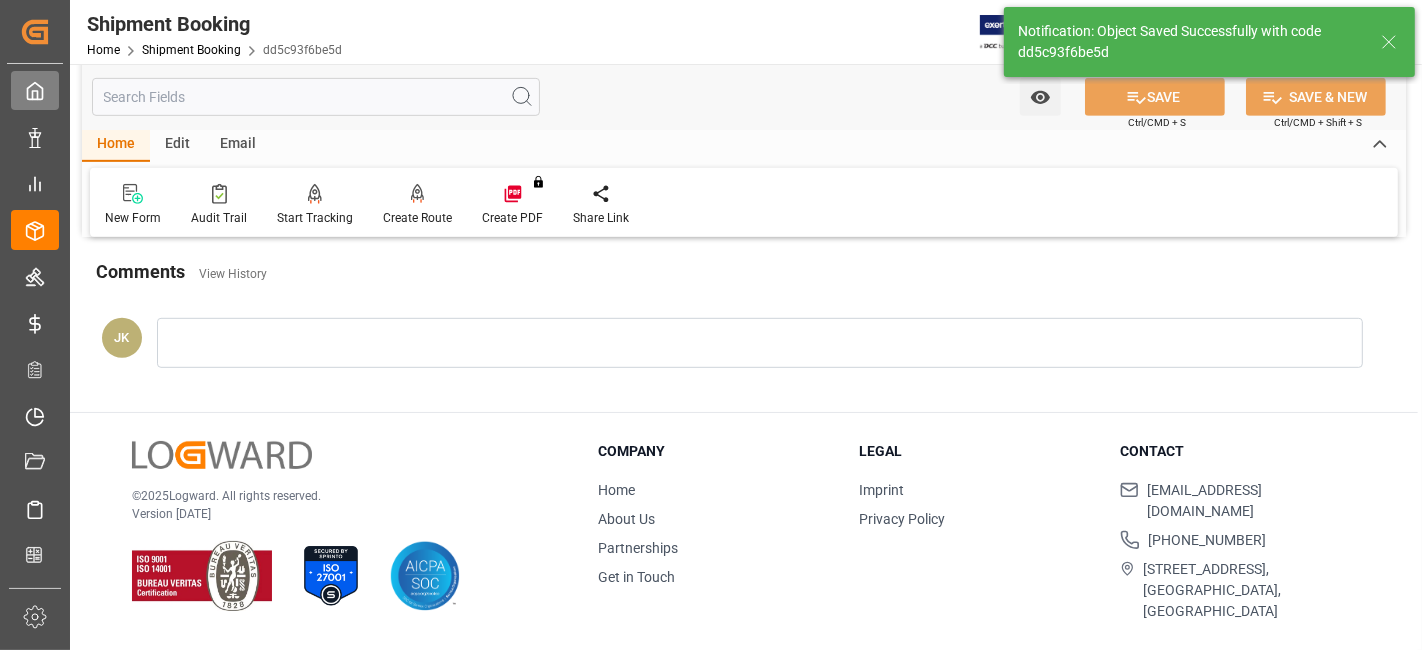 scroll, scrollTop: 846, scrollLeft: 0, axis: vertical 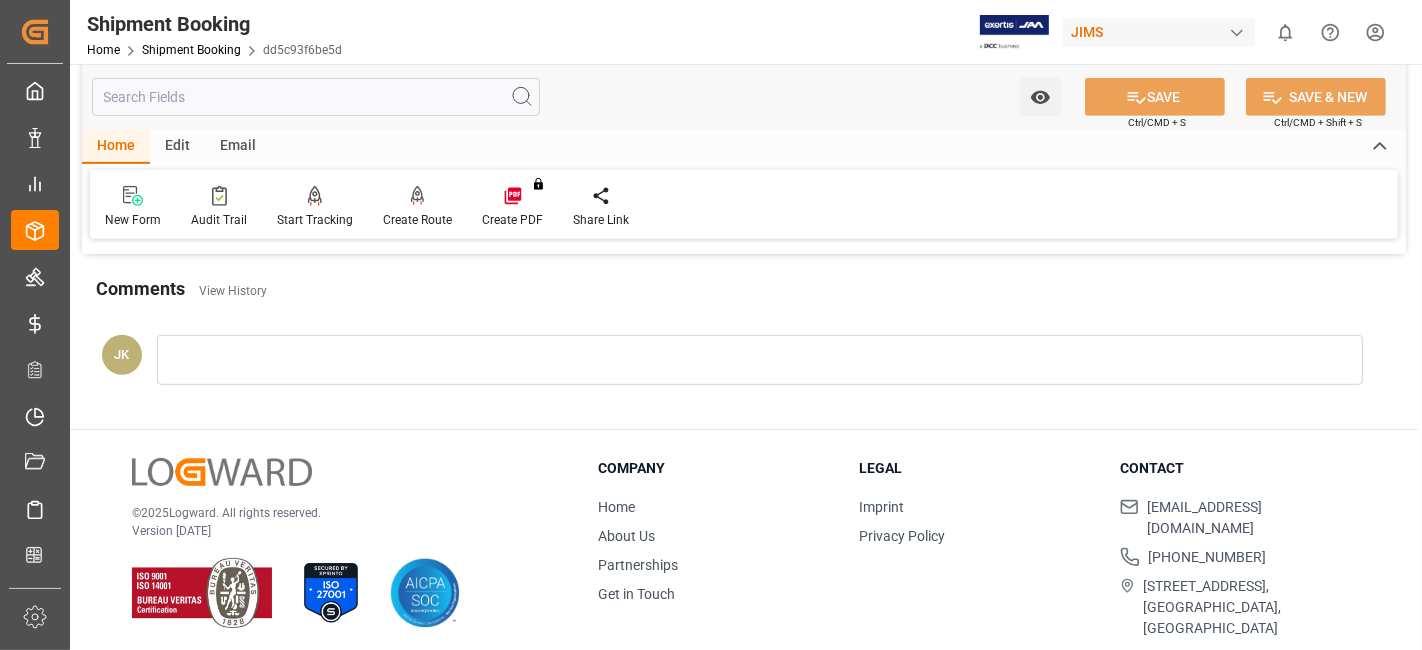 drag, startPoint x: 464, startPoint y: 463, endPoint x: 446, endPoint y: 463, distance: 18 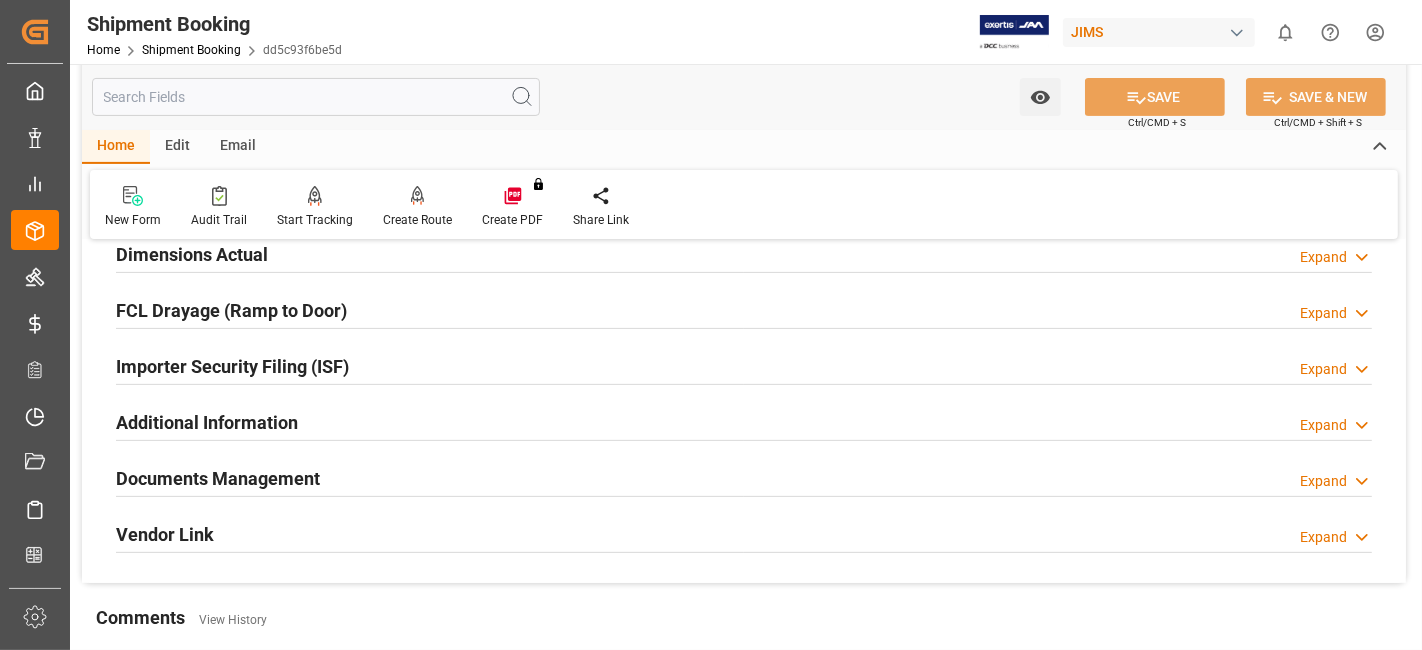 scroll, scrollTop: 446, scrollLeft: 0, axis: vertical 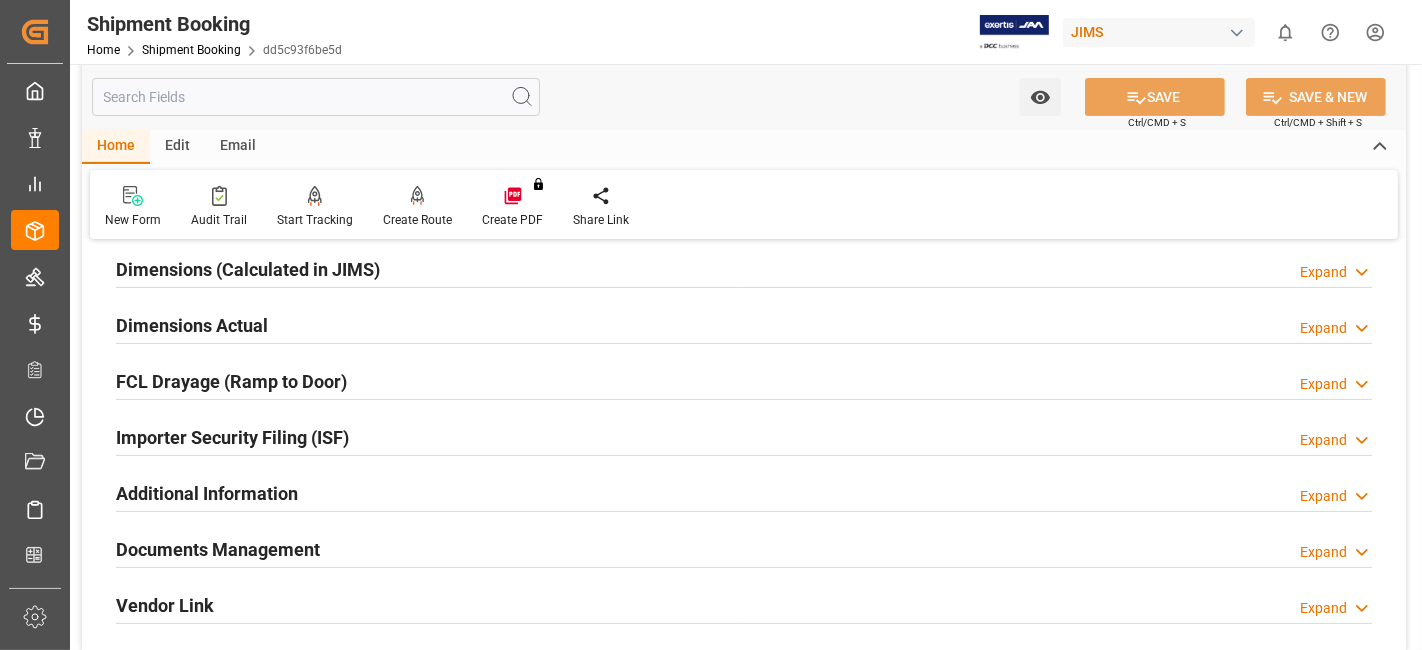 click on "Dimensions Actual" at bounding box center (192, 325) 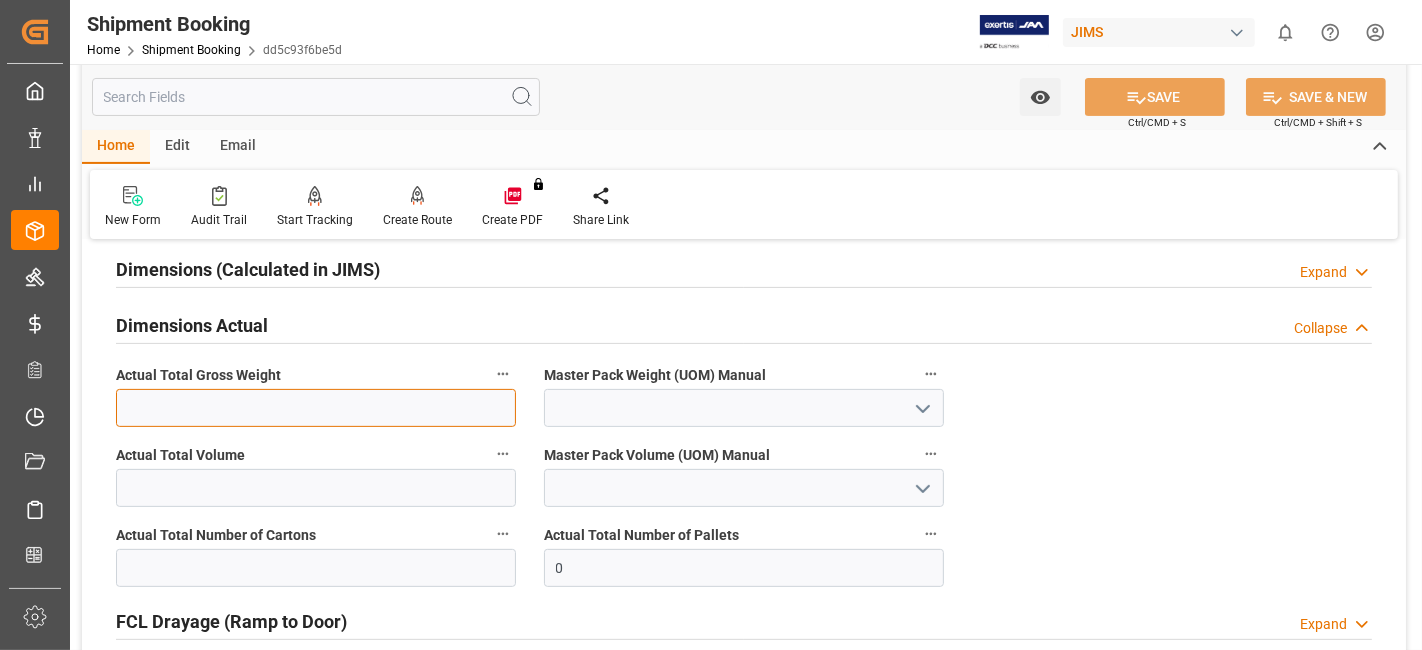 click at bounding box center (316, 408) 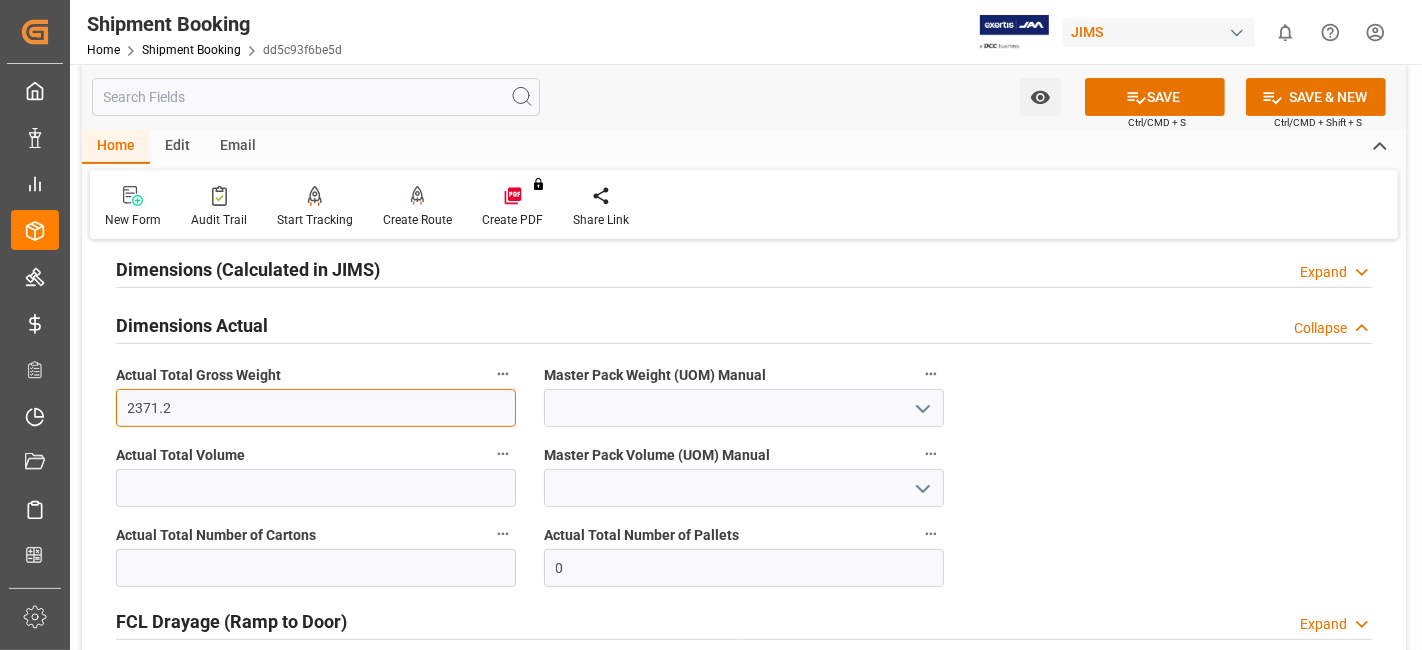 type on "2371.2" 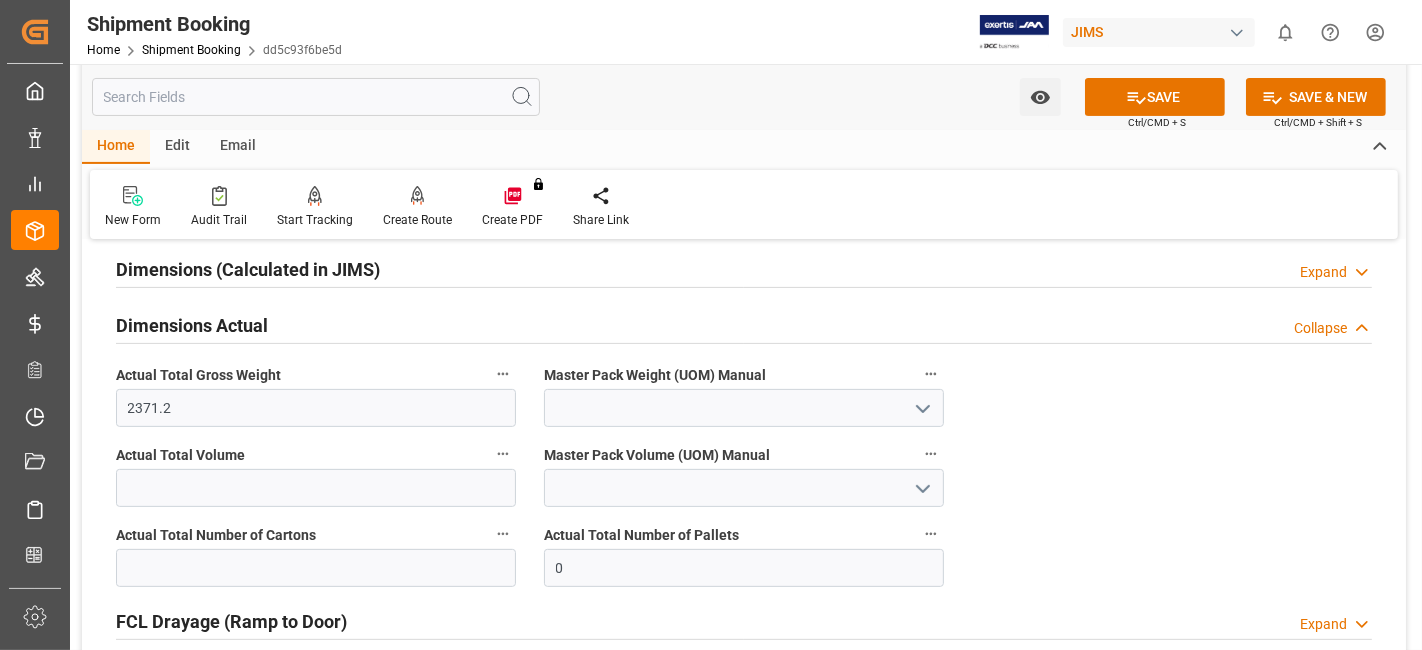 click at bounding box center (922, 408) 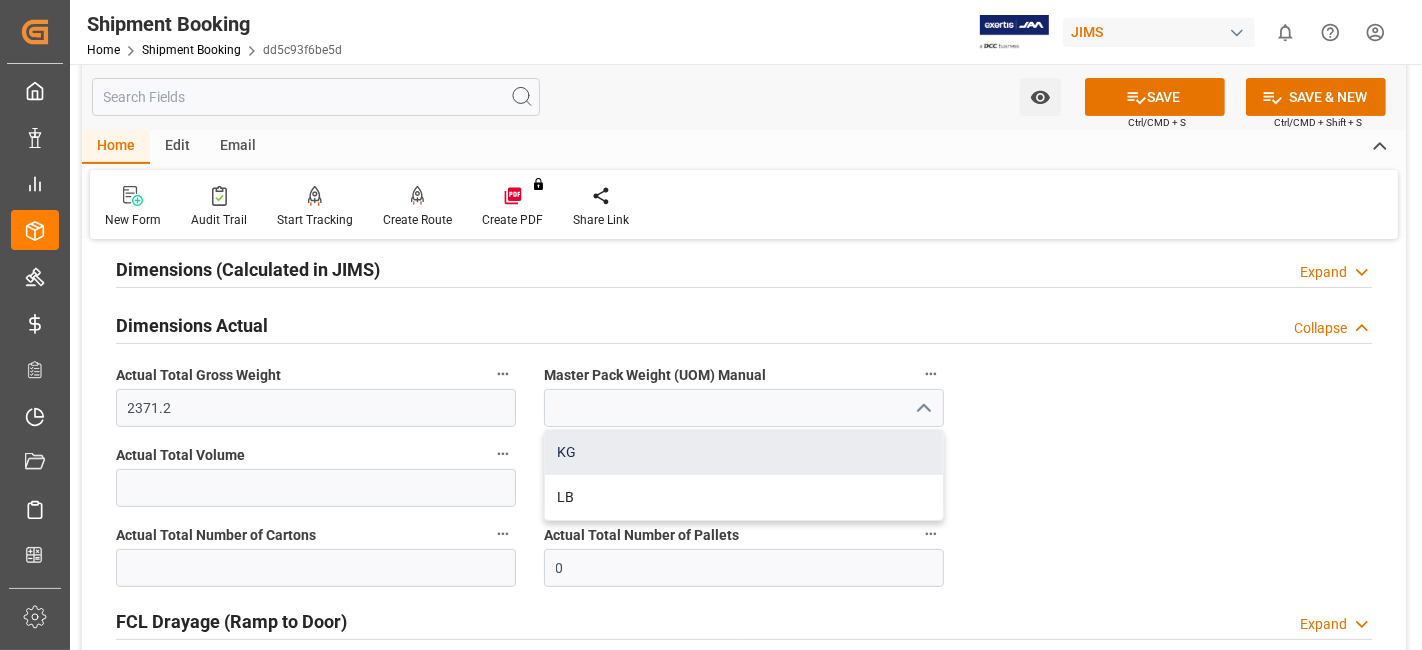 click on "KG" at bounding box center (744, 452) 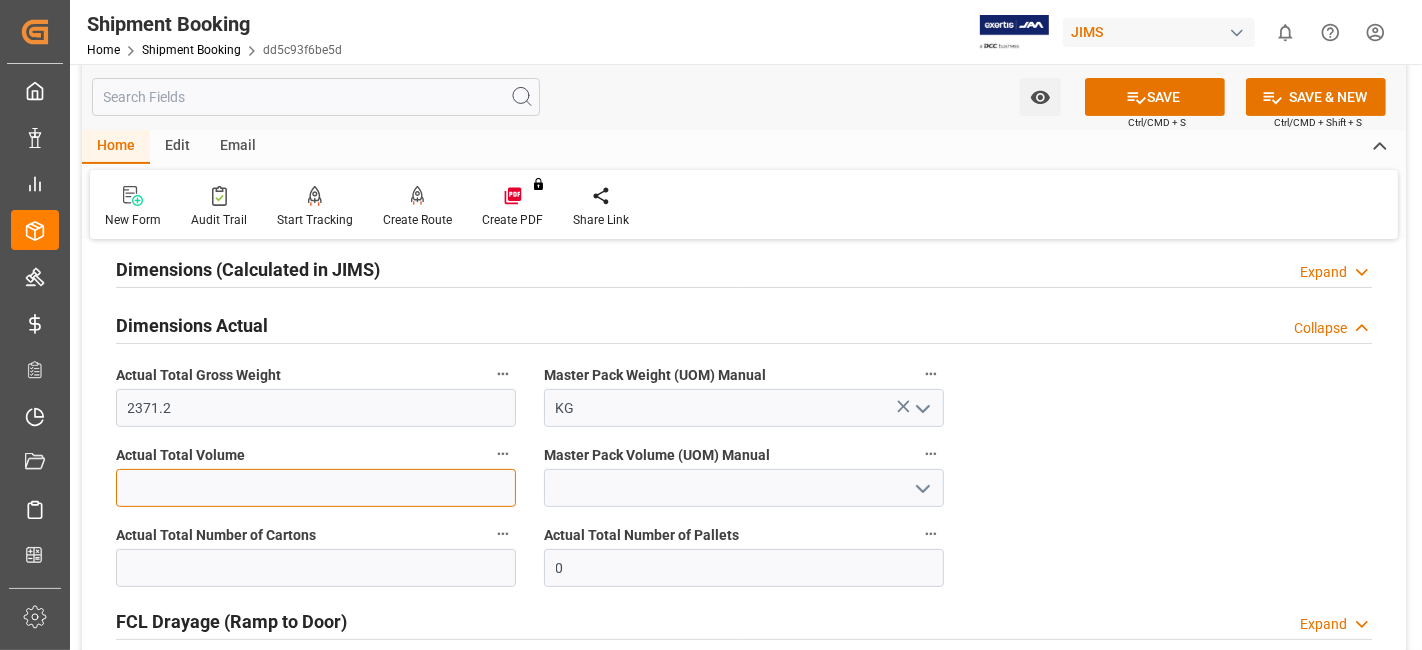 click at bounding box center (316, 488) 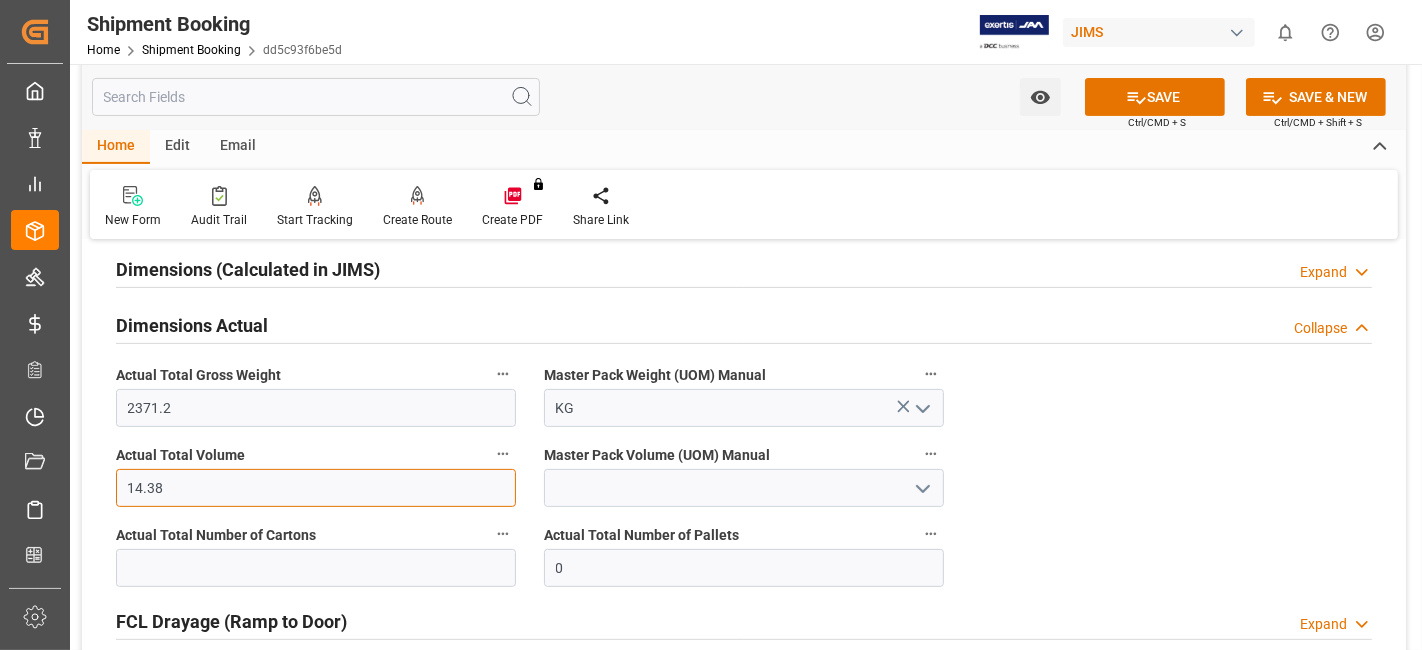 type on "14.38" 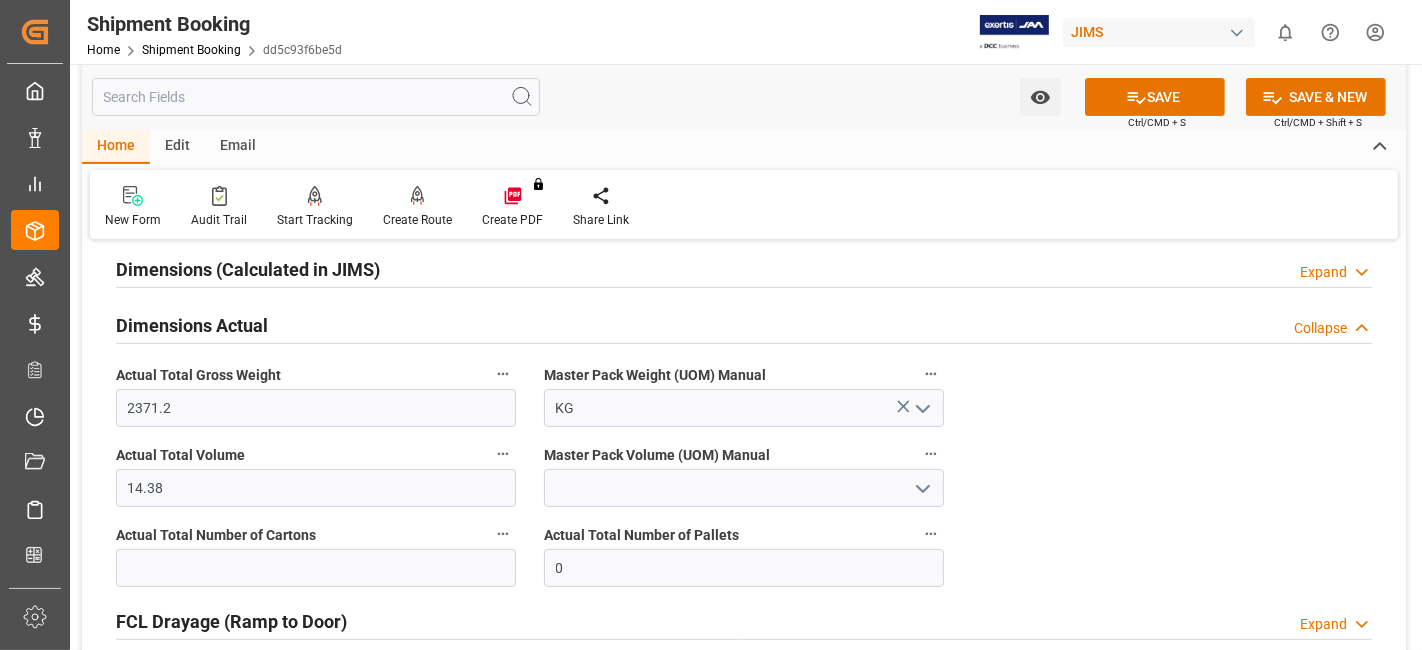 click 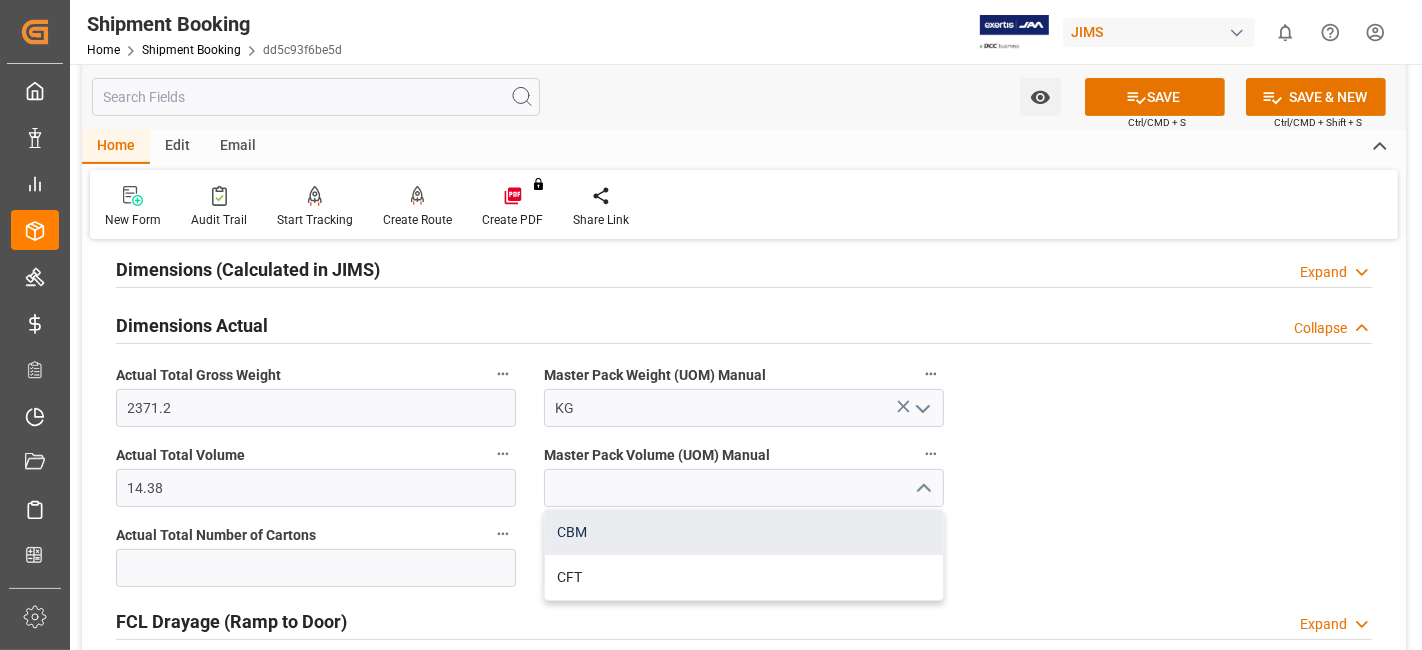 click on "CBM" at bounding box center (744, 532) 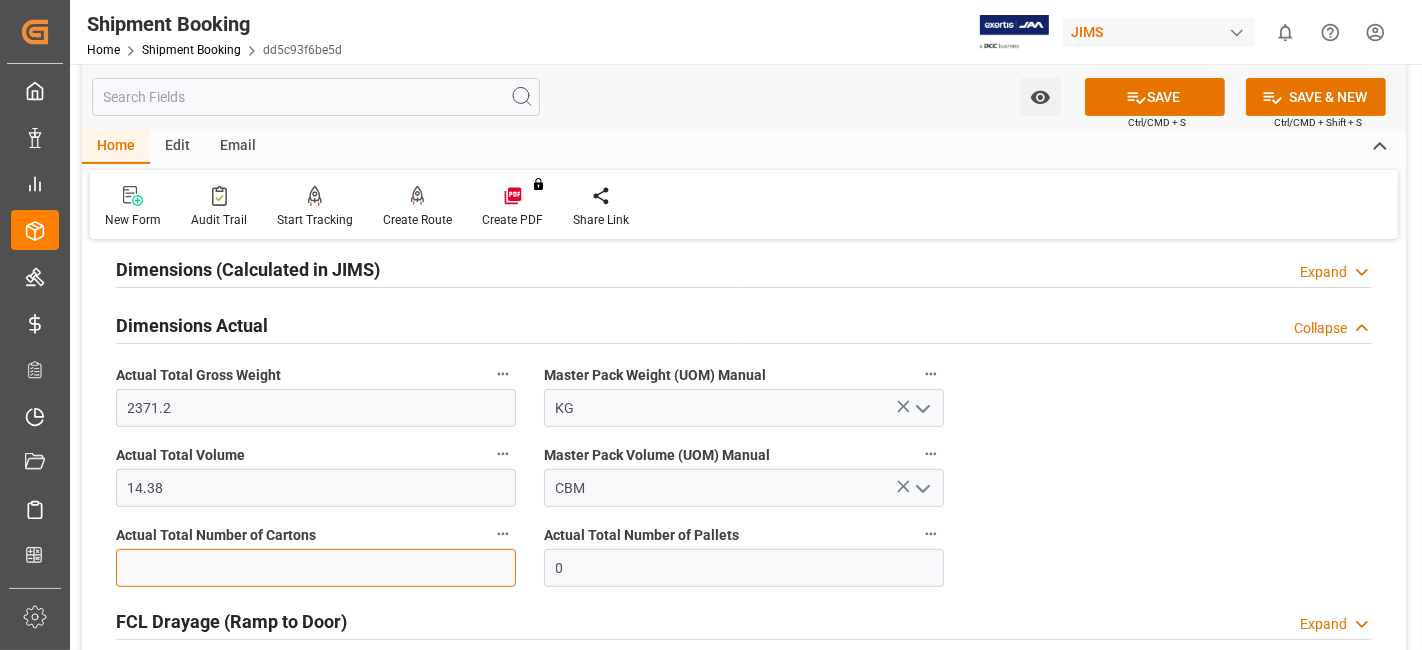click at bounding box center (316, 568) 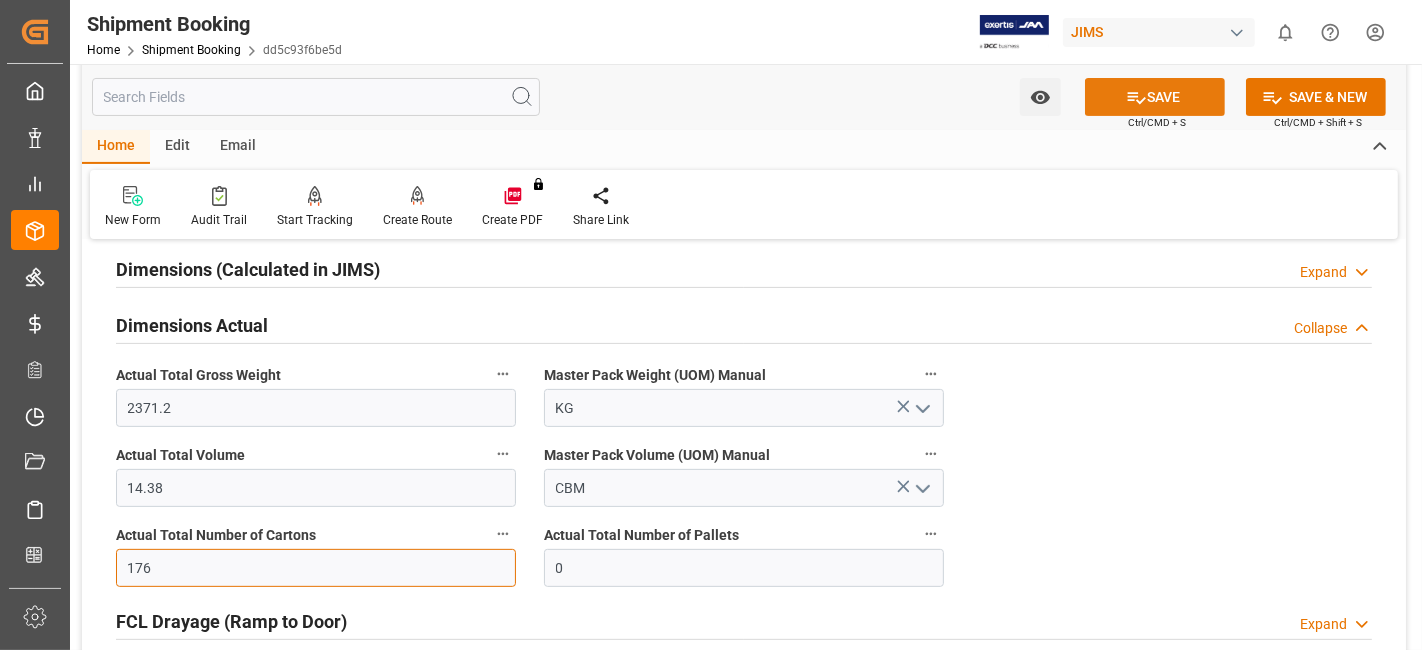 type on "176" 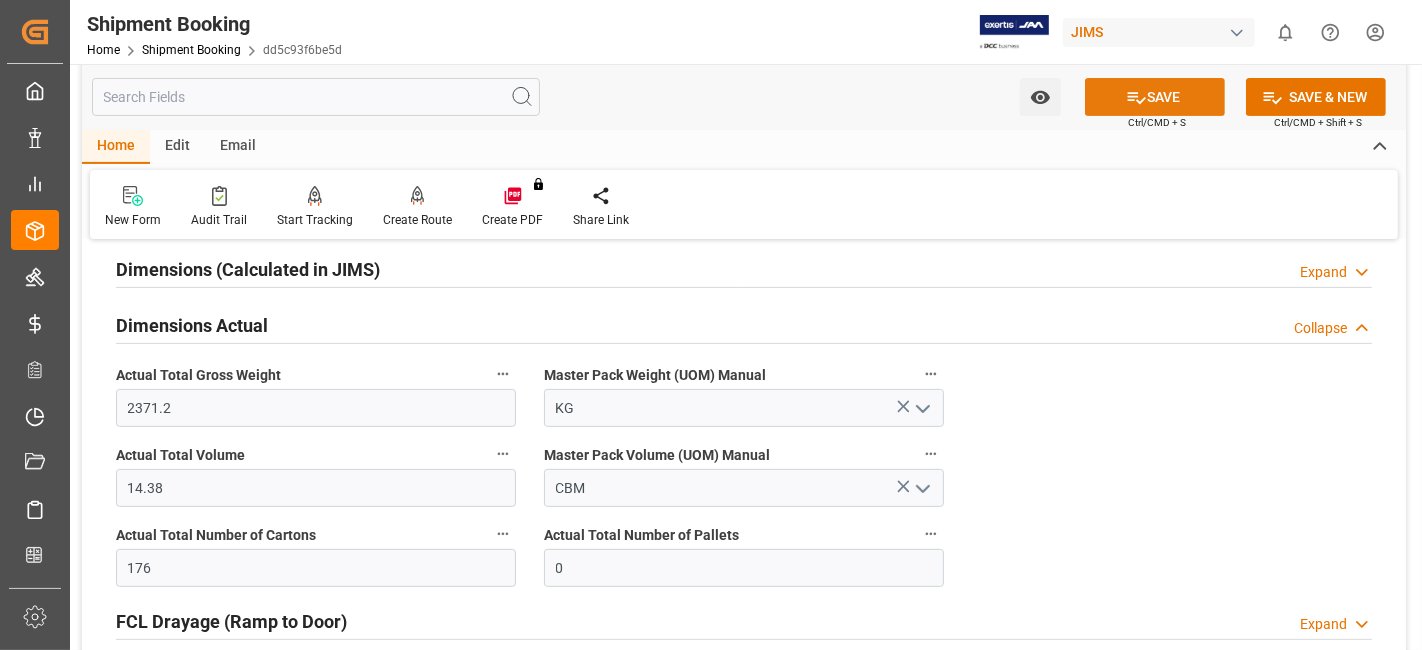 click on "SAVE" at bounding box center [1155, 97] 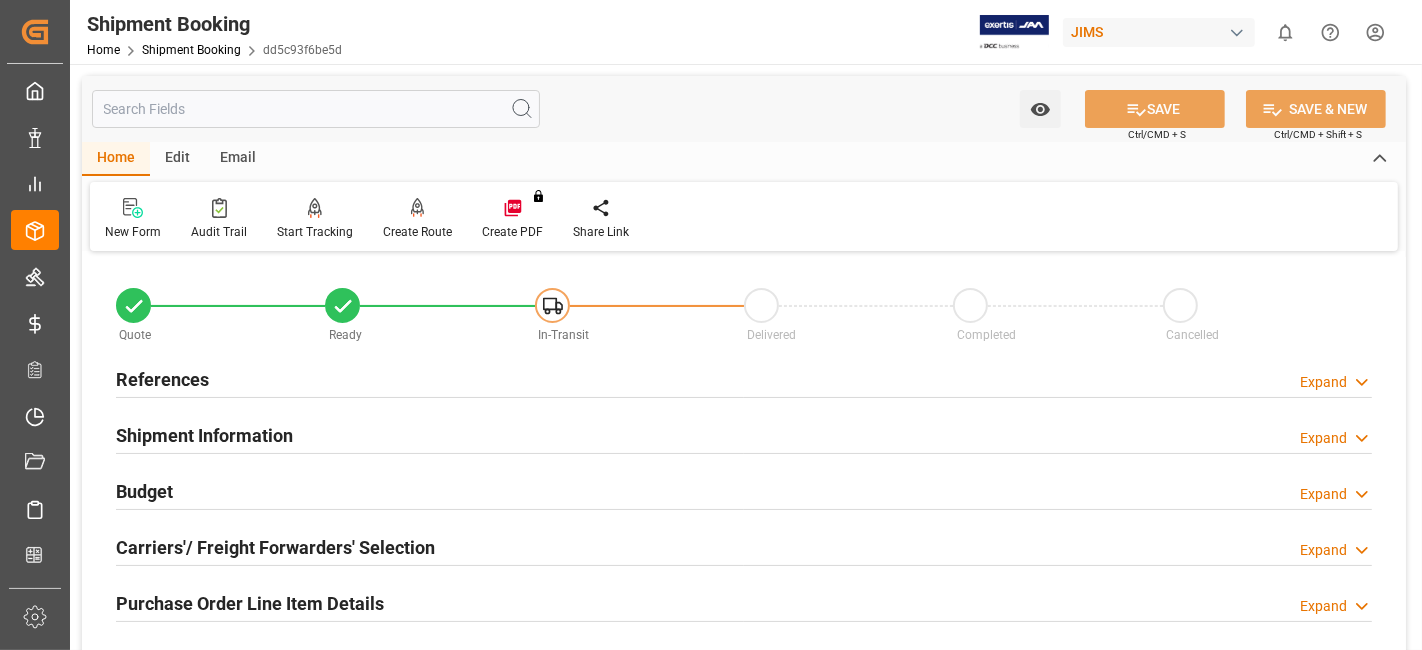 scroll, scrollTop: 0, scrollLeft: 0, axis: both 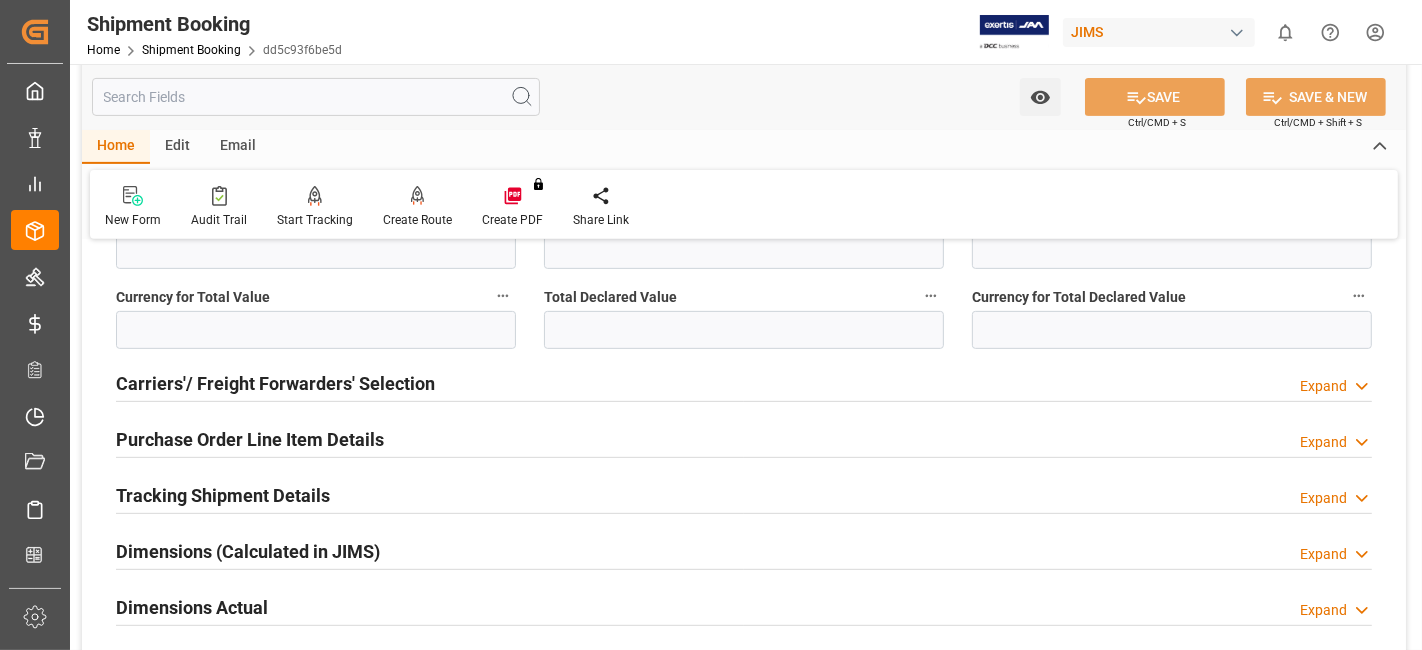 click on "Dimensions Actual Expand" at bounding box center [744, 606] 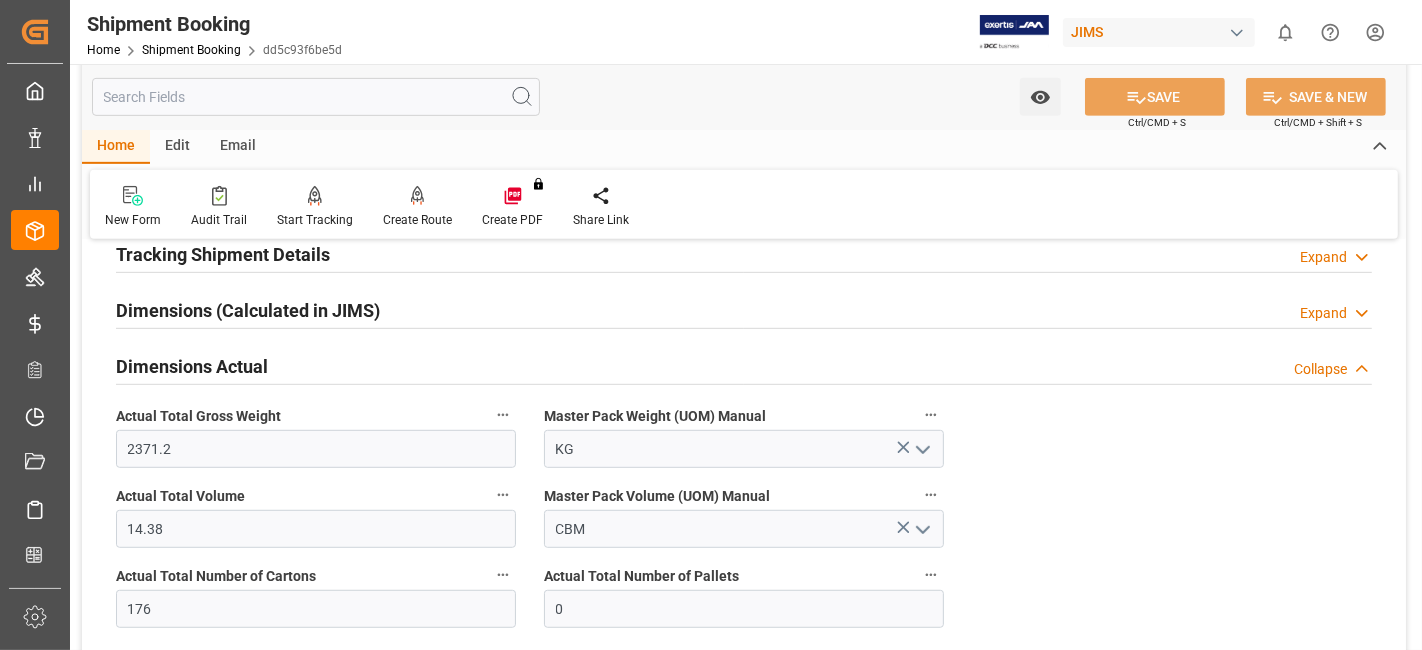 scroll, scrollTop: 933, scrollLeft: 0, axis: vertical 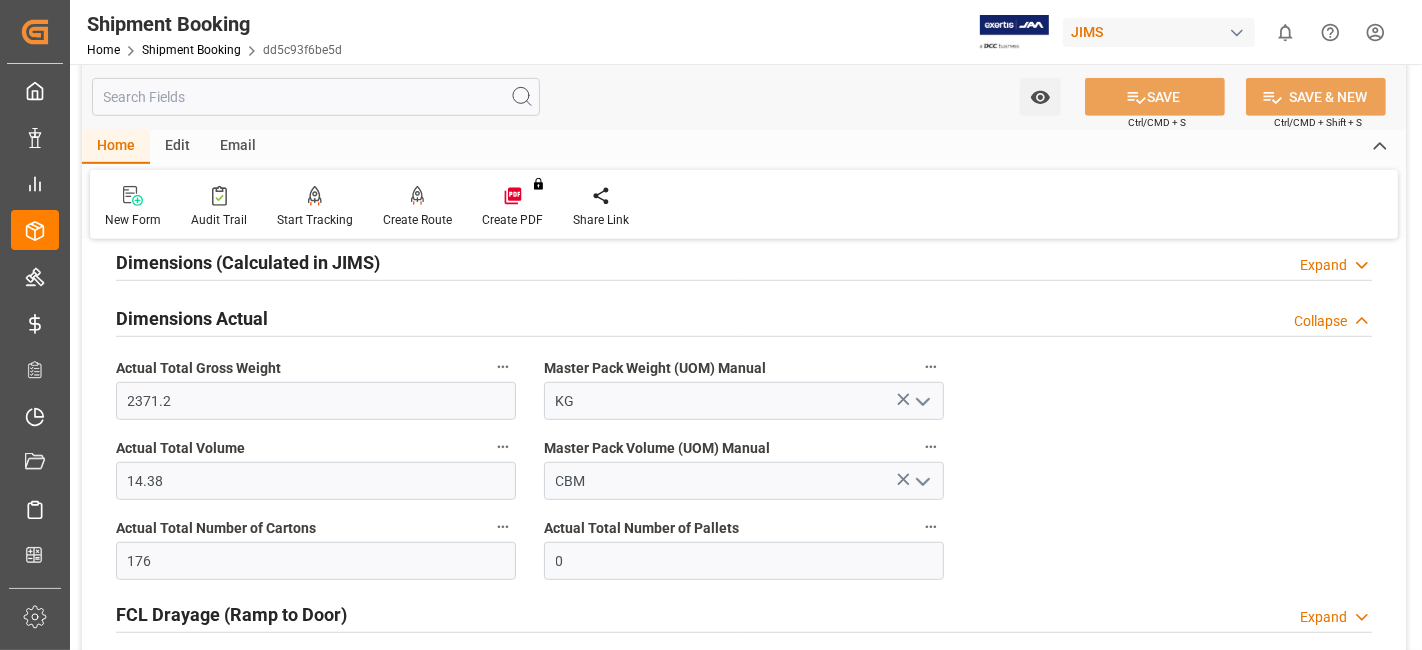click on "Quote Ready In-Transit Delivered Completed Cancelled   References Expand JAM Reference Number     77-10175-CN F&W FLAG      STOP Order Co (Prefix)   *   77 Country of Origin (Suffix)   *   CN Ship to country     Canada Booking Status     Ready Shipment type   *   LCL Agent   *   JangGyu Kim Supplier Full Name     Focusrite Supplier Number     170452, 170675 Number of Containers   *   0 Order Creation Date     Ready Date   *   18-07-2025 Old JAM Reference Number     Arrival Notice Received       Shipment Information Expand   Carrier/Freight Forwarder   Carrier's/Freight Forwarder's Code Equals Show Additional Columns
Drag here to set row groups Drag here to set column labels
Action
to" at bounding box center (744, 105) 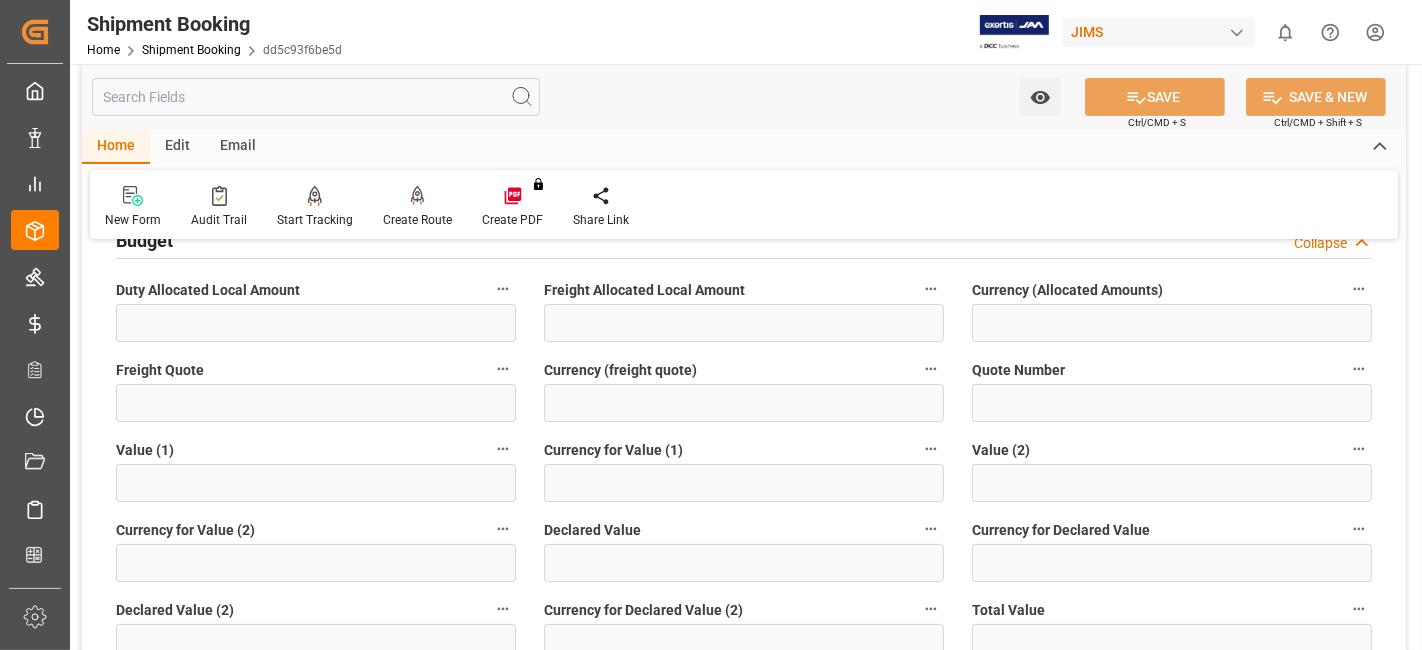 scroll, scrollTop: 0, scrollLeft: 0, axis: both 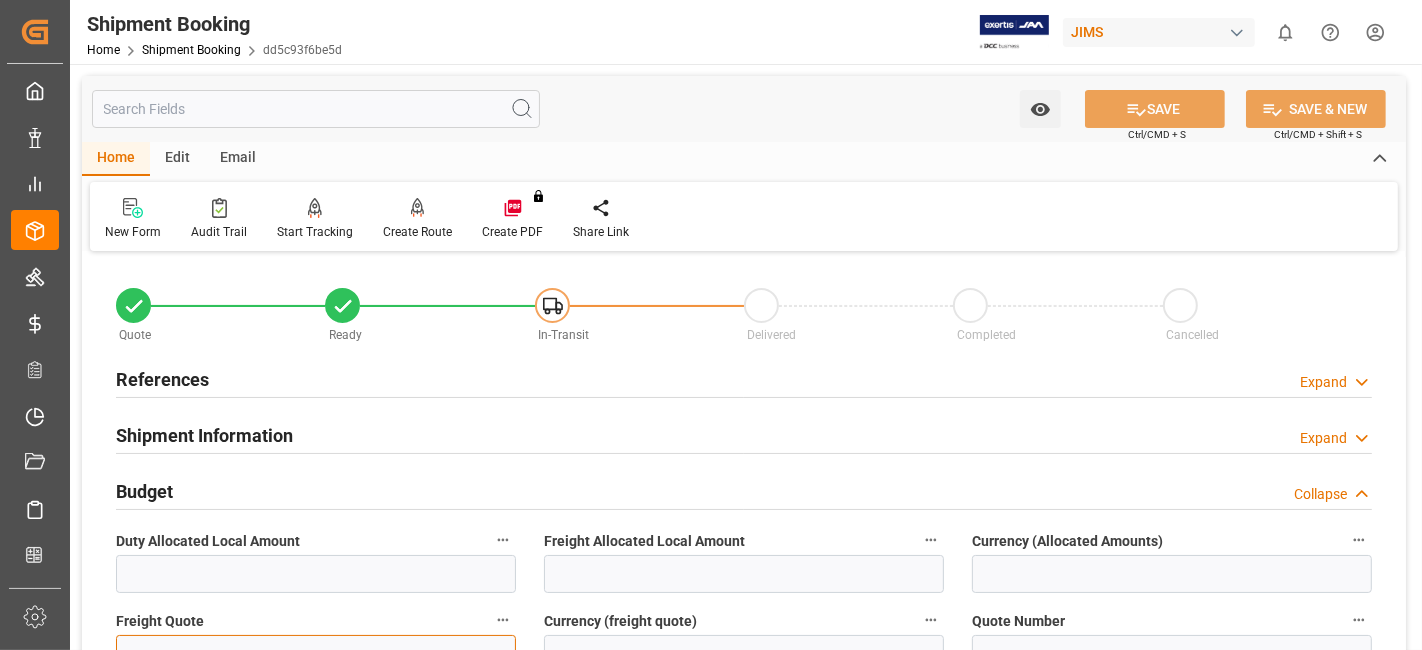 click at bounding box center [316, 654] 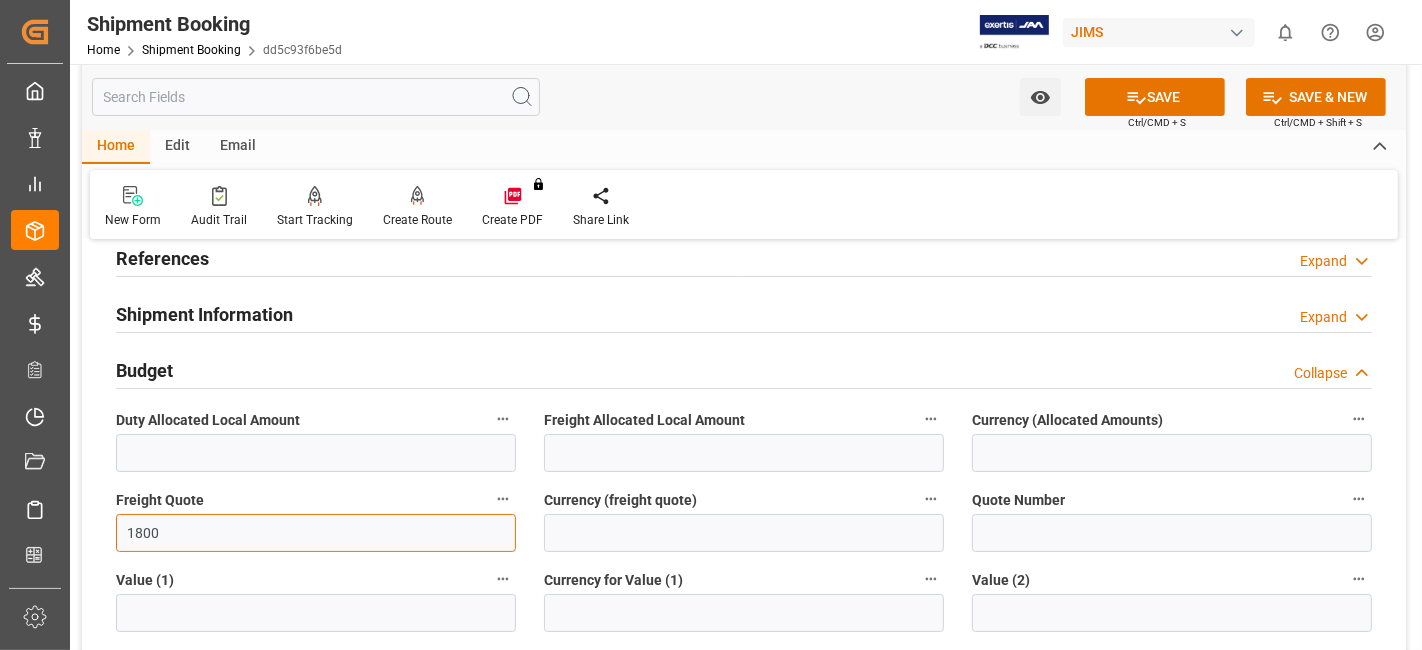 scroll, scrollTop: 122, scrollLeft: 0, axis: vertical 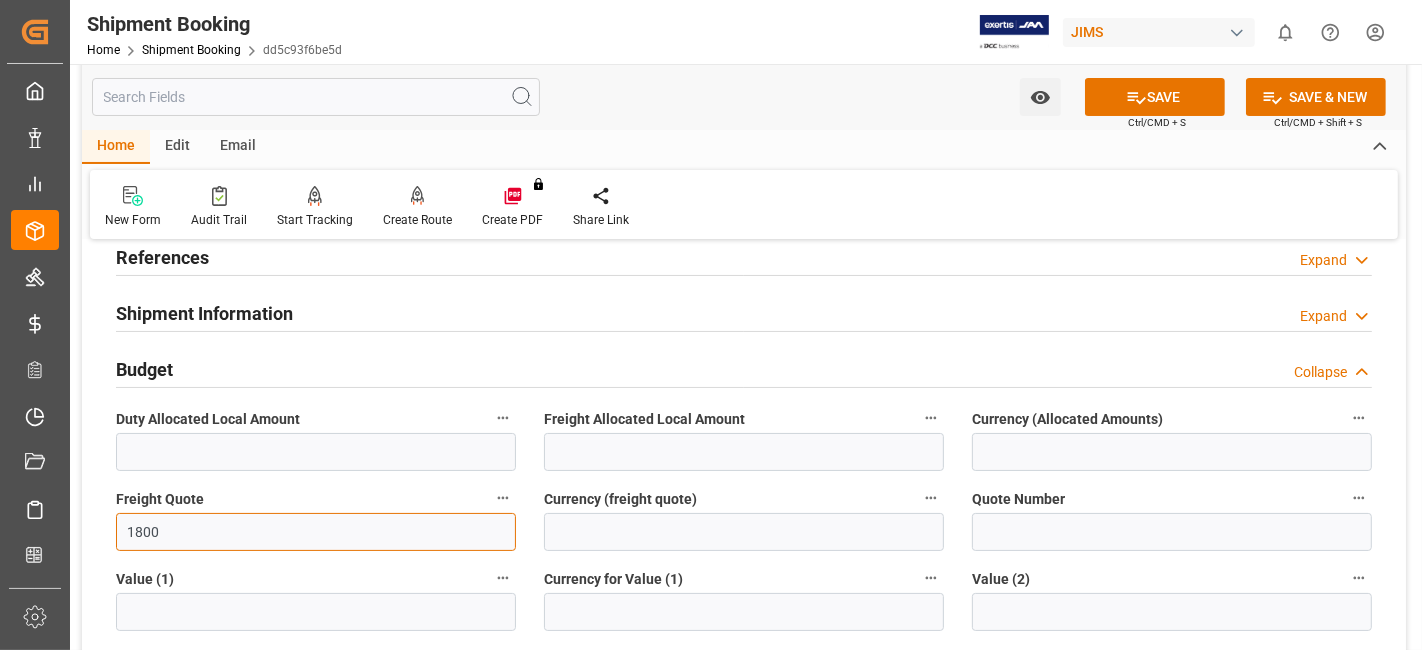 type on "1800" 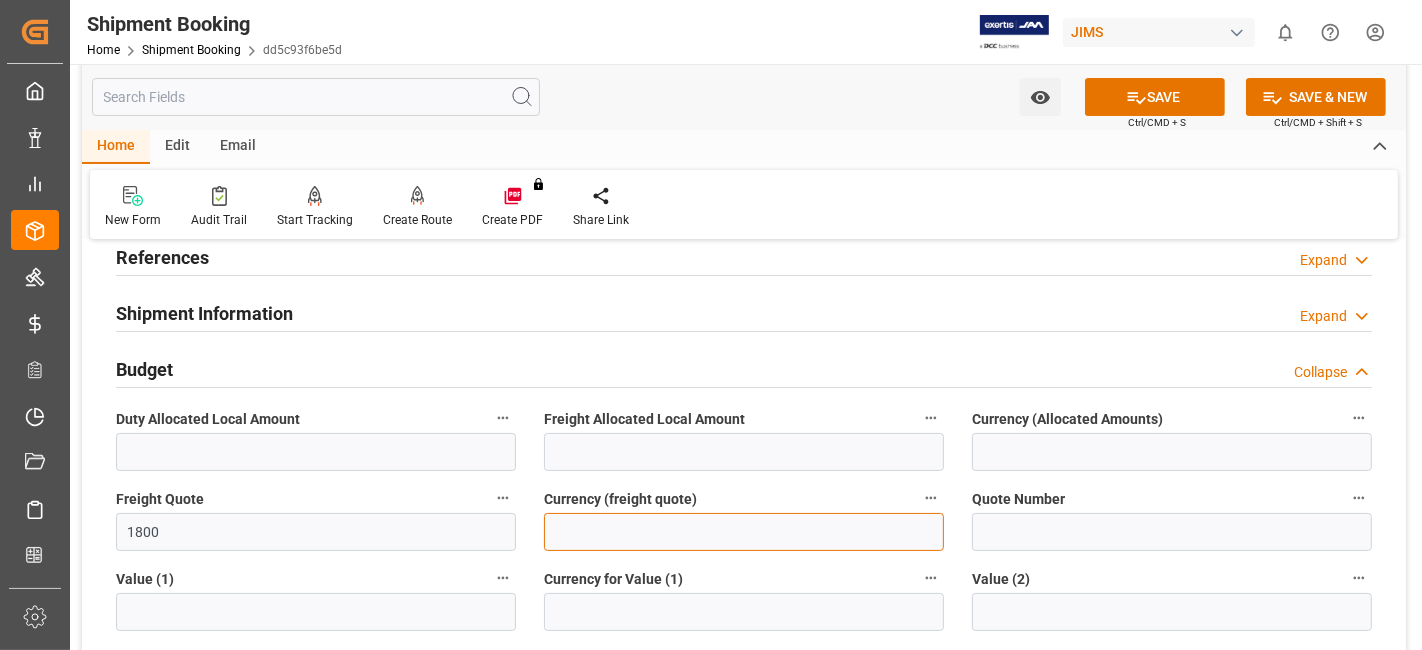 click at bounding box center [744, 532] 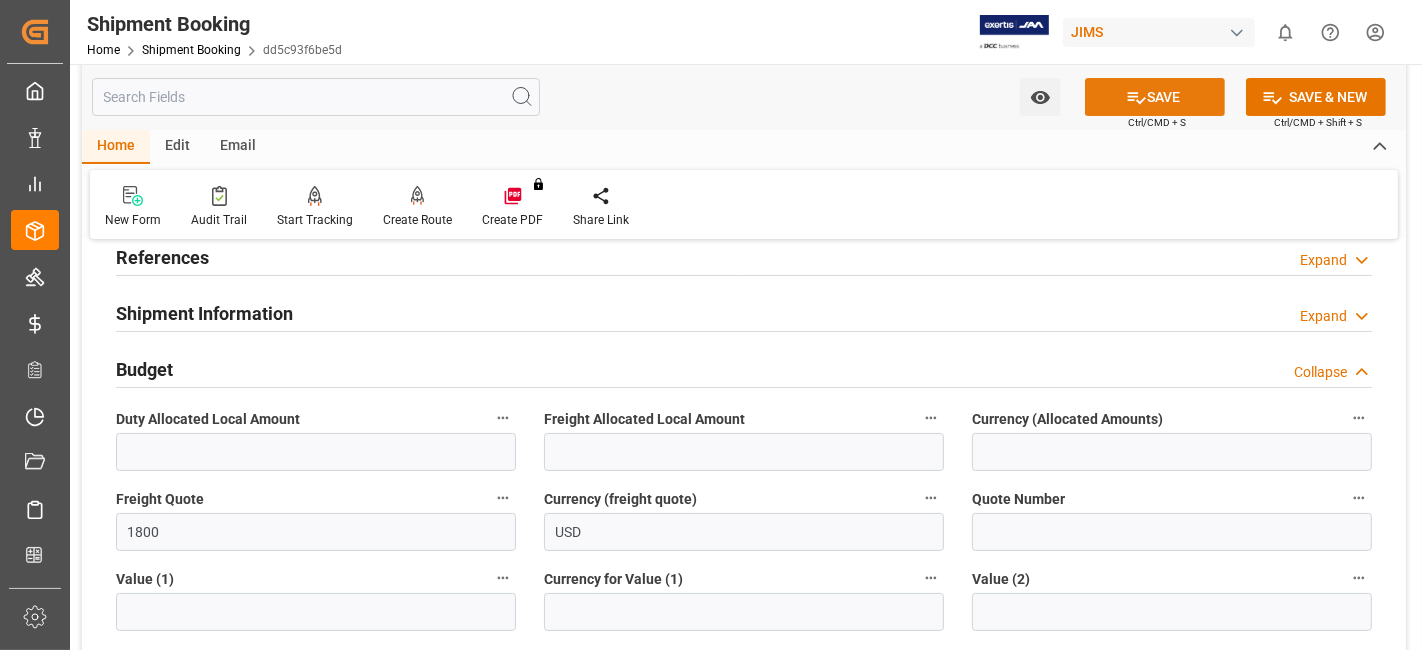 click on "SAVE" at bounding box center (1155, 97) 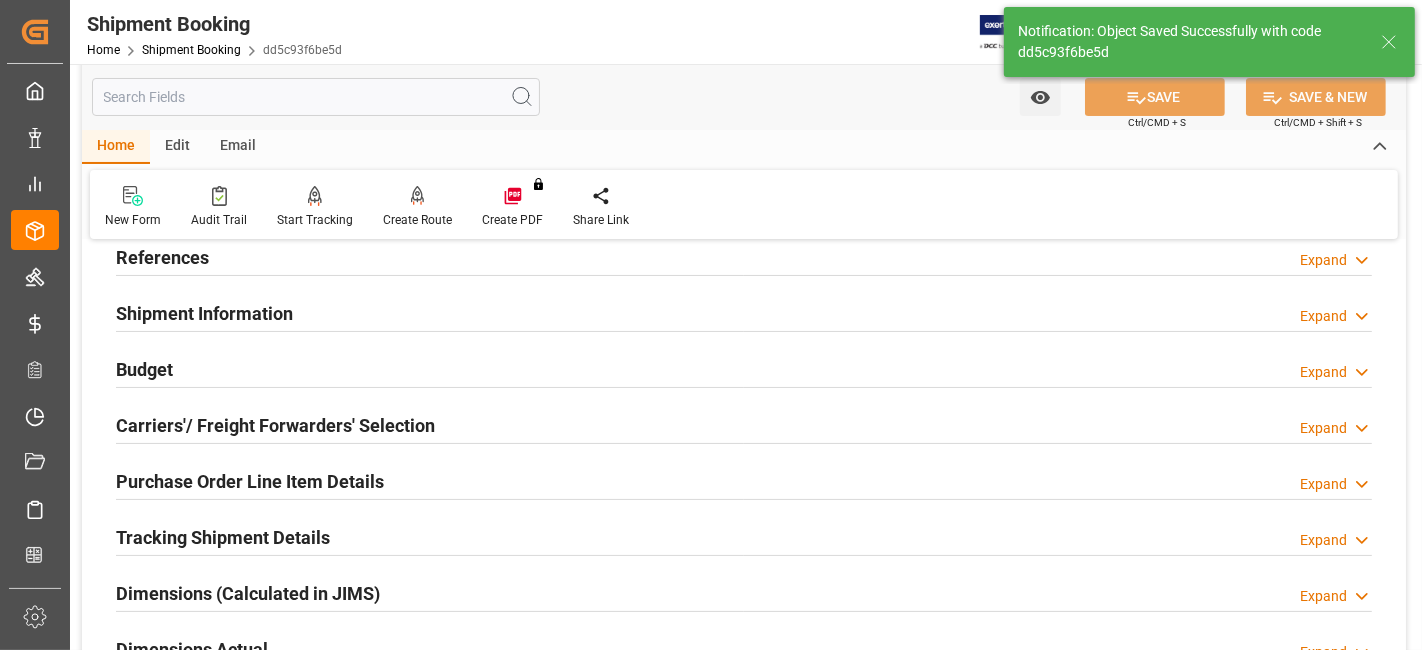 click on "Carriers'/ Freight Forwarders' Selection" at bounding box center (275, 425) 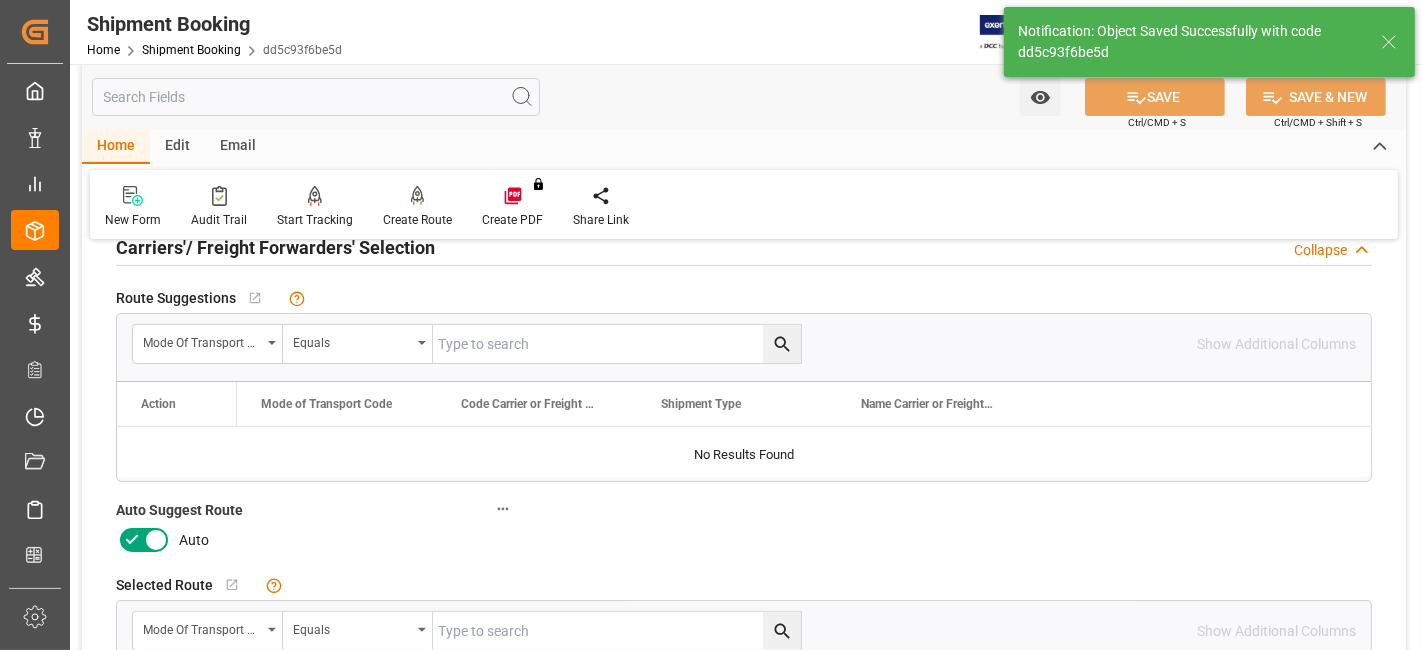 scroll, scrollTop: 311, scrollLeft: 0, axis: vertical 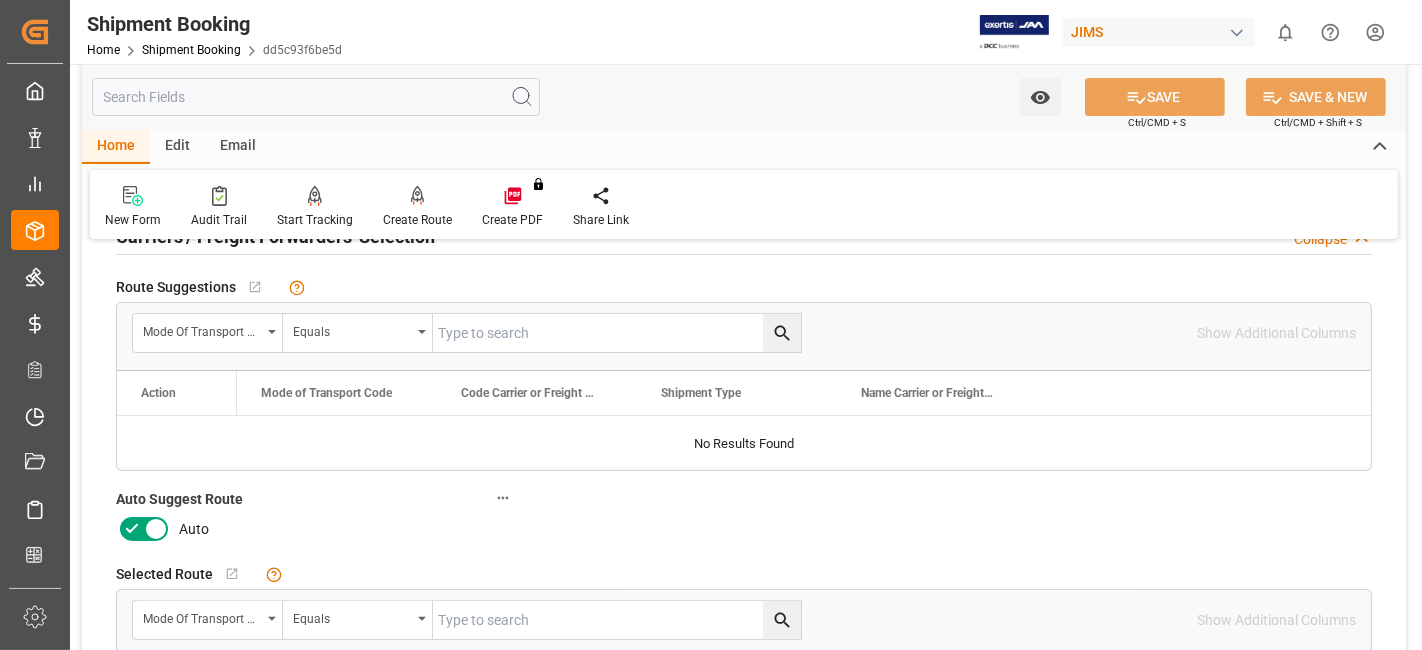 click 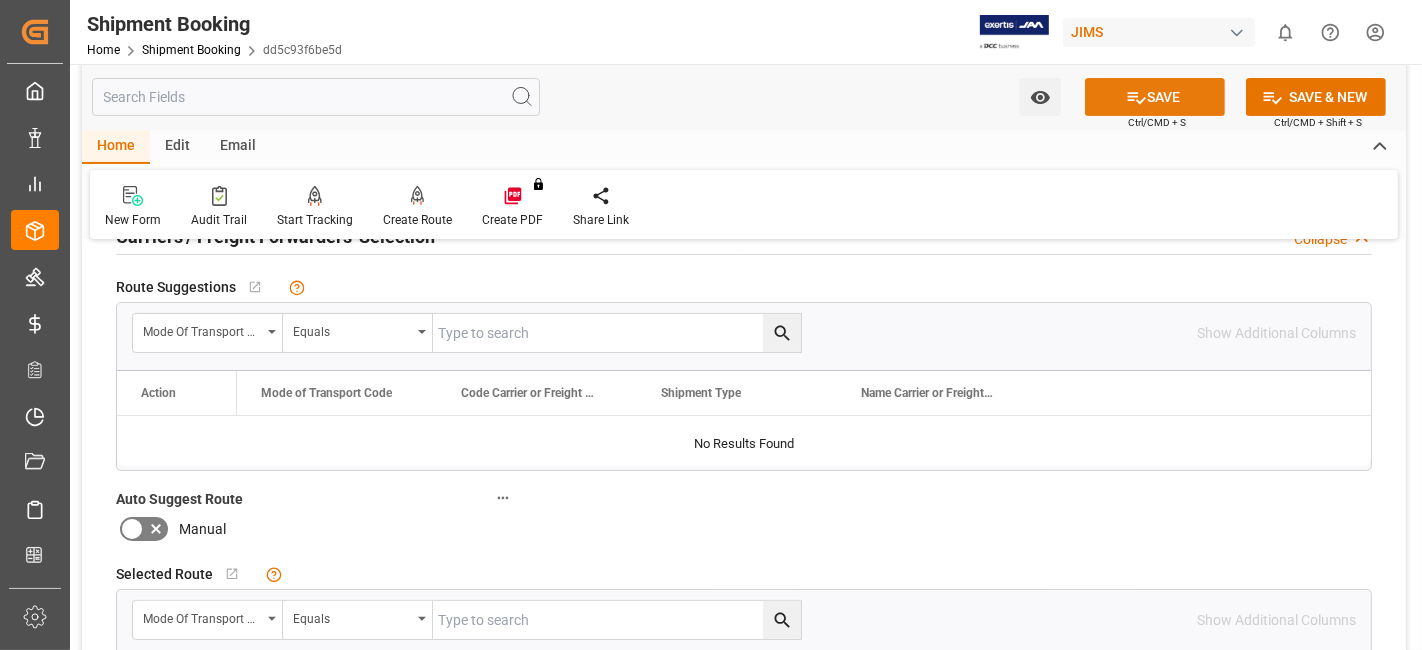 click on "SAVE" at bounding box center (1155, 97) 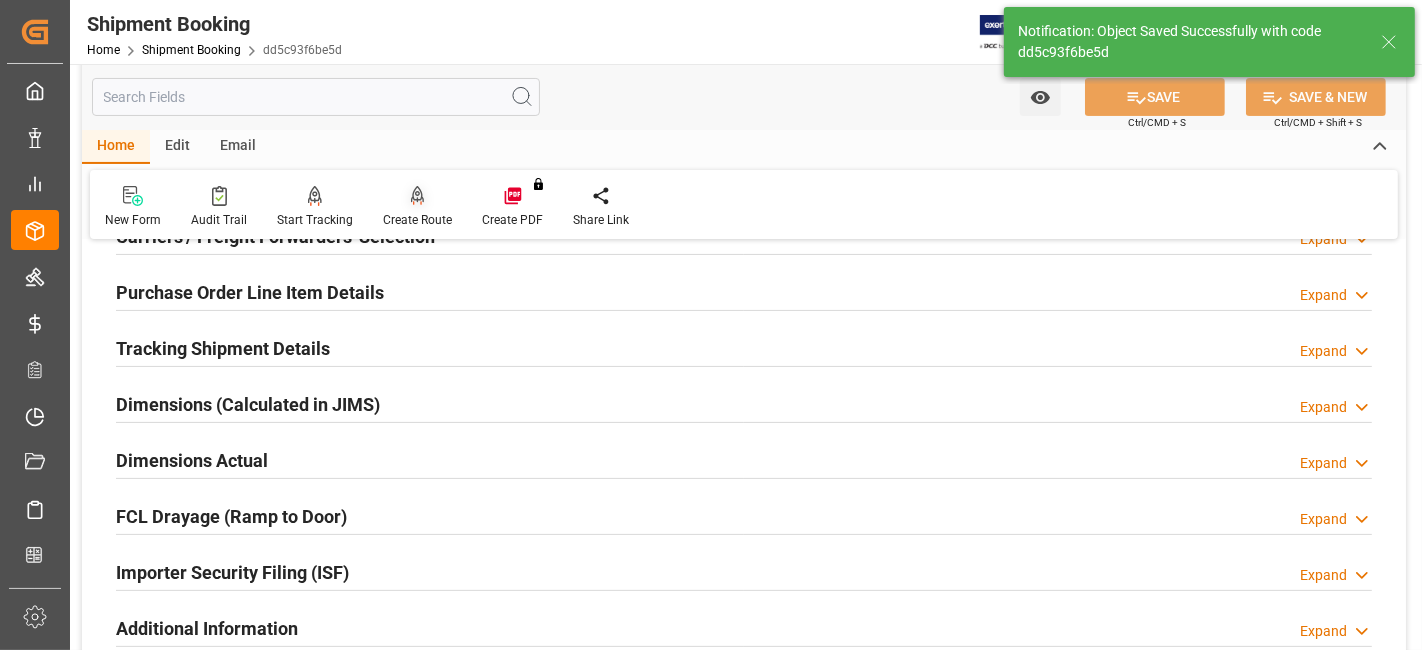 click on "Create Route" at bounding box center (417, 220) 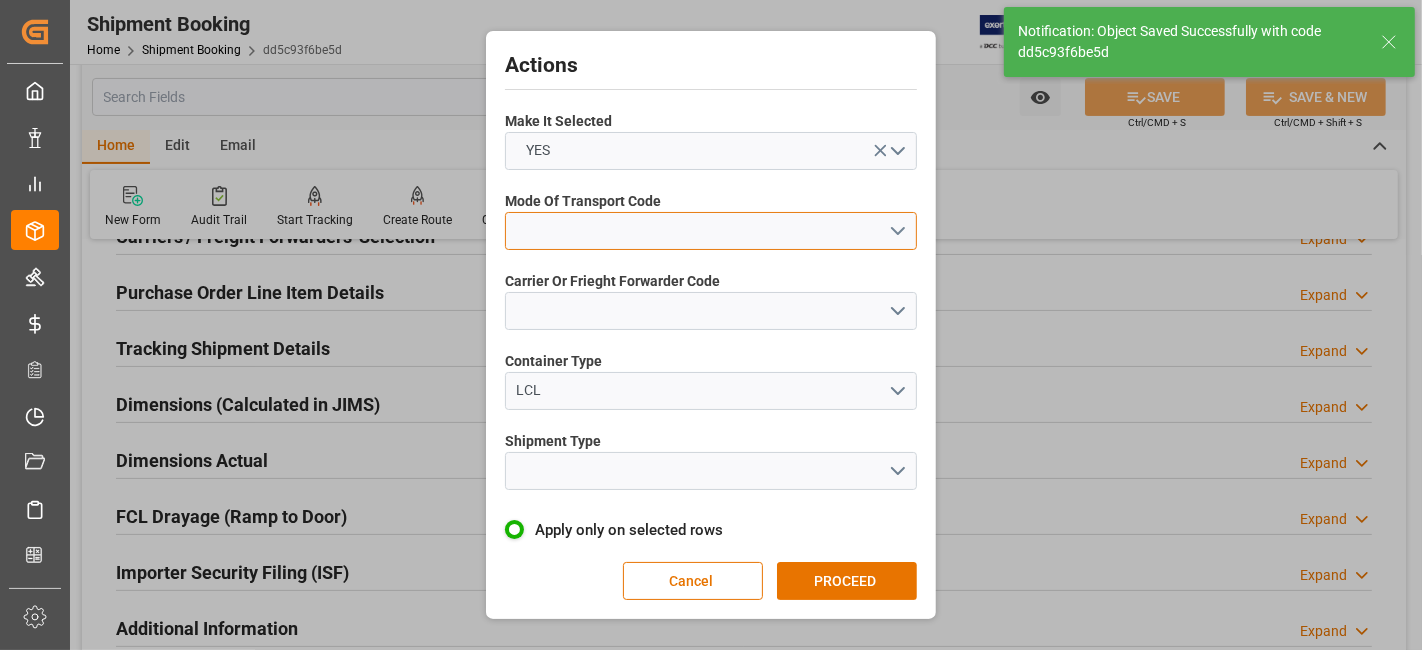 click at bounding box center (711, 231) 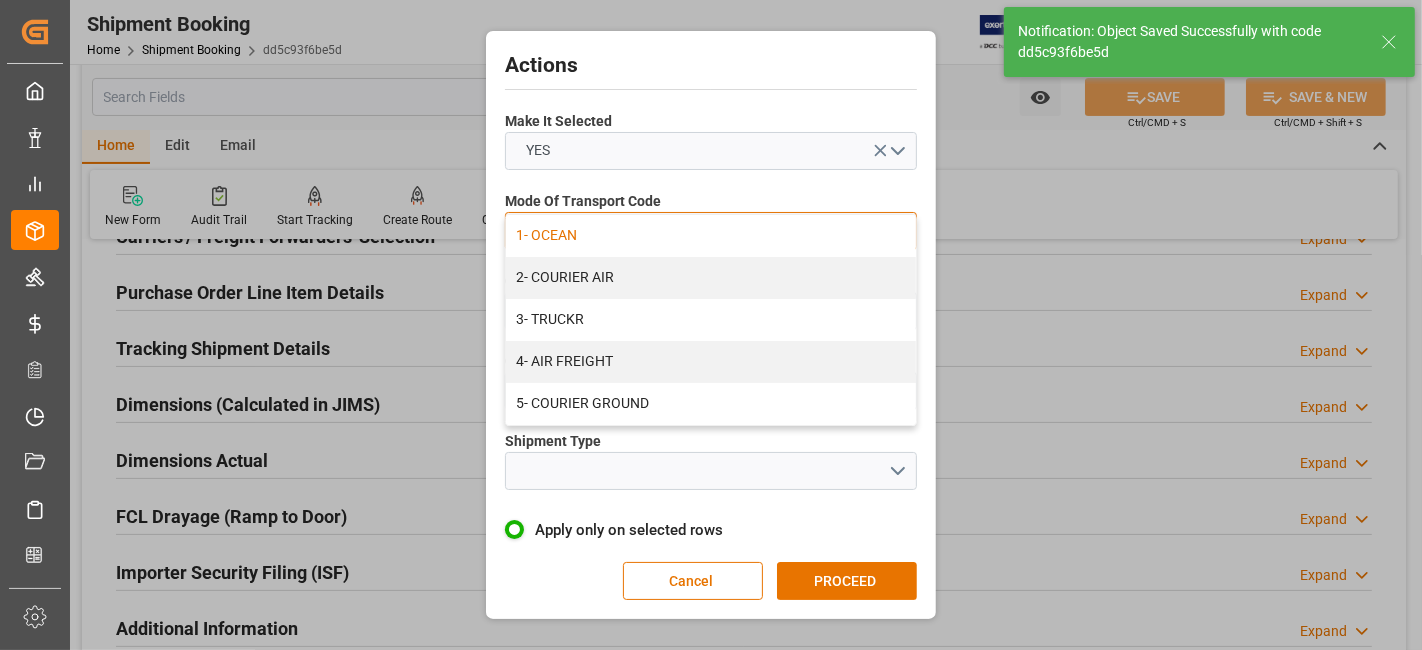 click on "1- OCEAN" at bounding box center [711, 236] 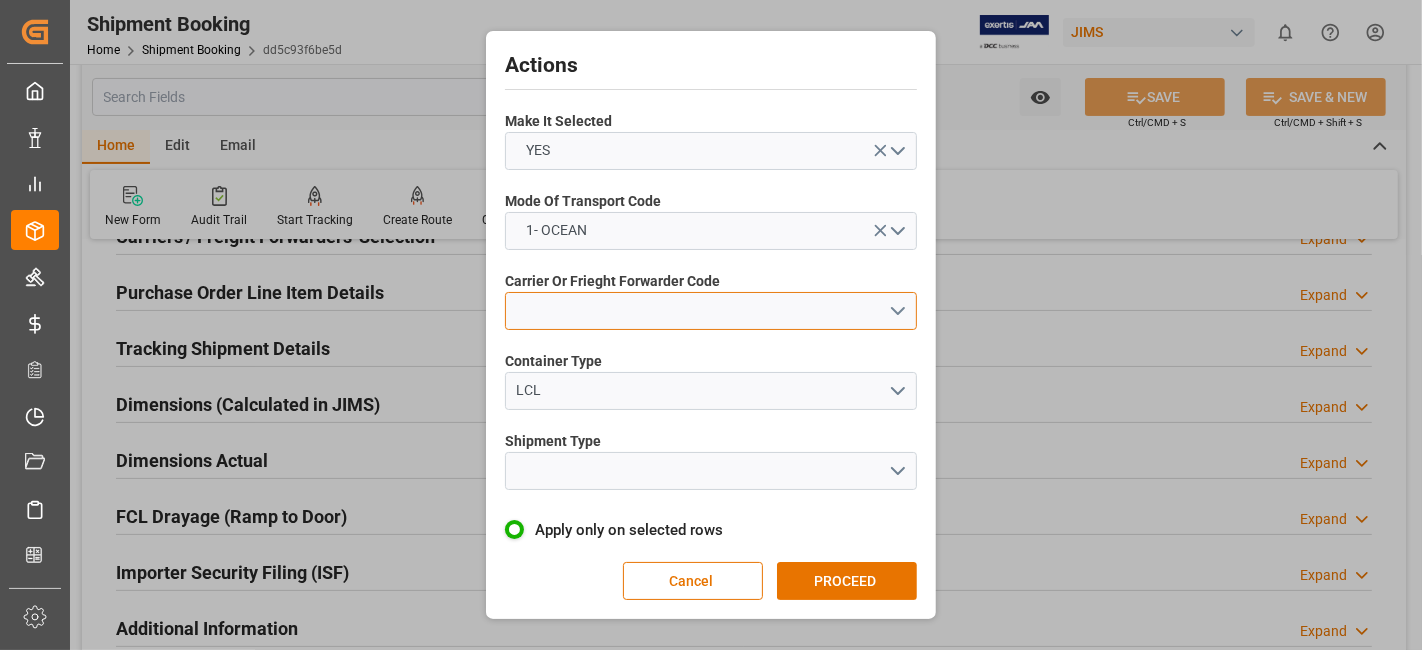 click at bounding box center [711, 311] 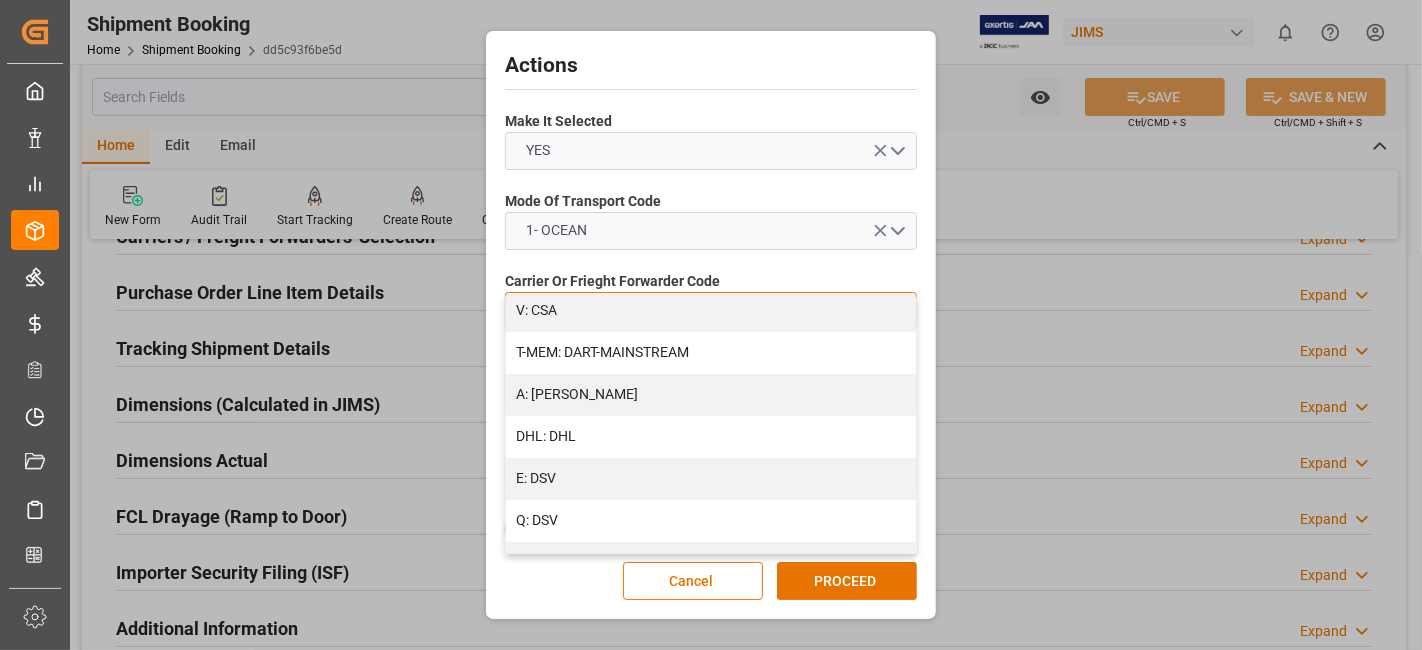 scroll, scrollTop: 253, scrollLeft: 0, axis: vertical 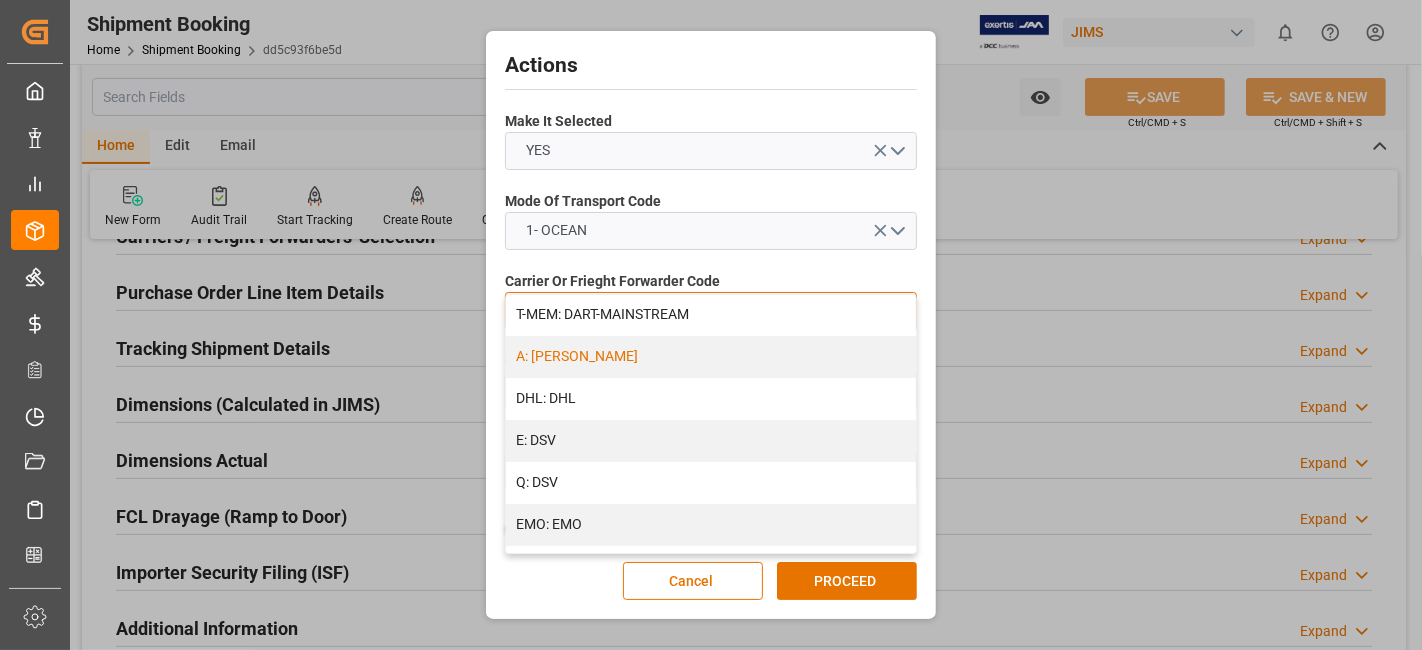 click on "A: DELMAR" at bounding box center (711, 357) 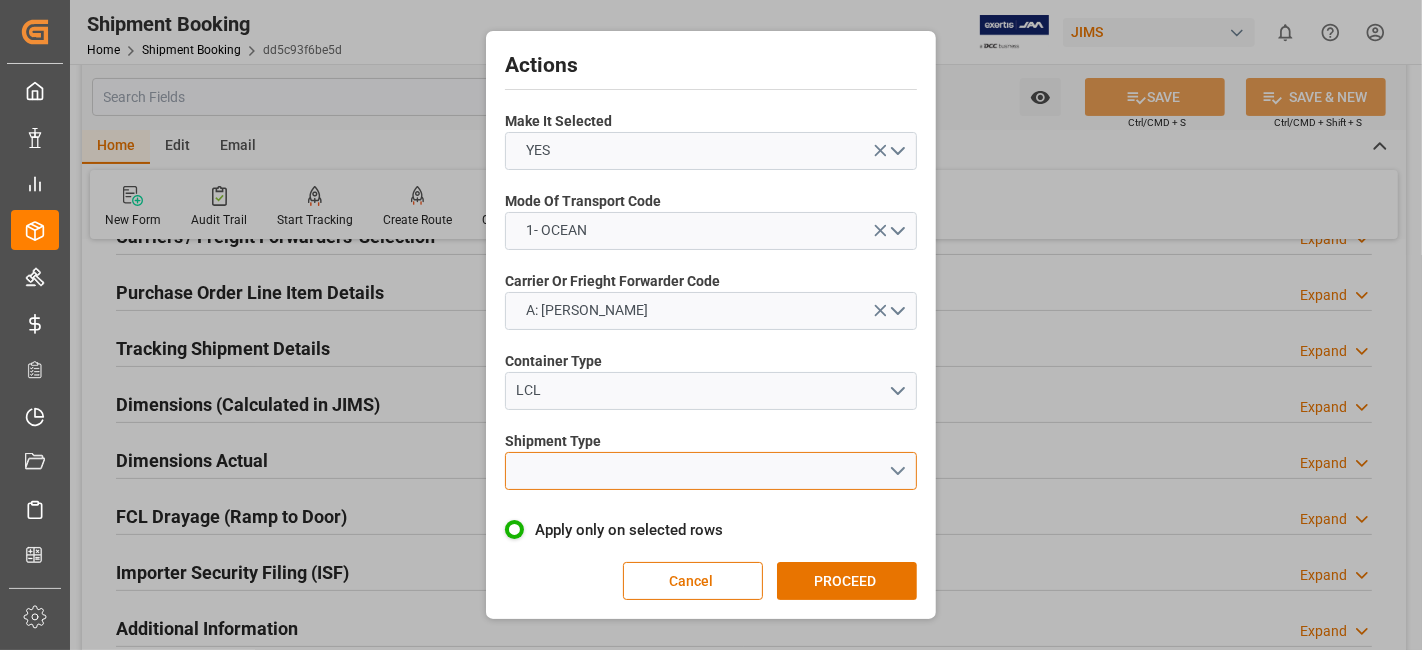 click at bounding box center (711, 471) 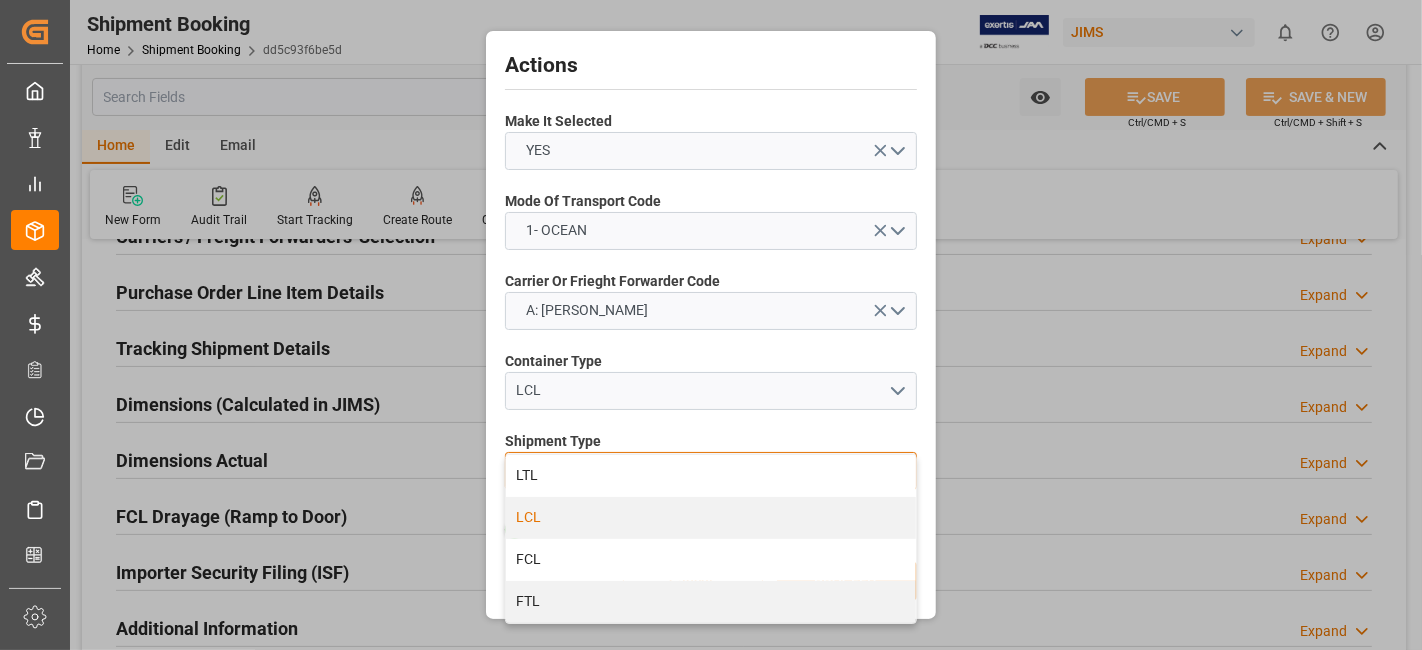 click on "LCL" at bounding box center [711, 518] 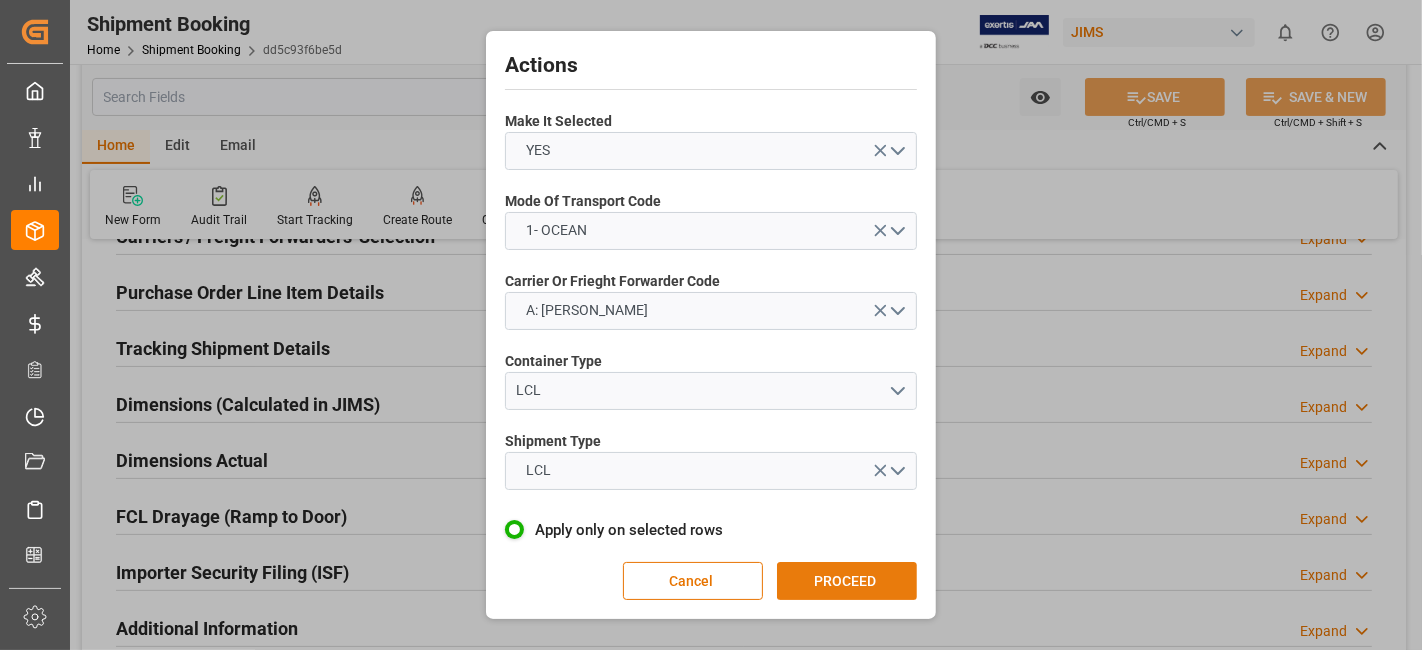 click on "PROCEED" at bounding box center (847, 581) 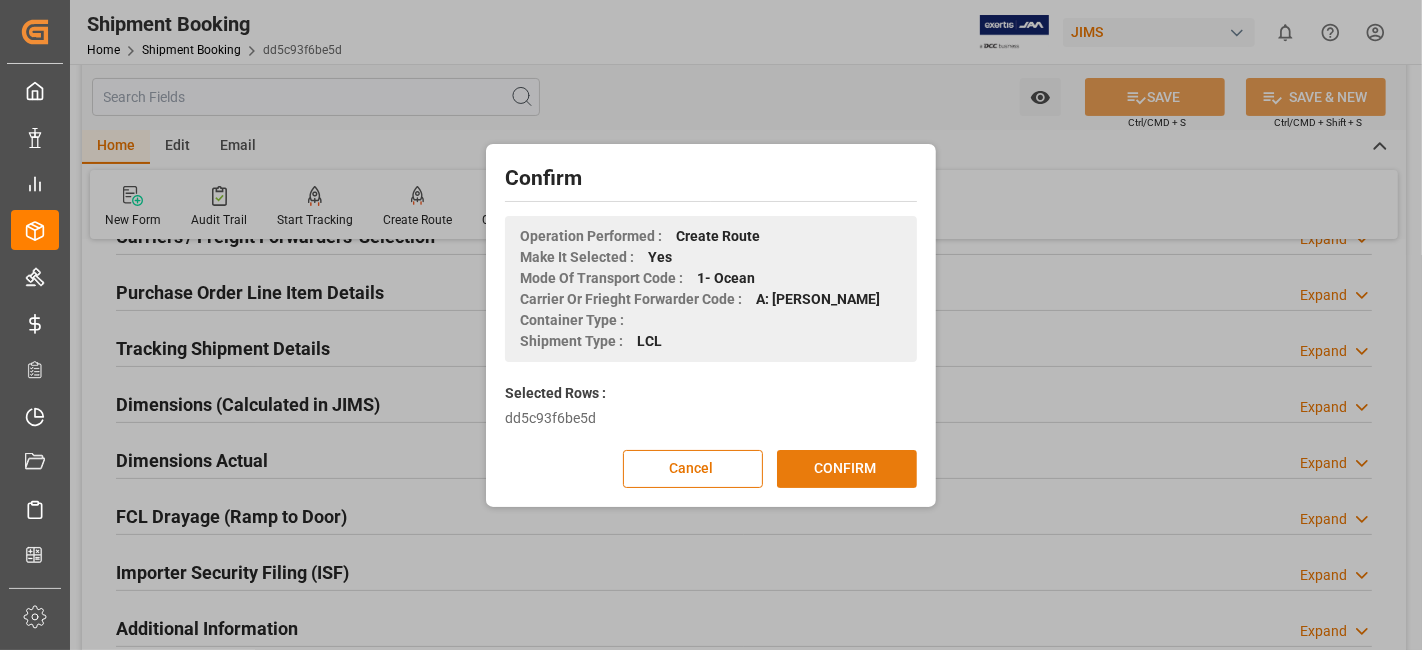 click on "CONFIRM" at bounding box center (847, 469) 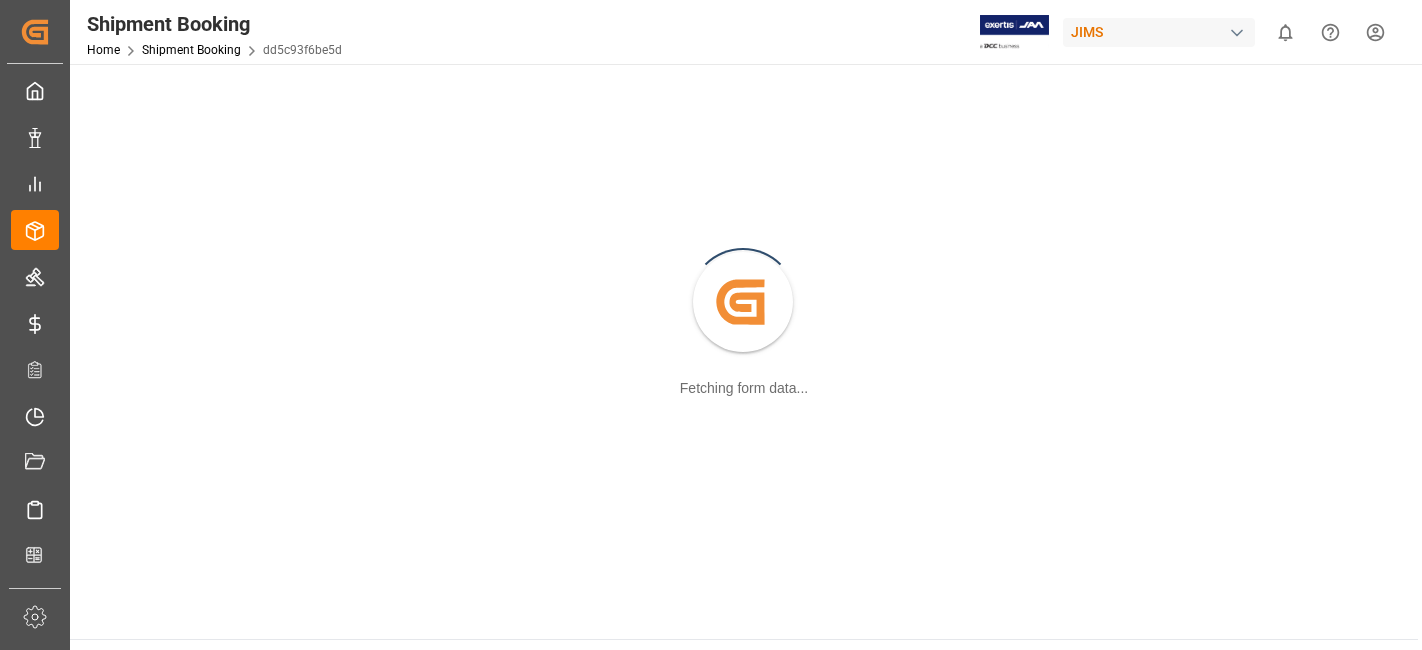 scroll, scrollTop: 0, scrollLeft: 0, axis: both 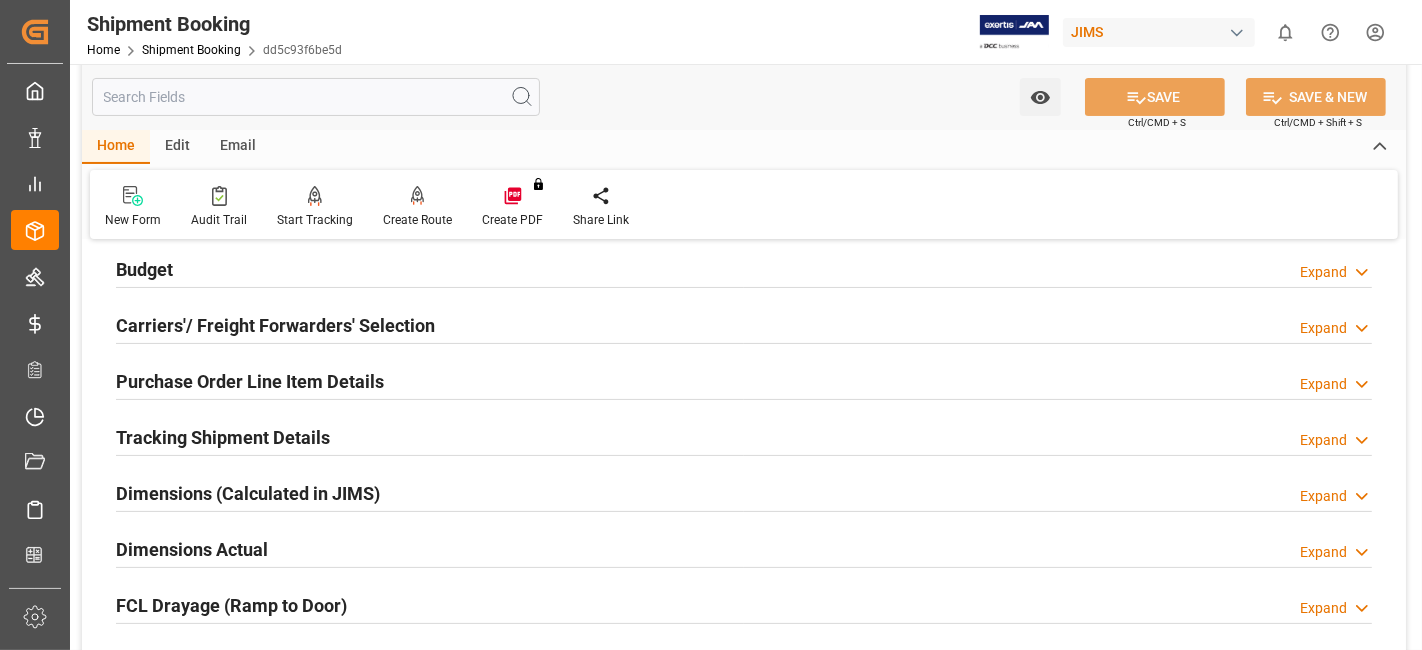 click on "Carriers'/ Freight Forwarders' Selection" at bounding box center [275, 325] 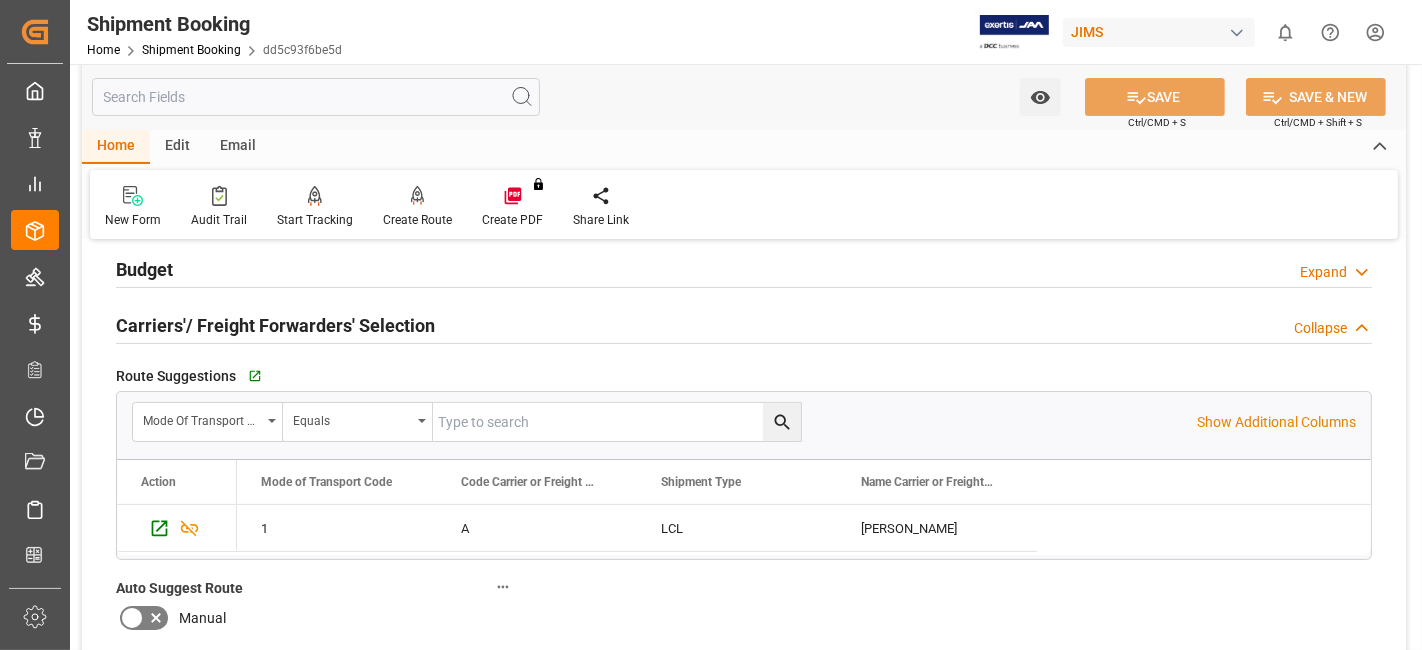 click on "Carriers'/ Freight Forwarders' Selection" at bounding box center [275, 325] 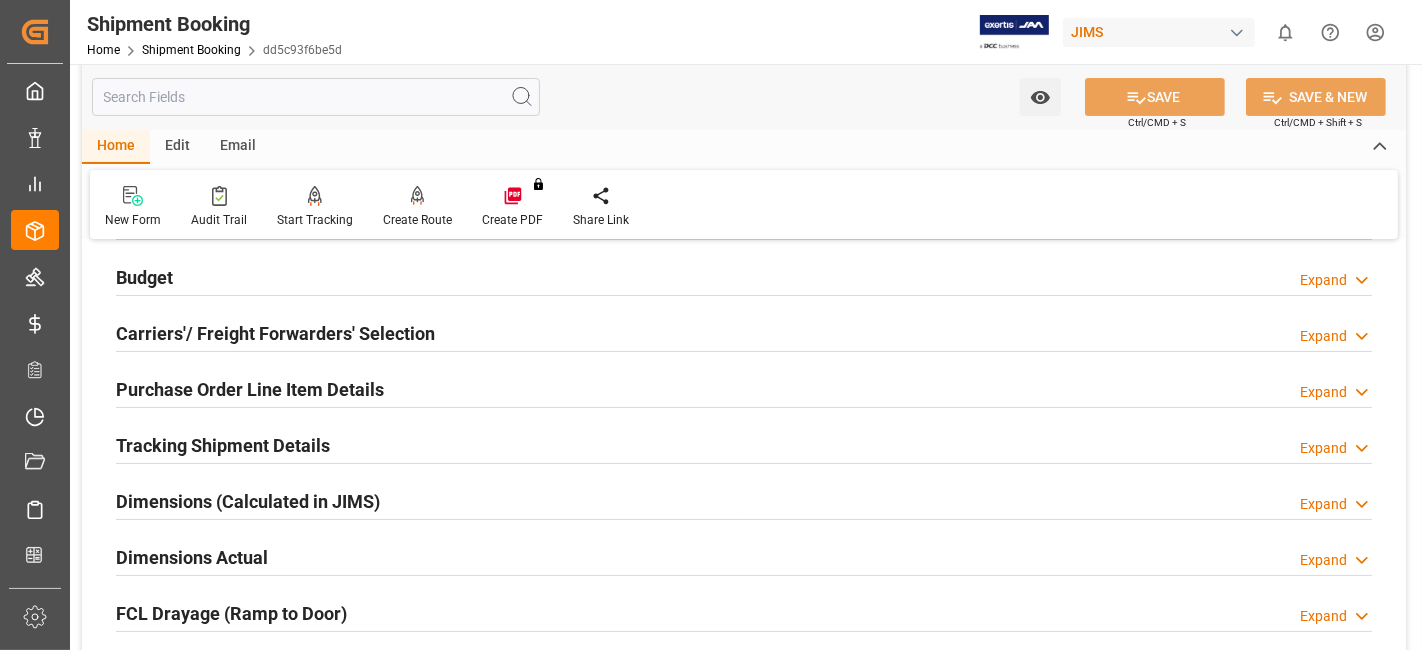 scroll, scrollTop: 222, scrollLeft: 0, axis: vertical 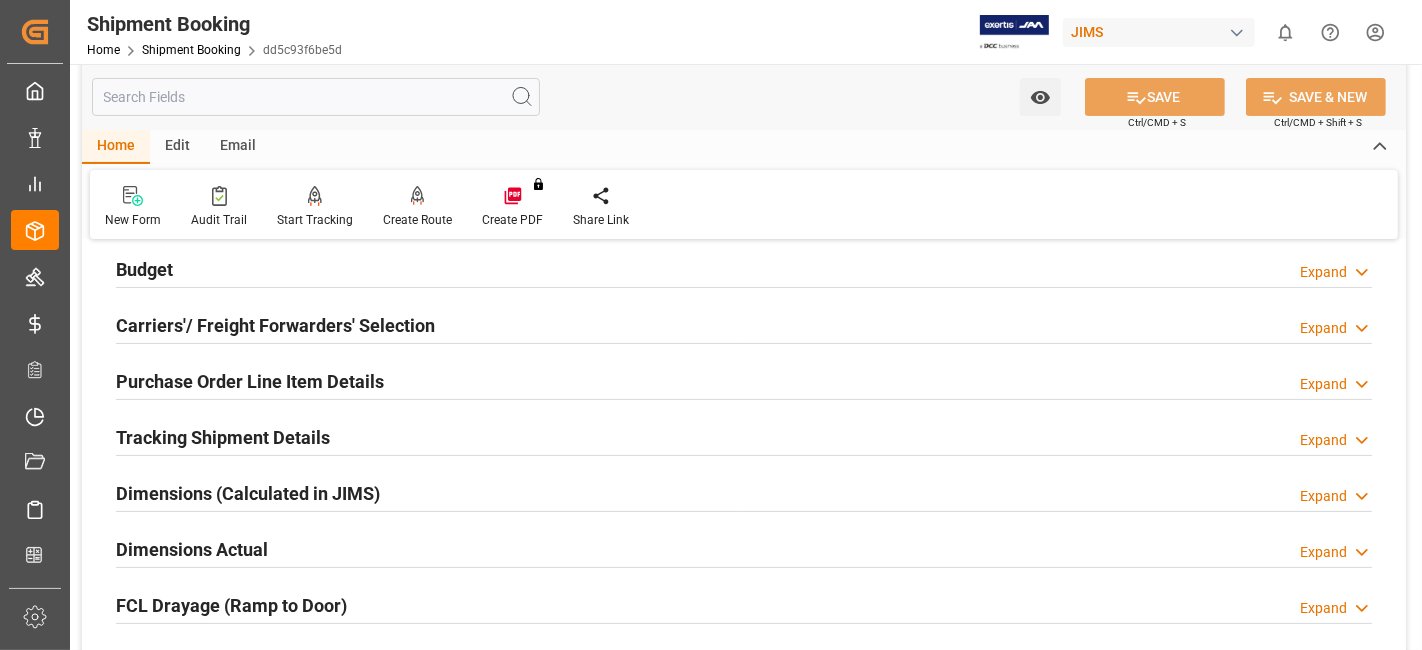 click on "Tracking Shipment Details" at bounding box center (223, 436) 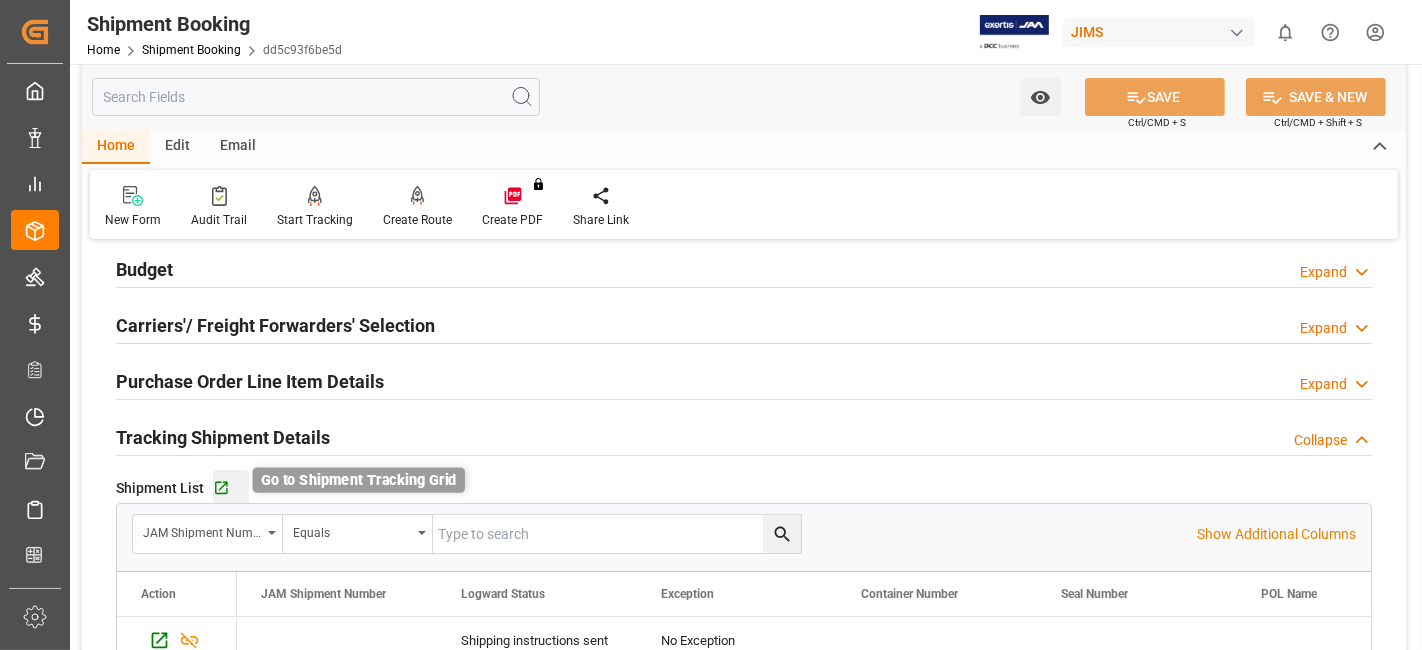 click 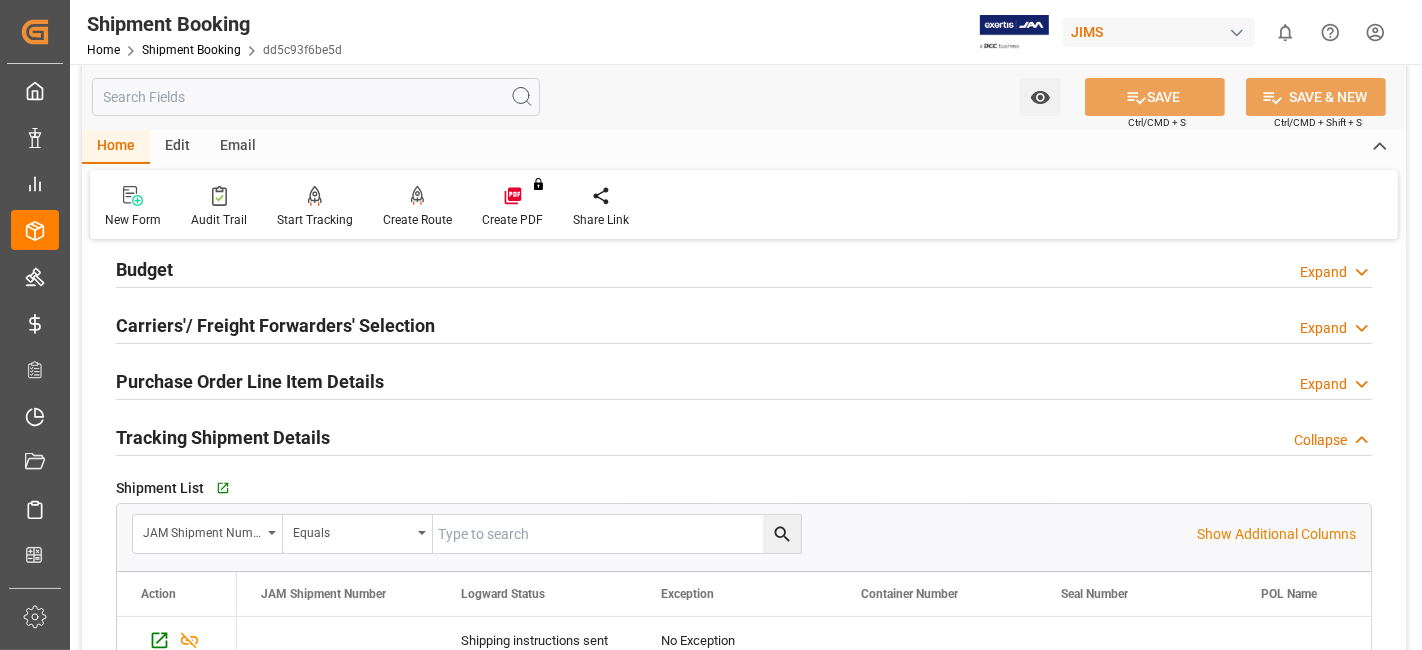 click on "Budget" at bounding box center (144, 269) 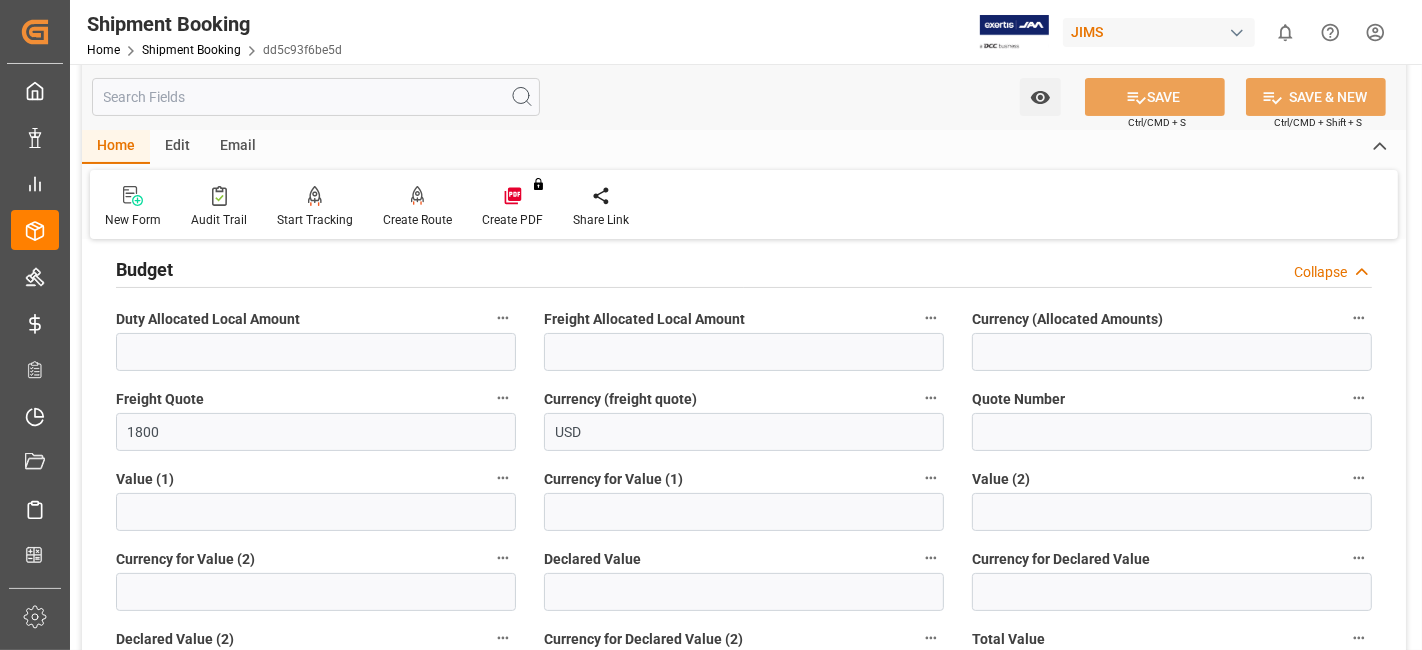 click on "Budget" at bounding box center (144, 269) 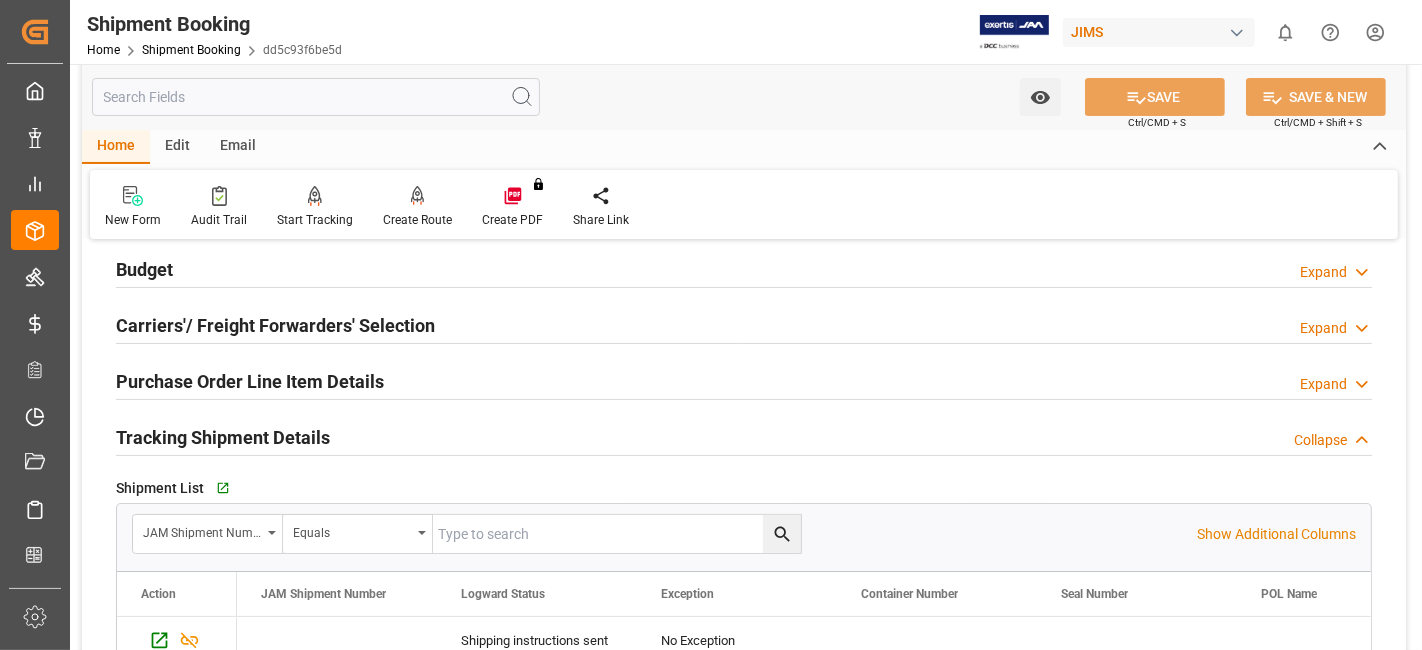 click on "Budget Expand" at bounding box center [744, 268] 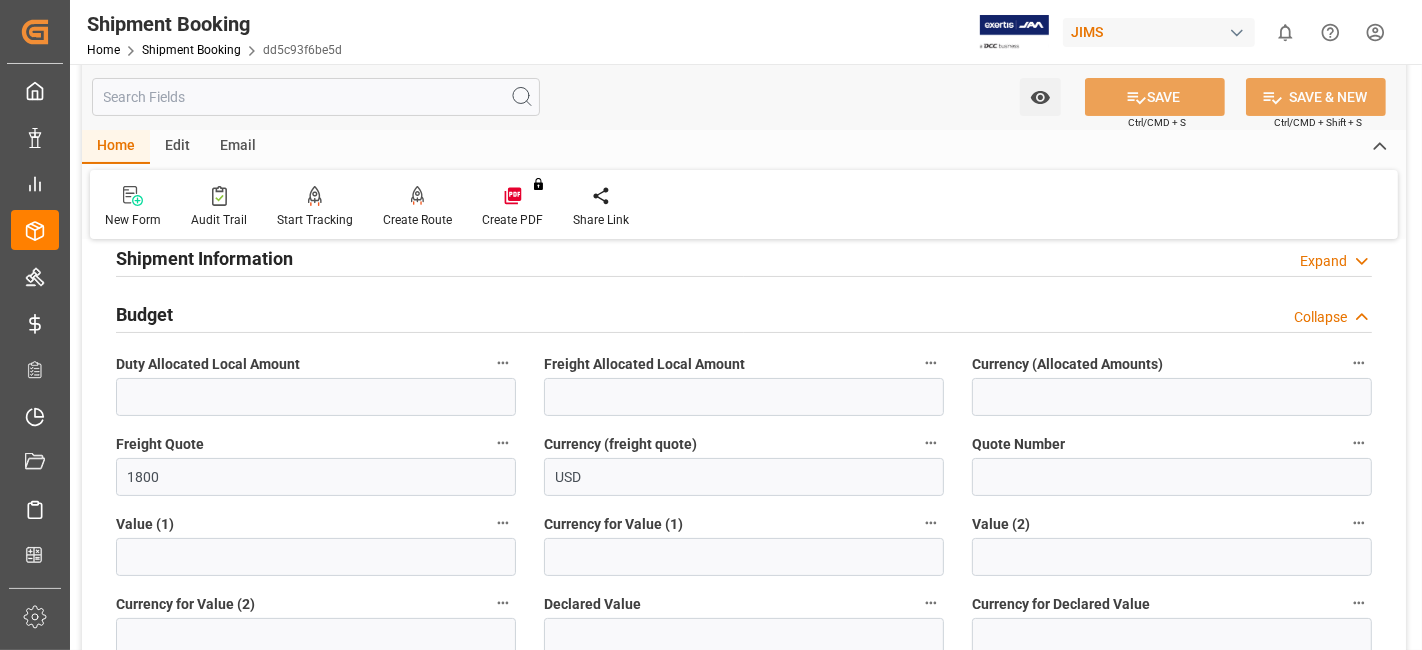 scroll, scrollTop: 133, scrollLeft: 0, axis: vertical 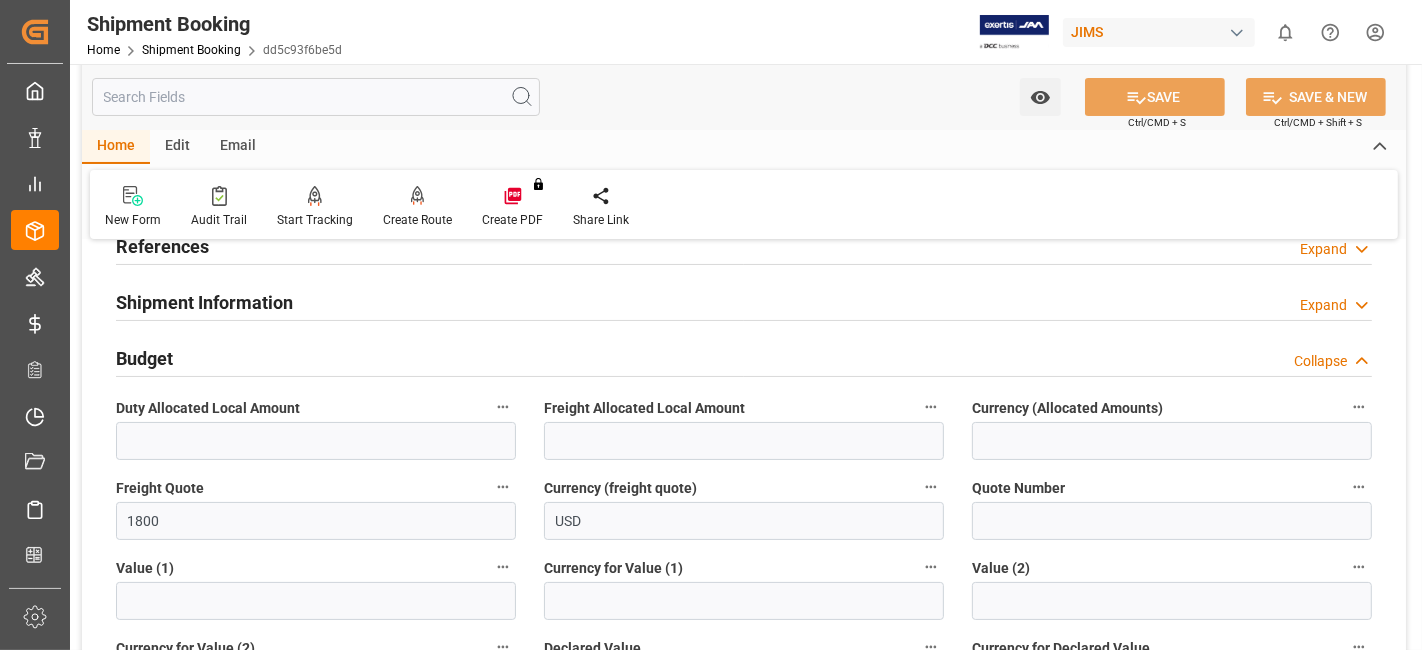 click on "Shipment Information" at bounding box center [204, 302] 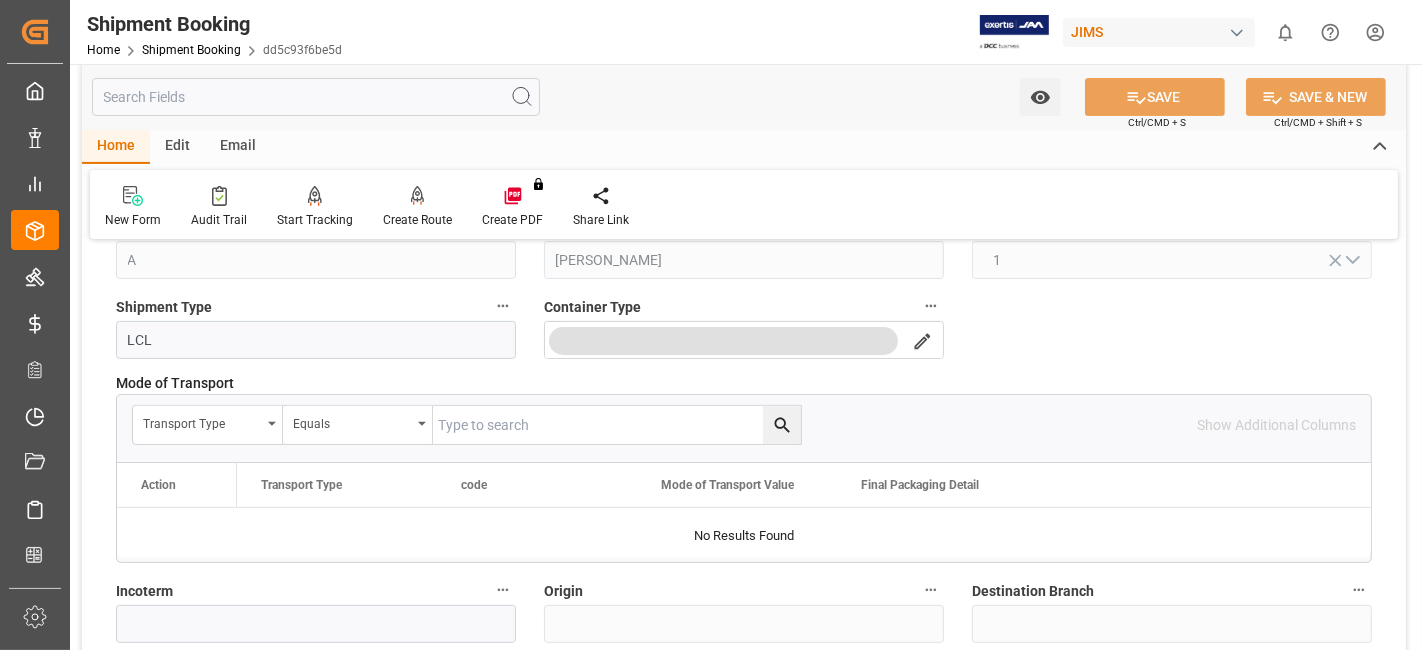 scroll, scrollTop: 577, scrollLeft: 0, axis: vertical 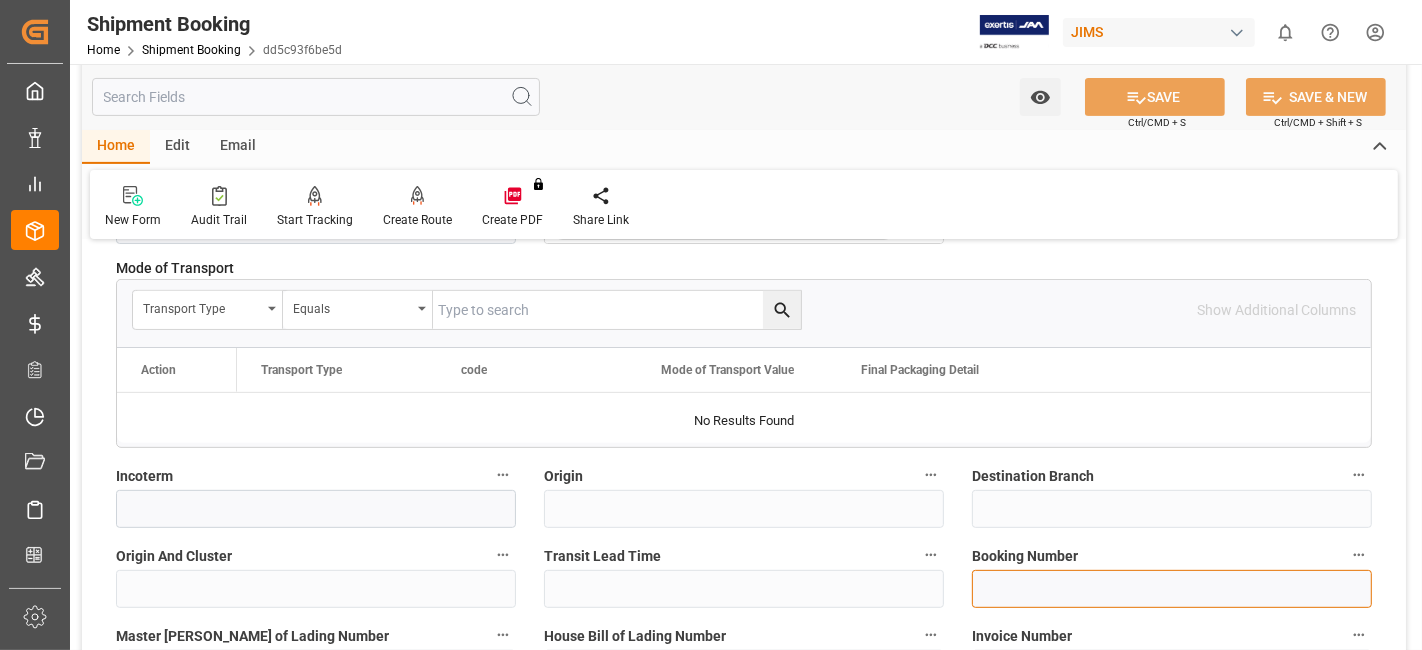 click at bounding box center (1172, 589) 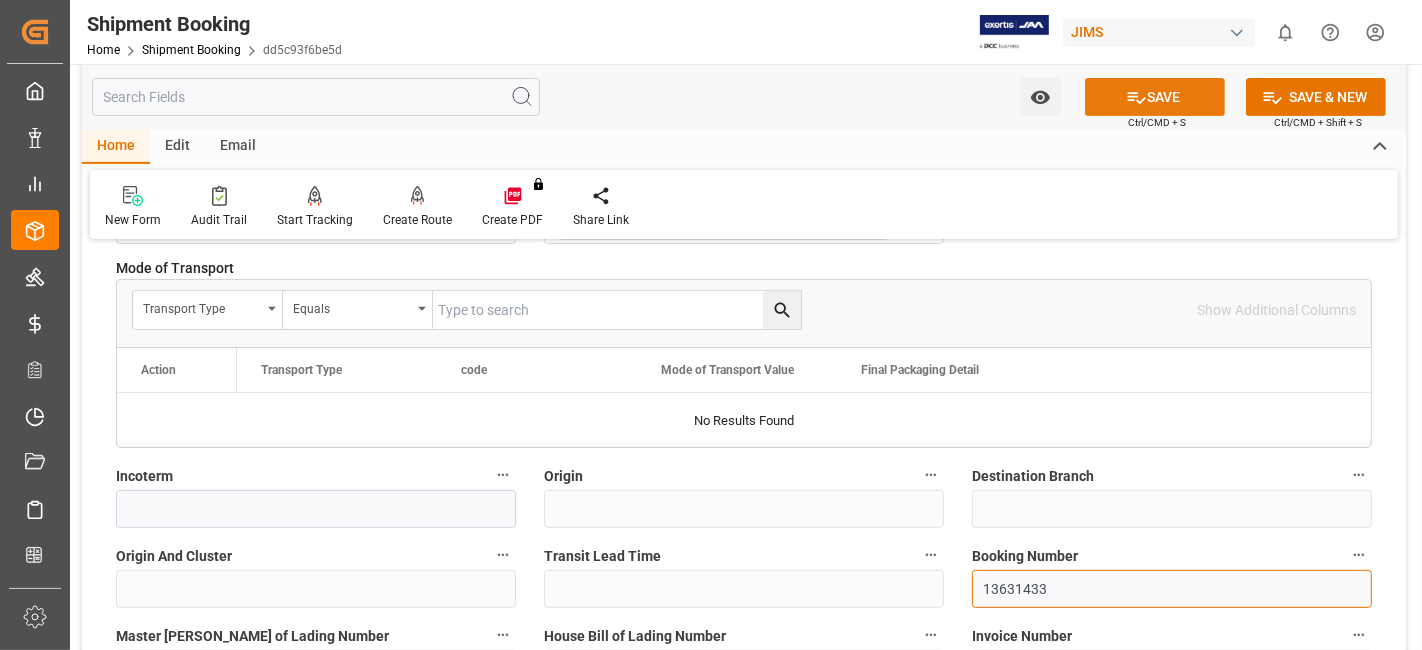 type on "13631433" 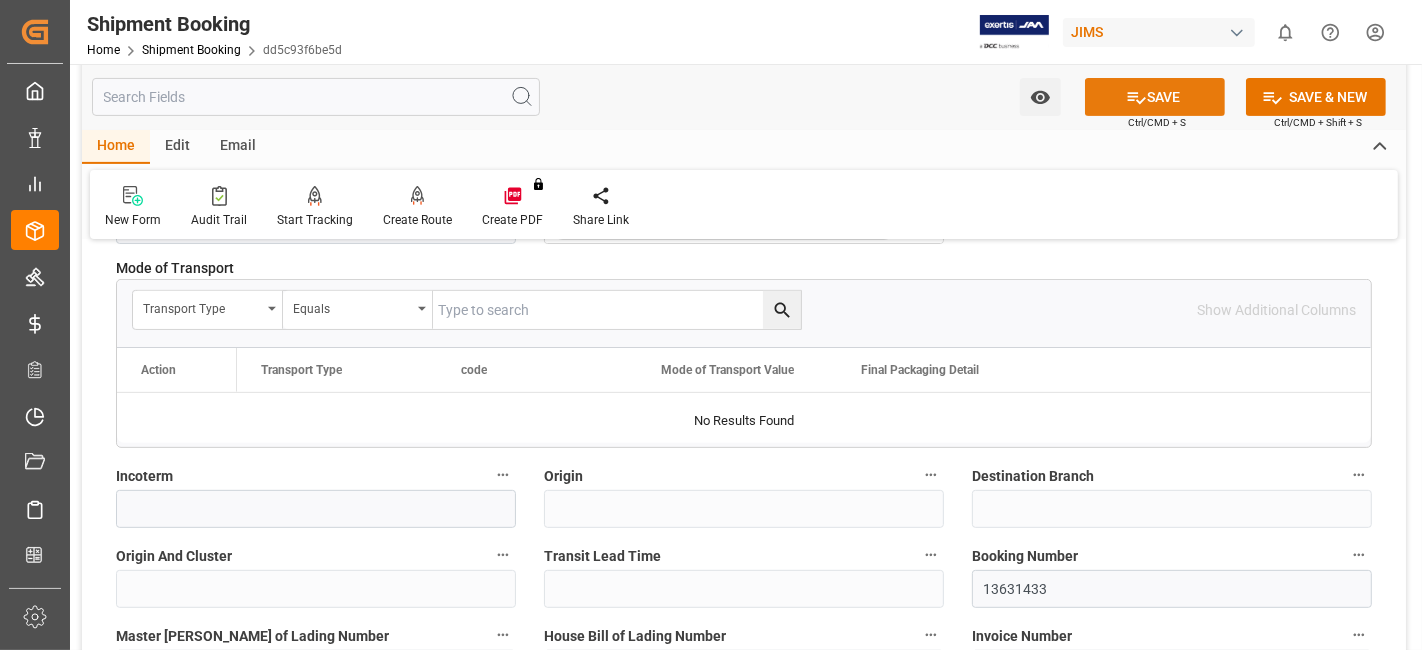 click on "SAVE" at bounding box center (1155, 97) 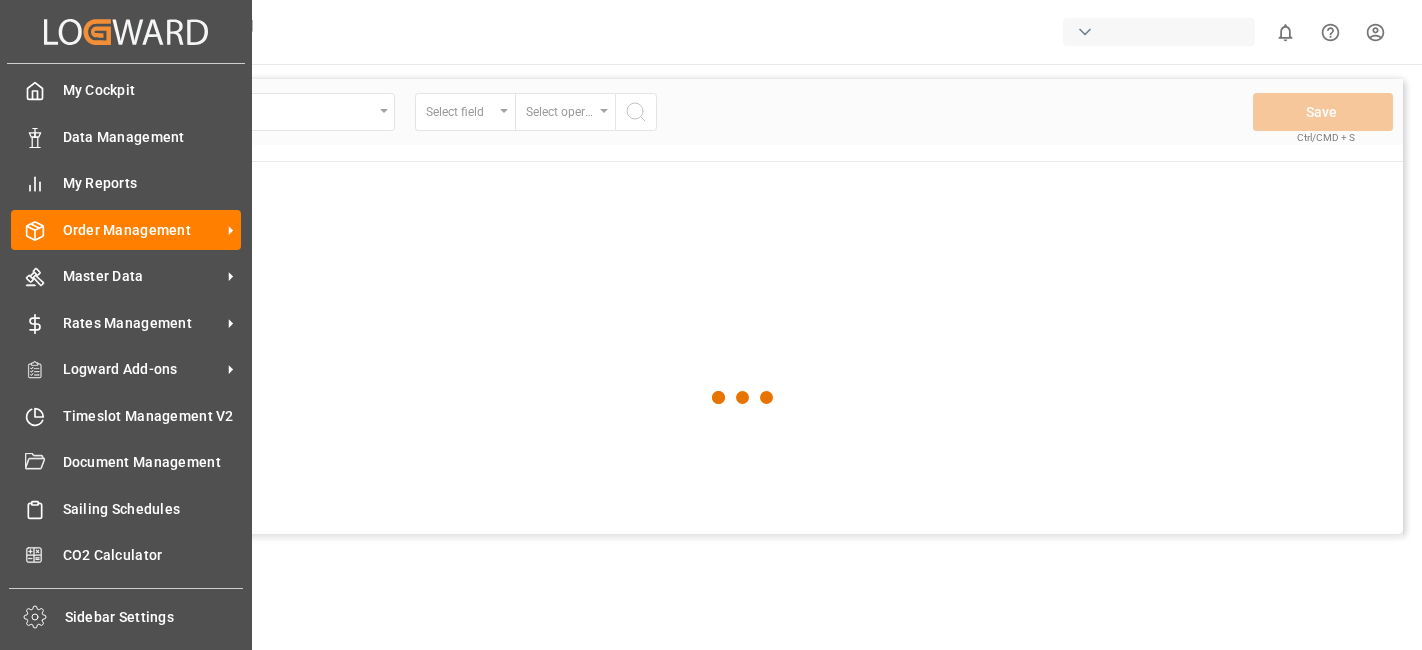 scroll, scrollTop: 0, scrollLeft: 0, axis: both 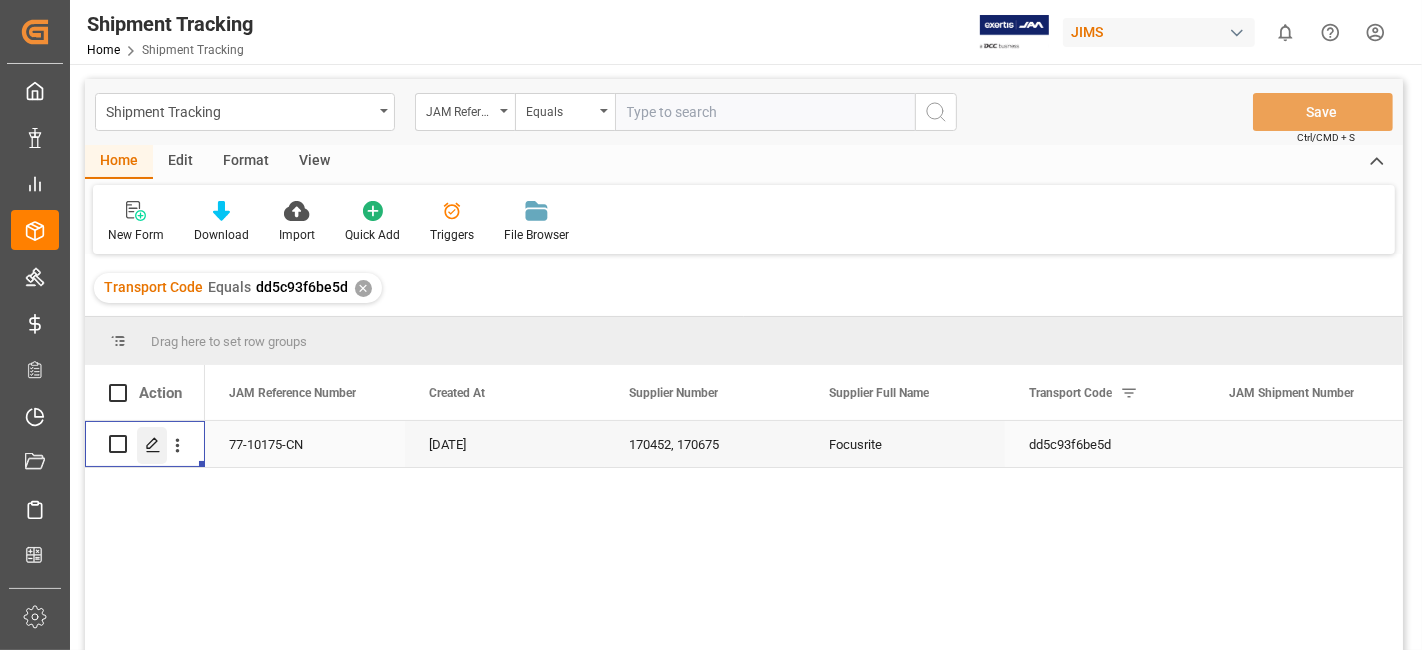 click at bounding box center [152, 445] 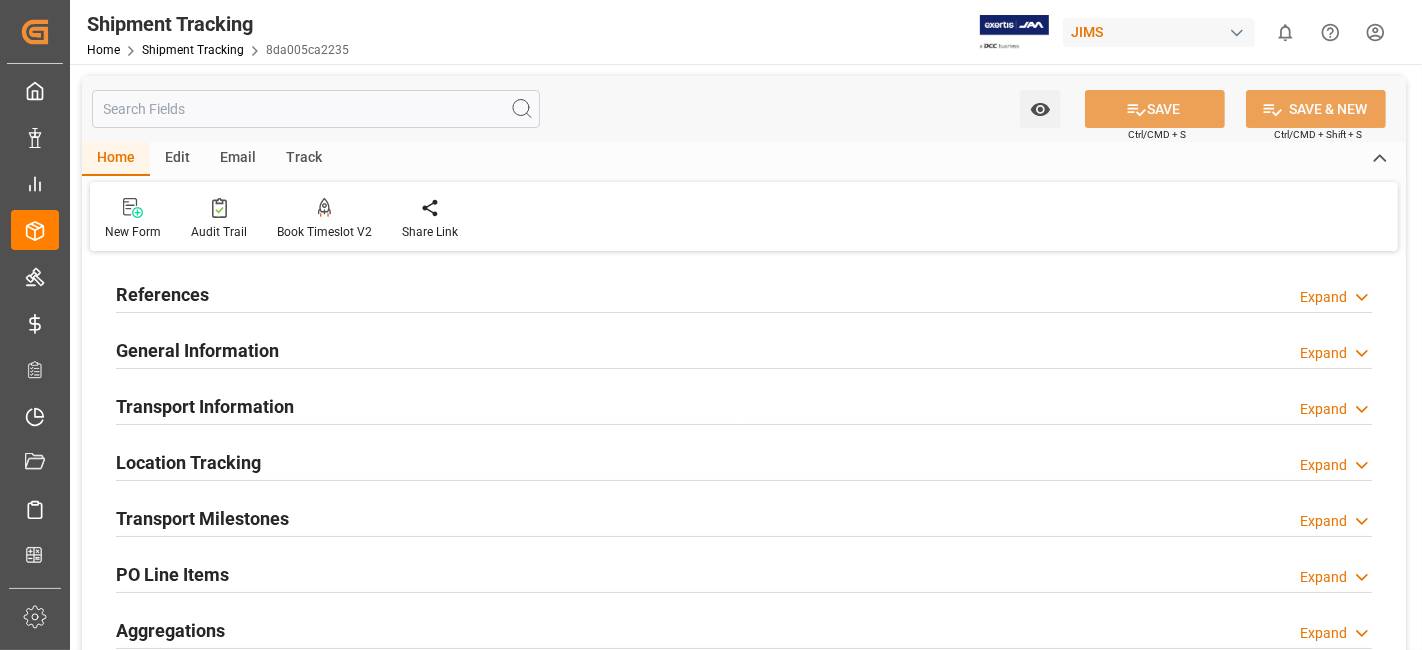 click on "Transport Milestones" at bounding box center [202, 518] 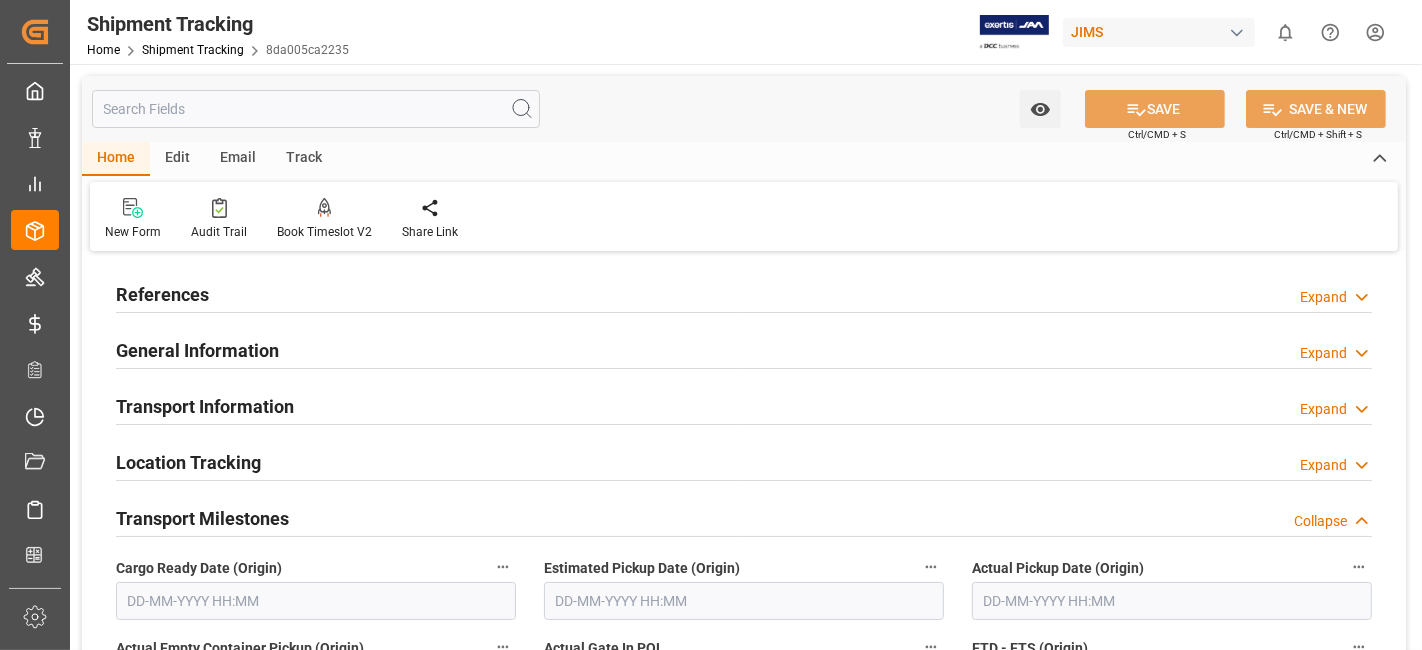 click at bounding box center [316, 601] 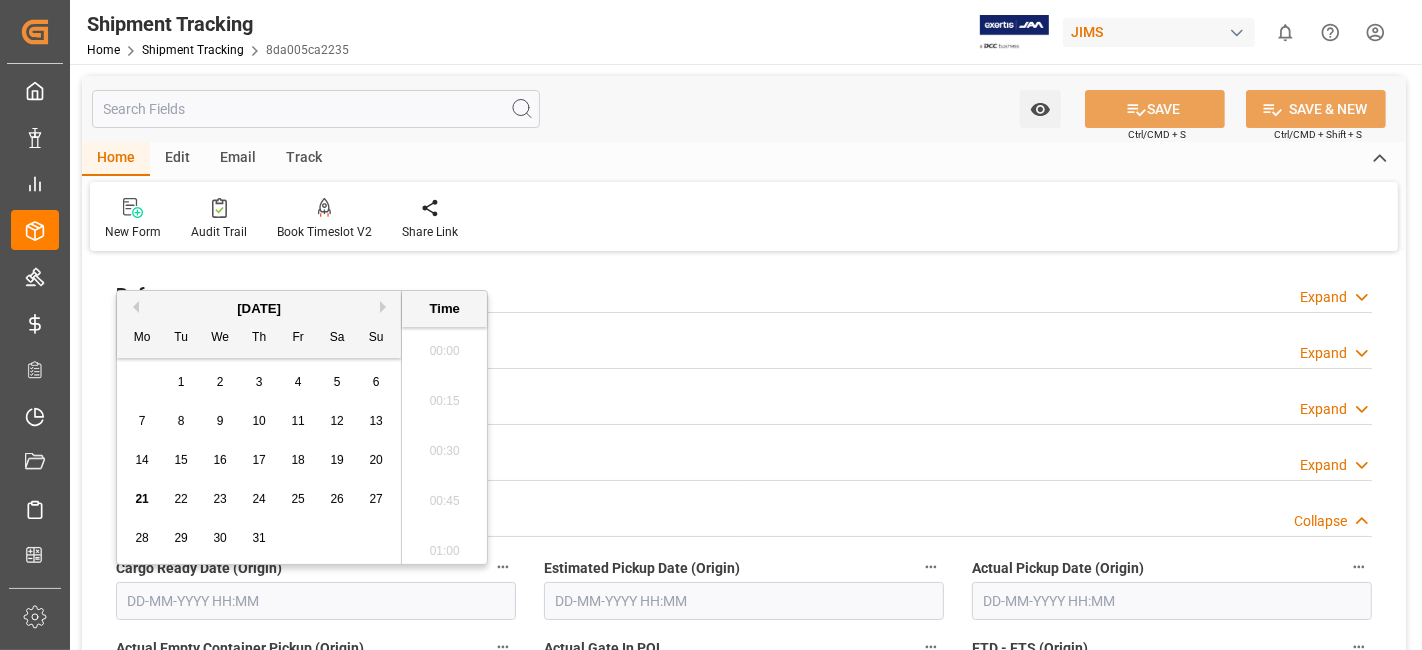 scroll, scrollTop: 1955, scrollLeft: 0, axis: vertical 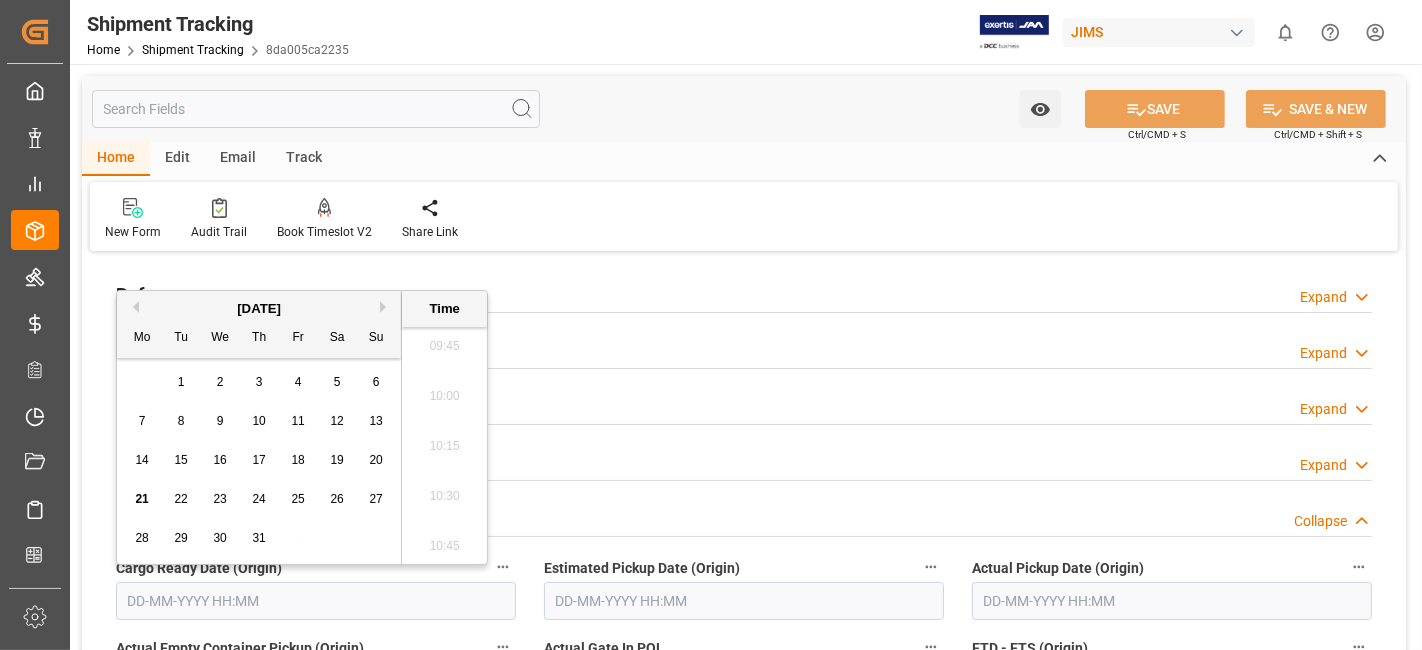 click on "7 8 9 10 11 12 13" at bounding box center (259, 421) 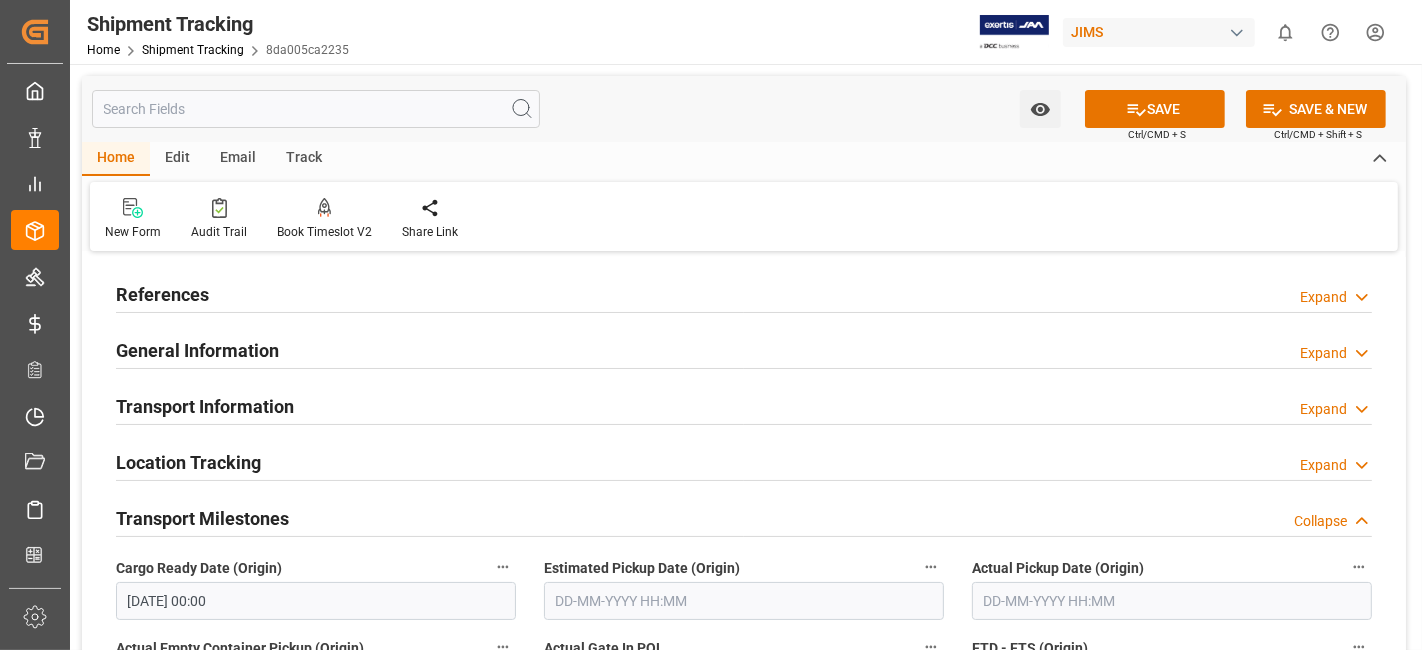 click on "Estimated Pickup Date (Origin)" at bounding box center [744, 568] 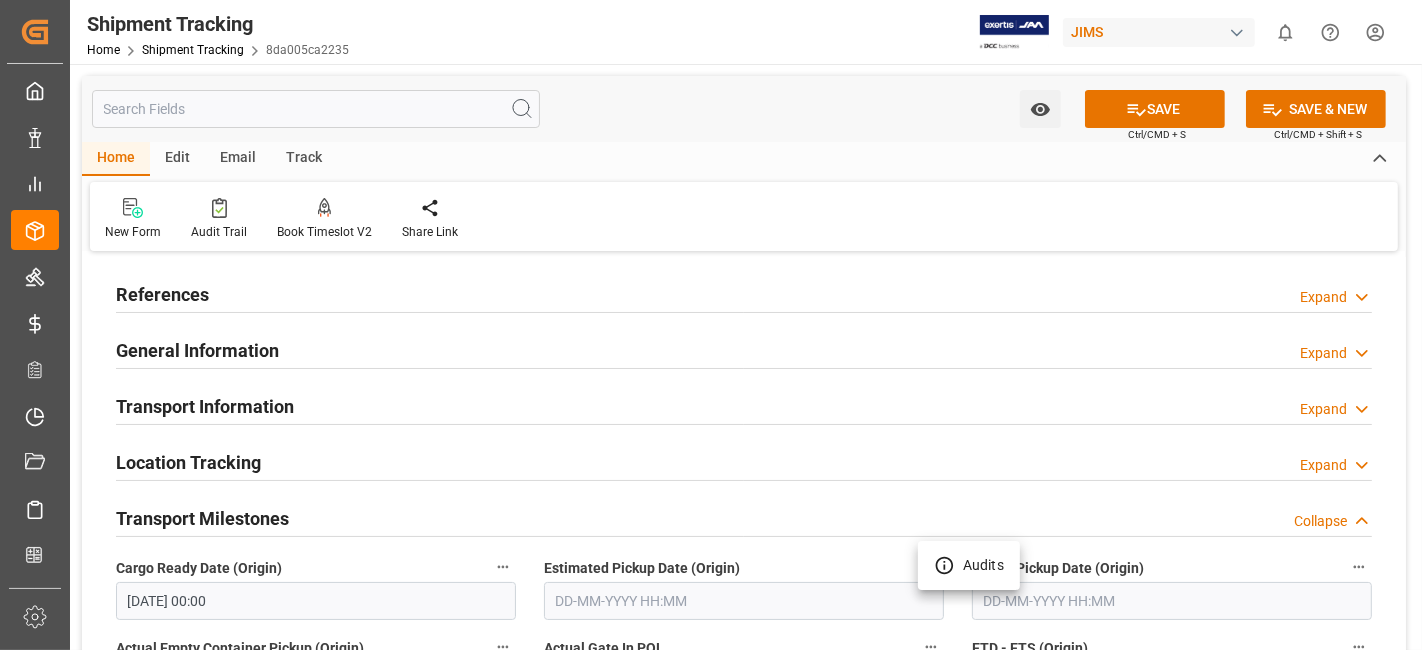 click at bounding box center [711, 325] 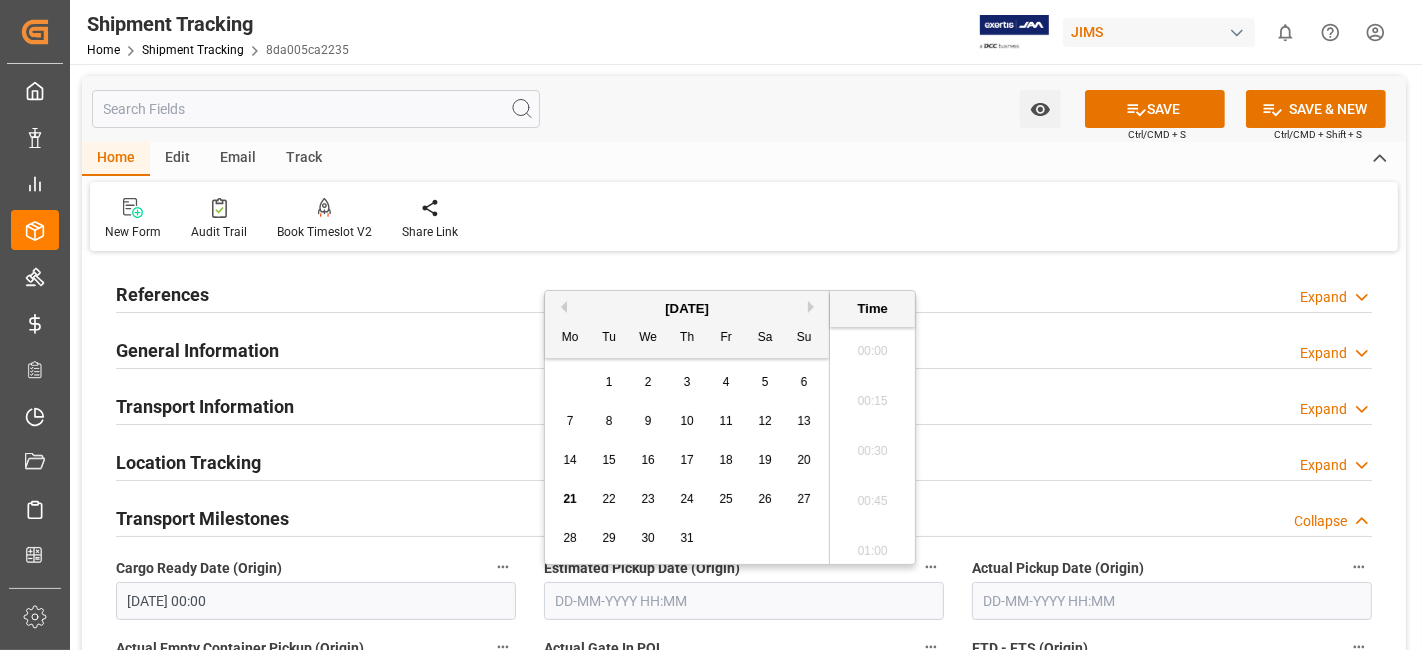 click at bounding box center [744, 601] 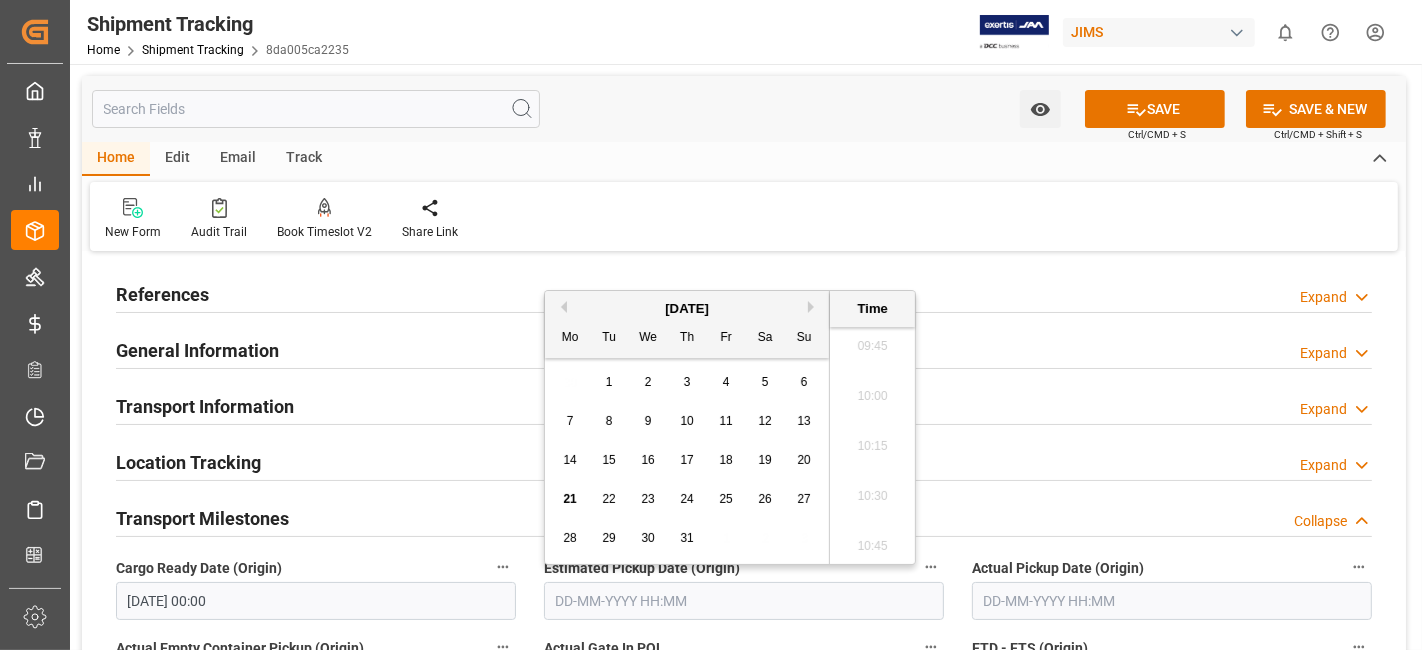 click on "21 22 23 24 25 26 27" at bounding box center [687, 499] 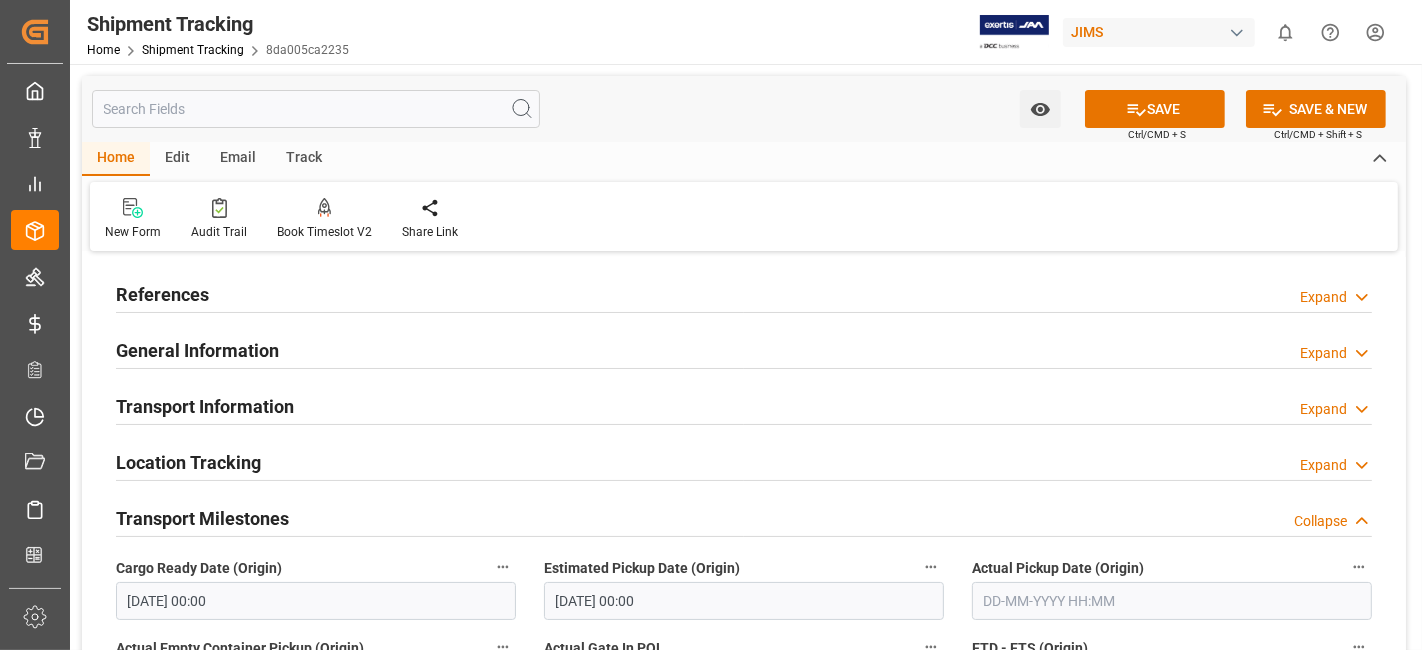 click on "Actual Gate In POL" at bounding box center [744, 648] 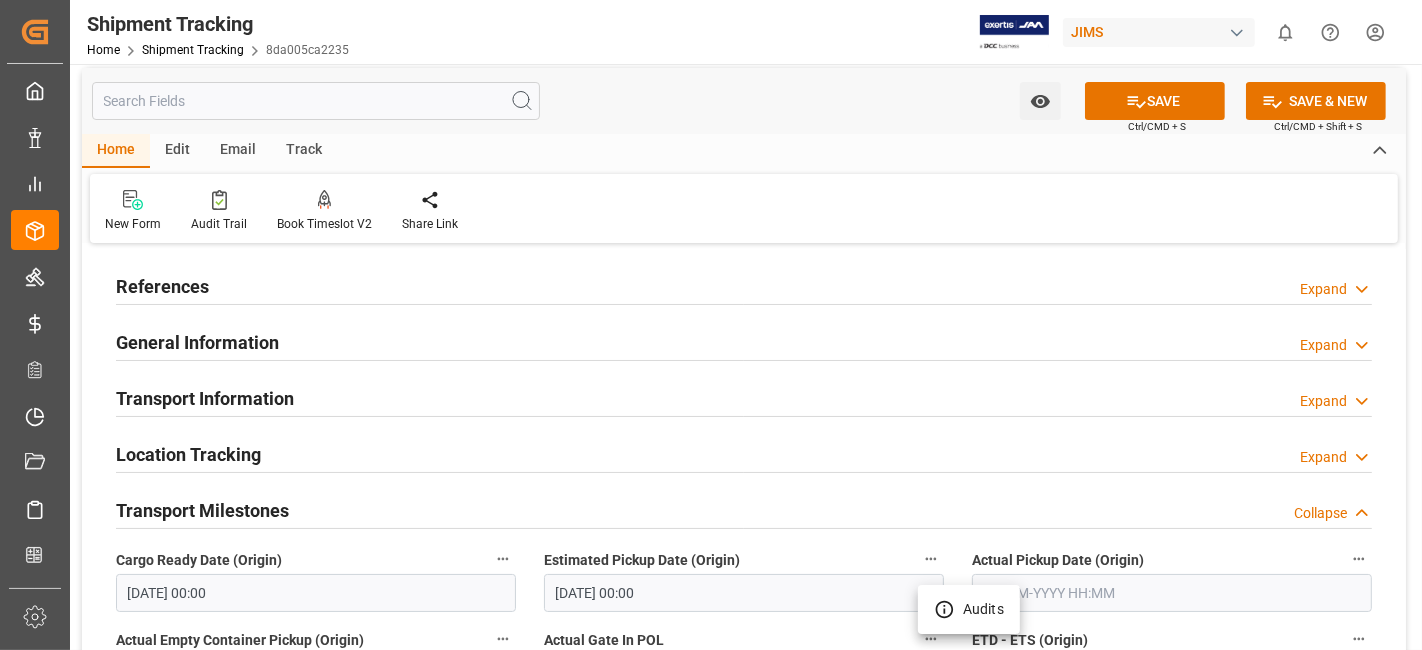 click at bounding box center (711, 325) 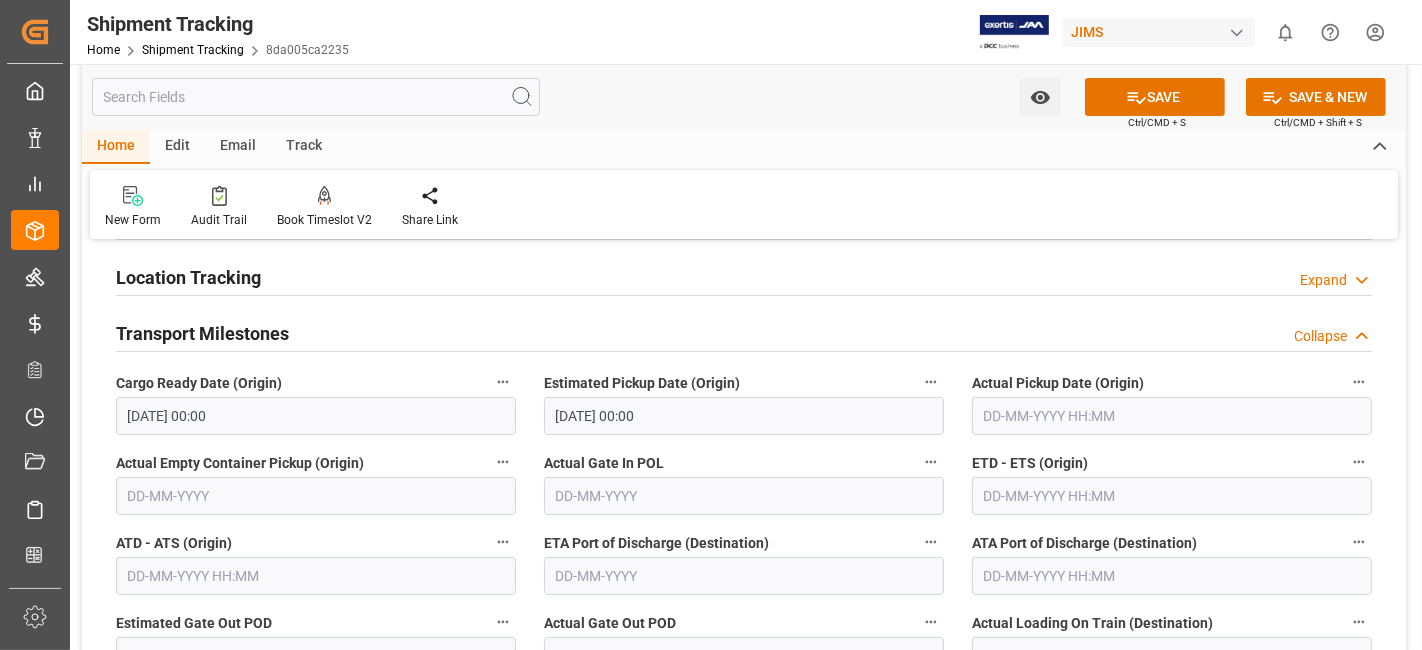 scroll, scrollTop: 230, scrollLeft: 0, axis: vertical 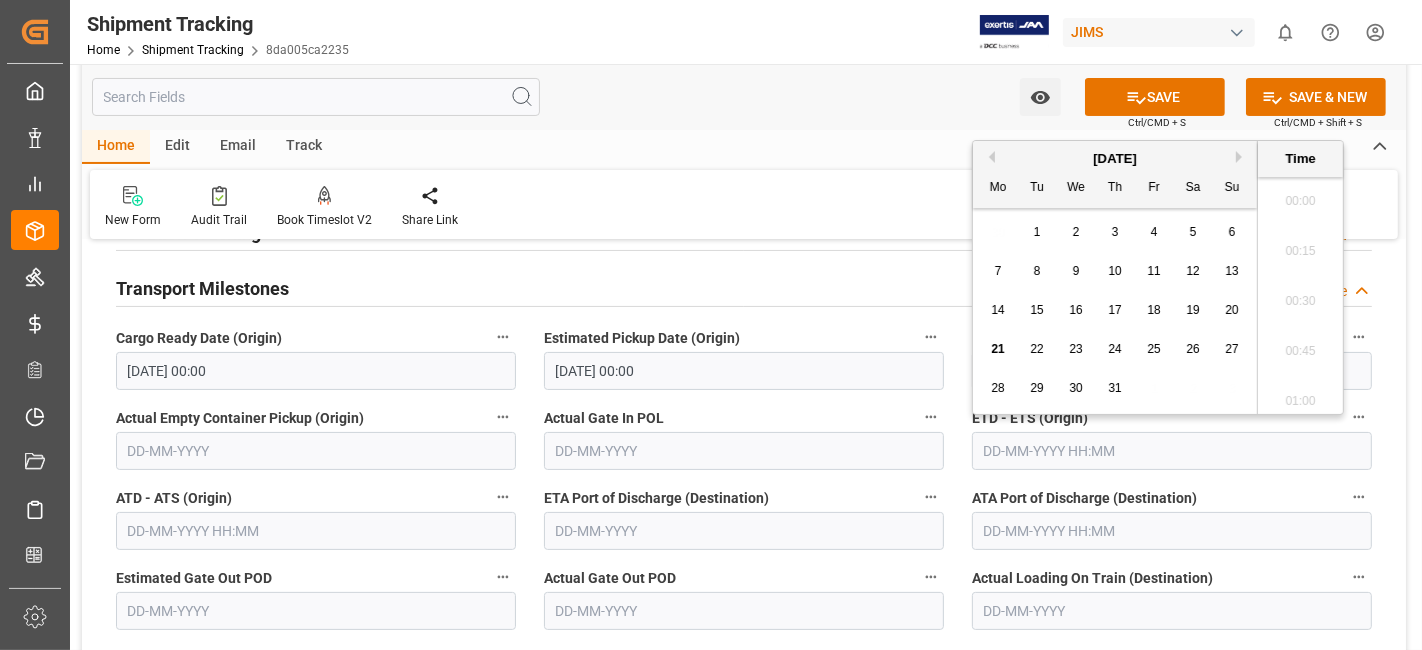 click at bounding box center [1172, 451] 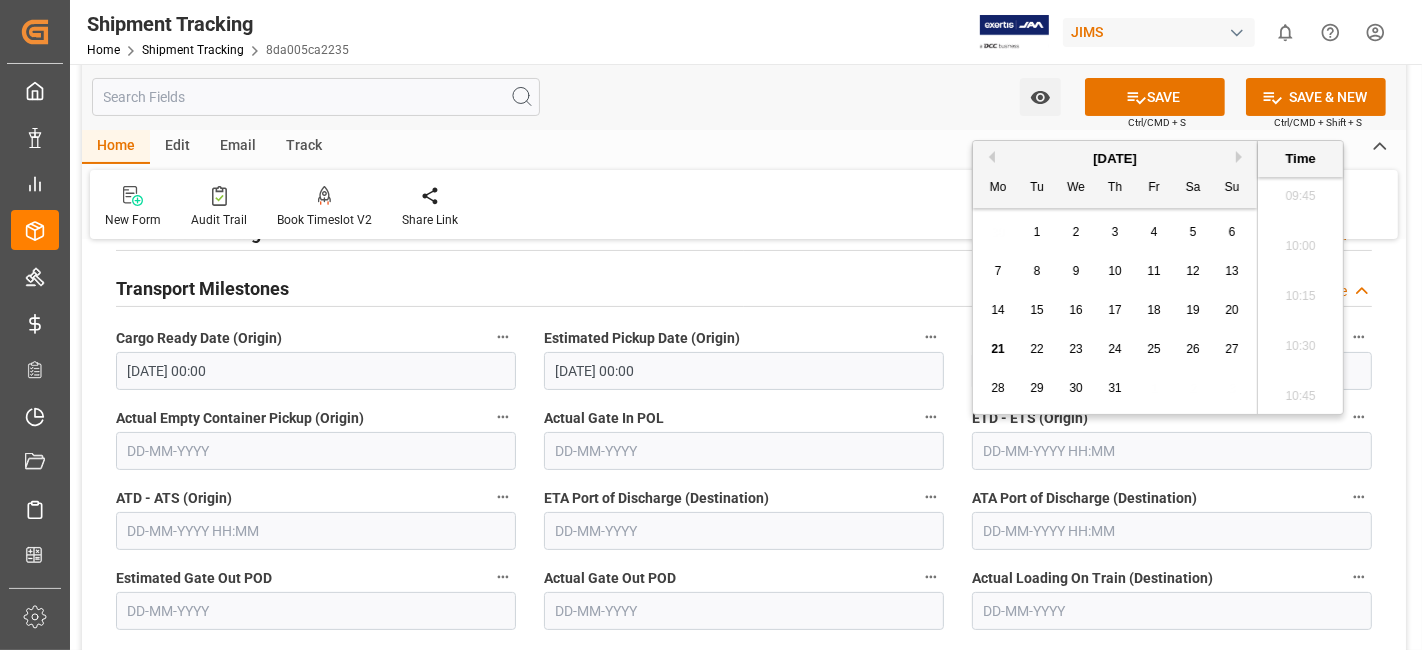 click on "Next Month" at bounding box center [1242, 157] 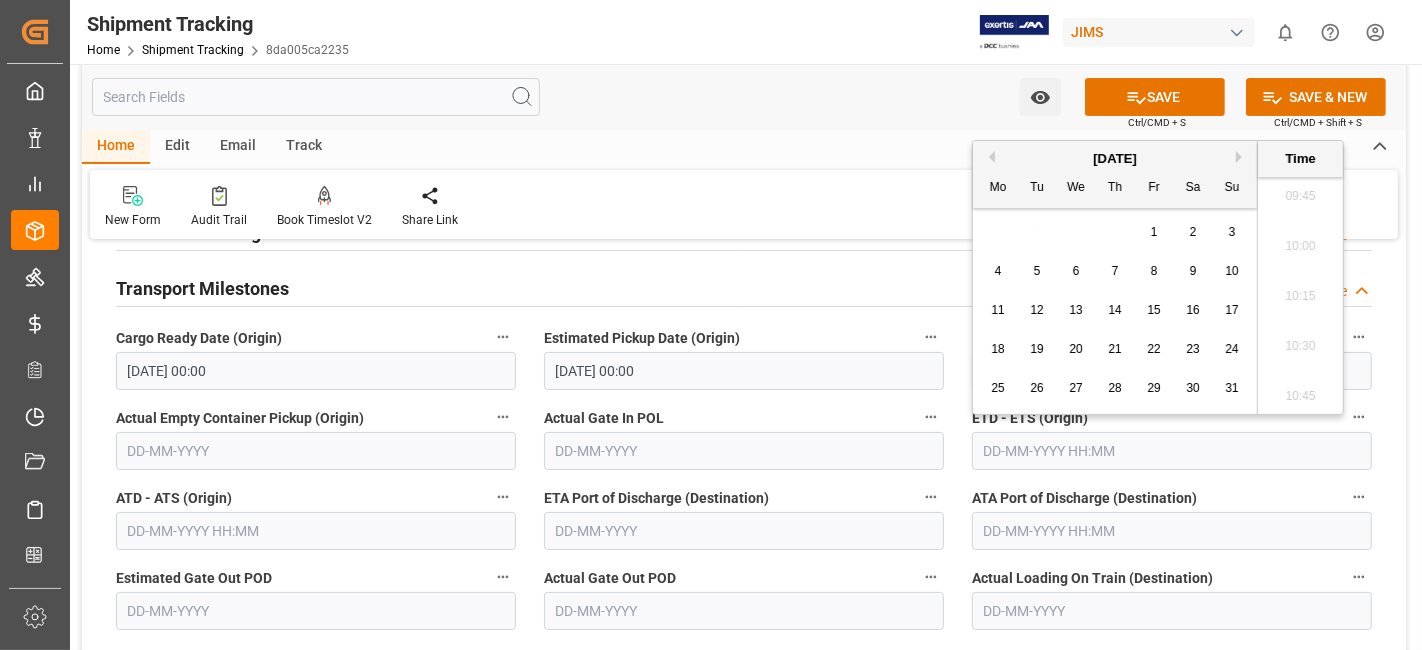 click on "1" at bounding box center (1154, 232) 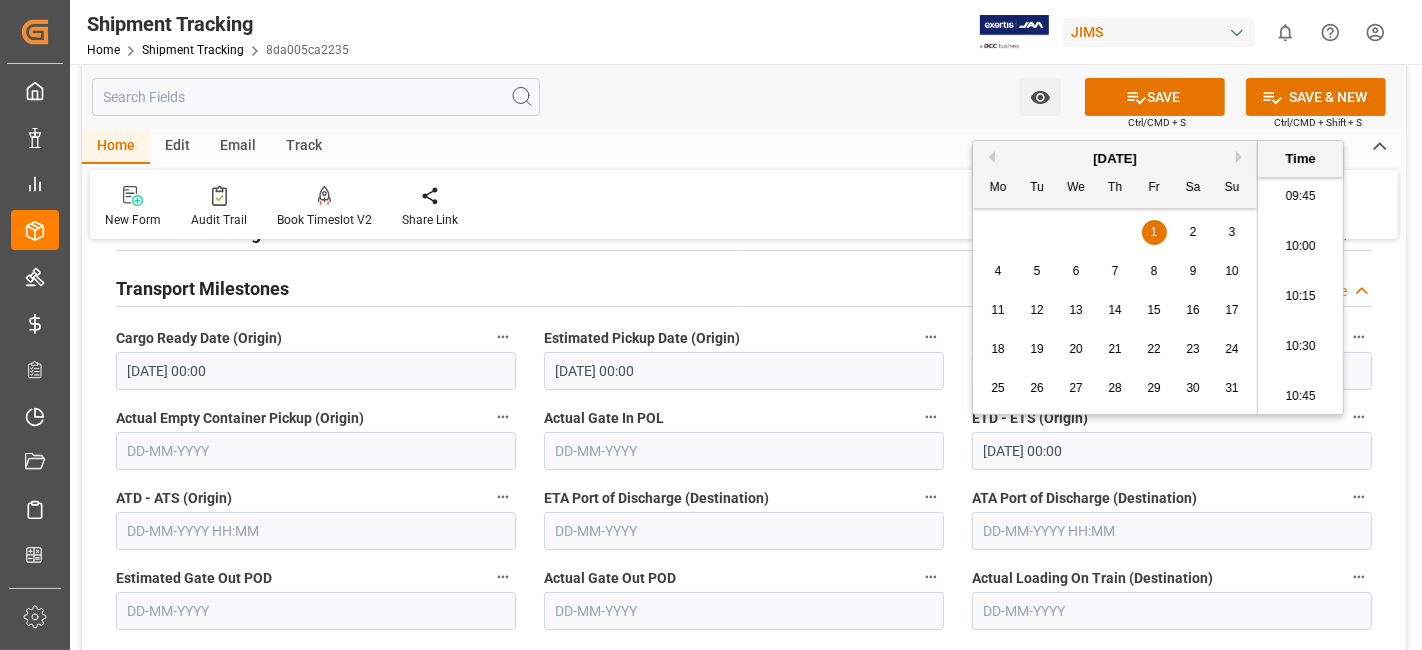 click on "Actual Gate Out POD" at bounding box center (744, 578) 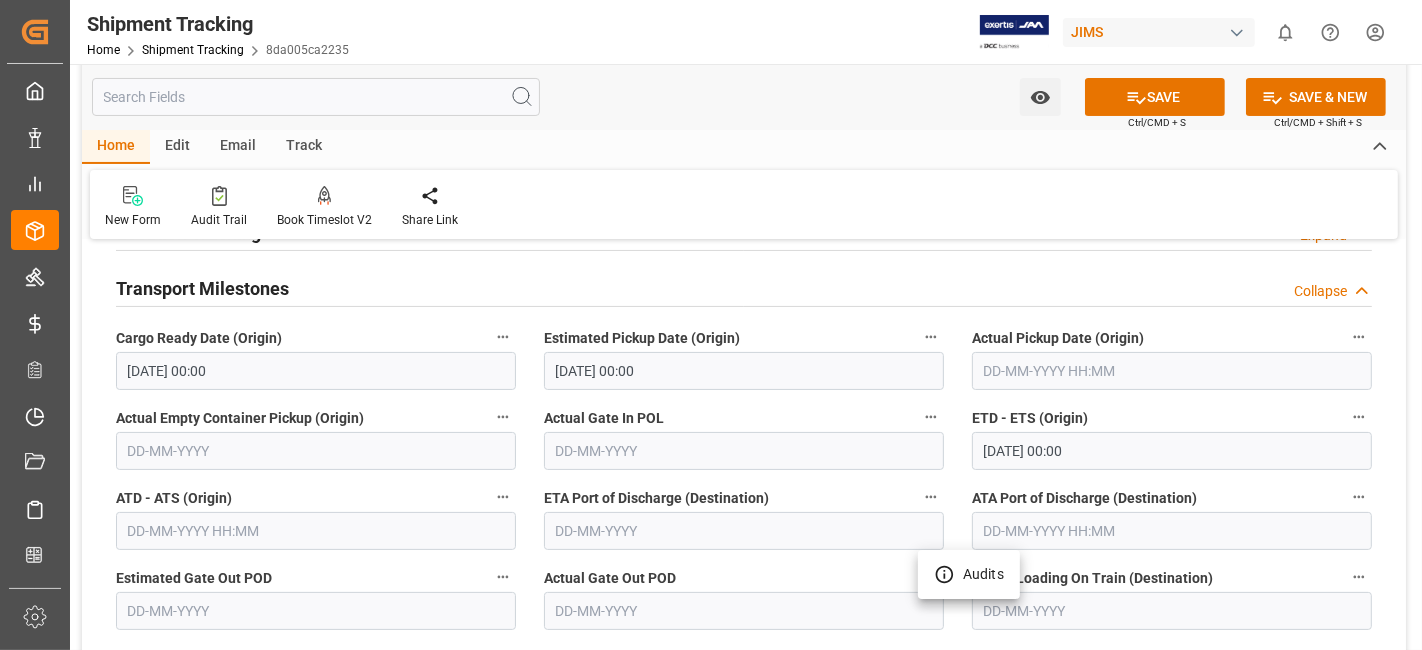 click at bounding box center (711, 325) 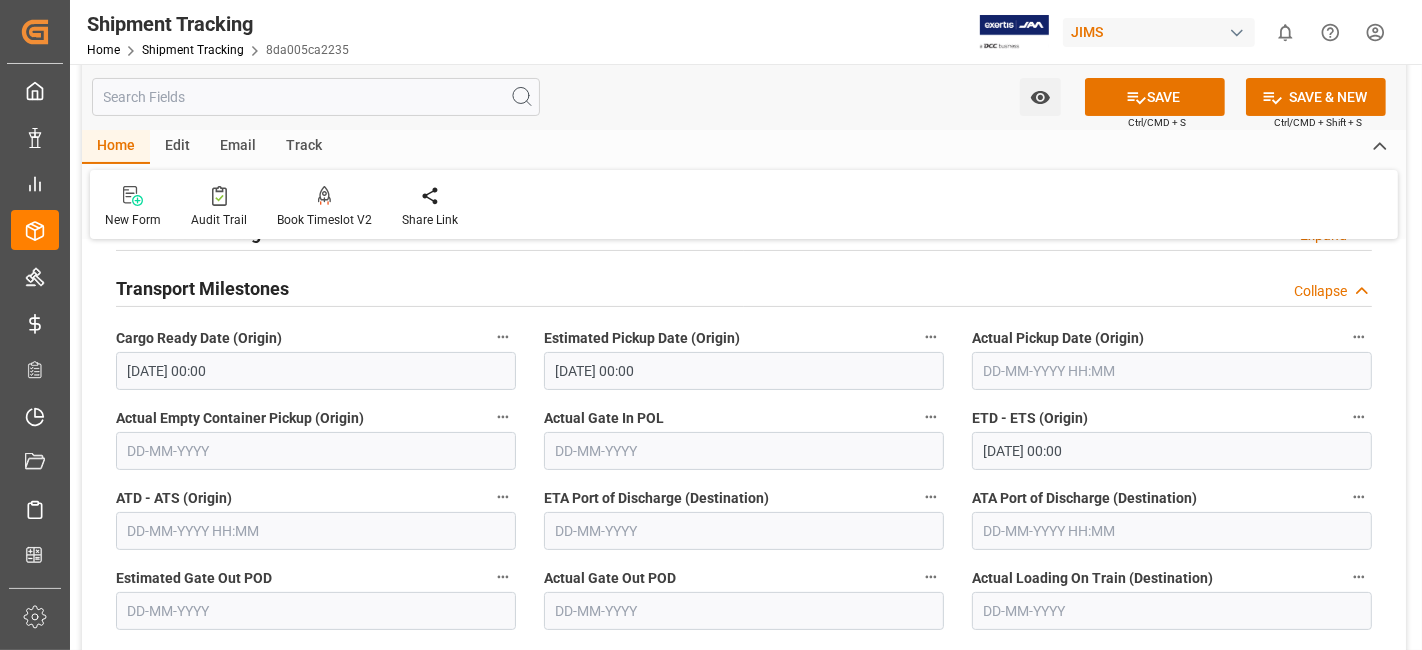 click at bounding box center (744, 531) 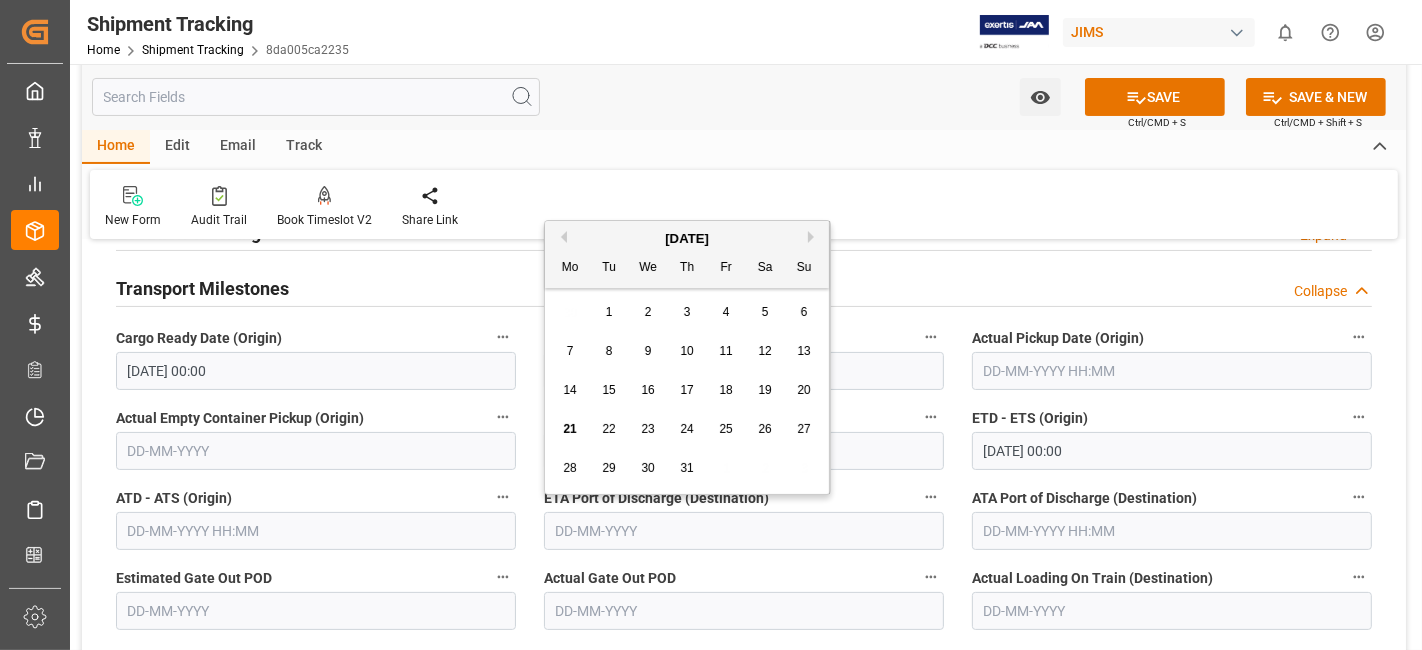 click on "Next Month" at bounding box center (814, 237) 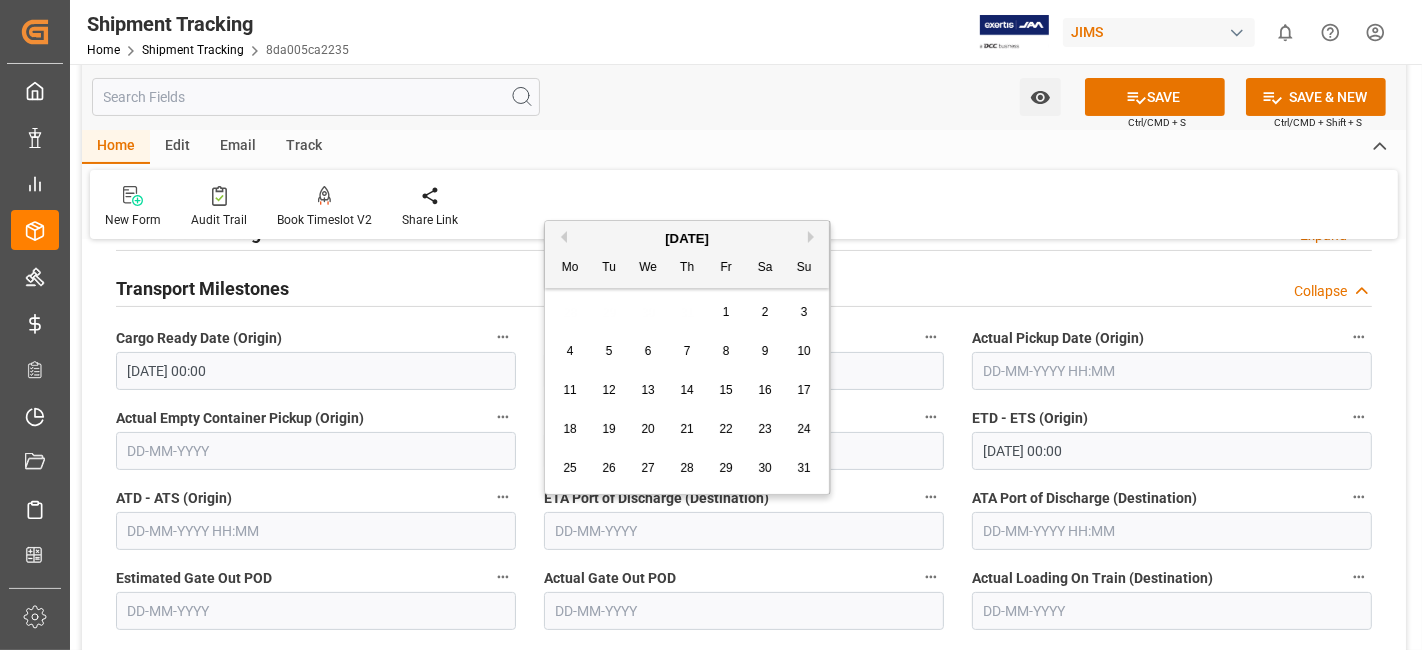 click on "18" at bounding box center [569, 429] 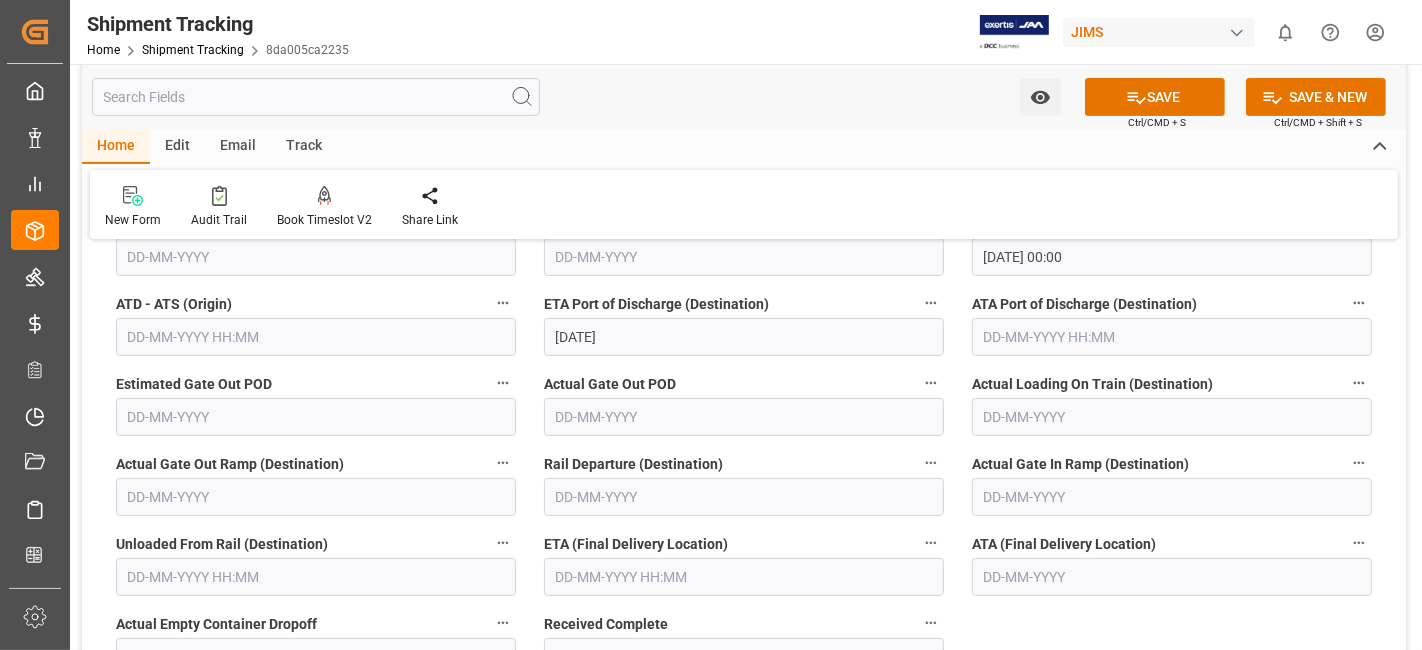 scroll, scrollTop: 444, scrollLeft: 0, axis: vertical 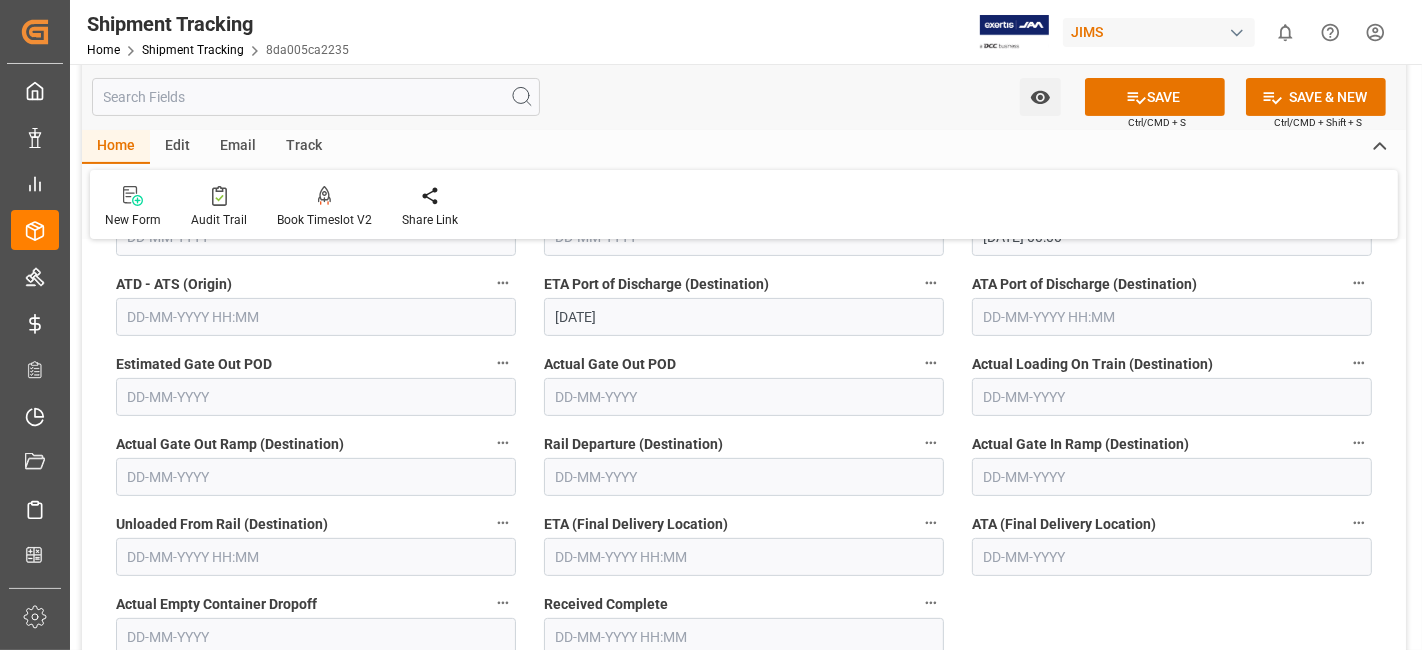 click at bounding box center [744, 557] 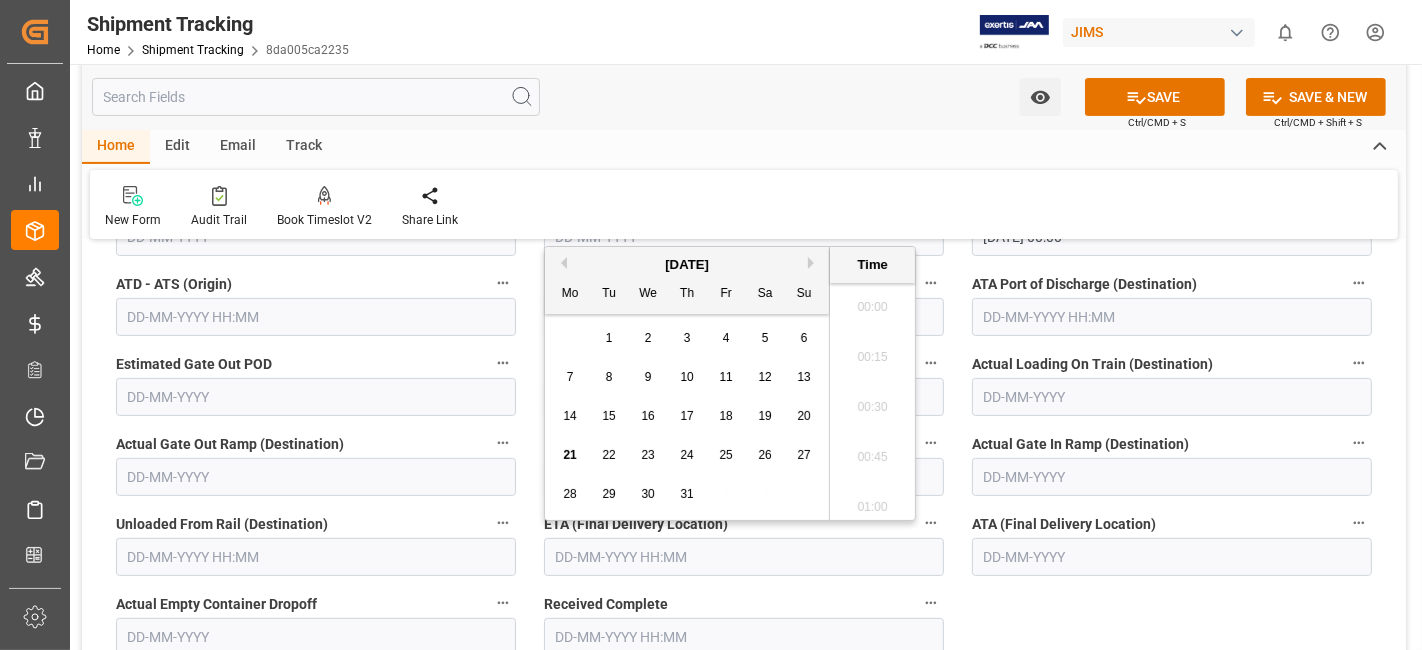 scroll, scrollTop: 1955, scrollLeft: 0, axis: vertical 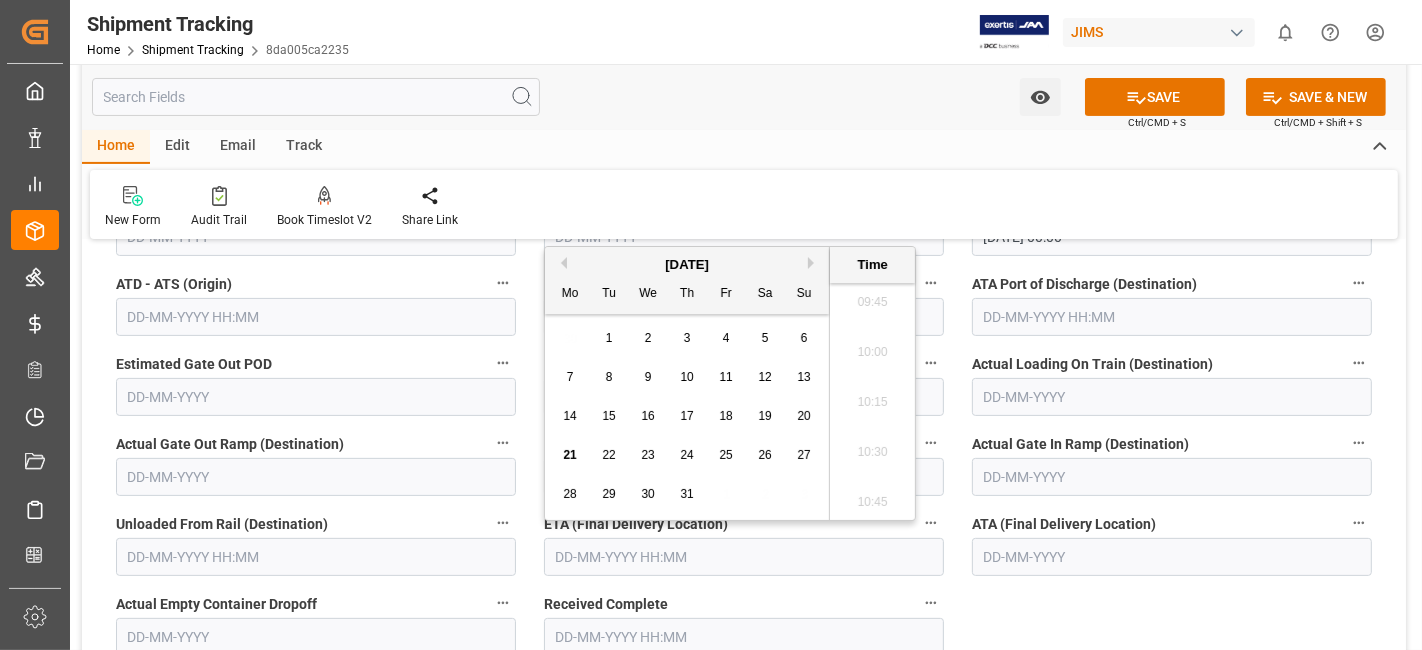 click on "30 1 2 3 4 5 6" at bounding box center (687, 338) 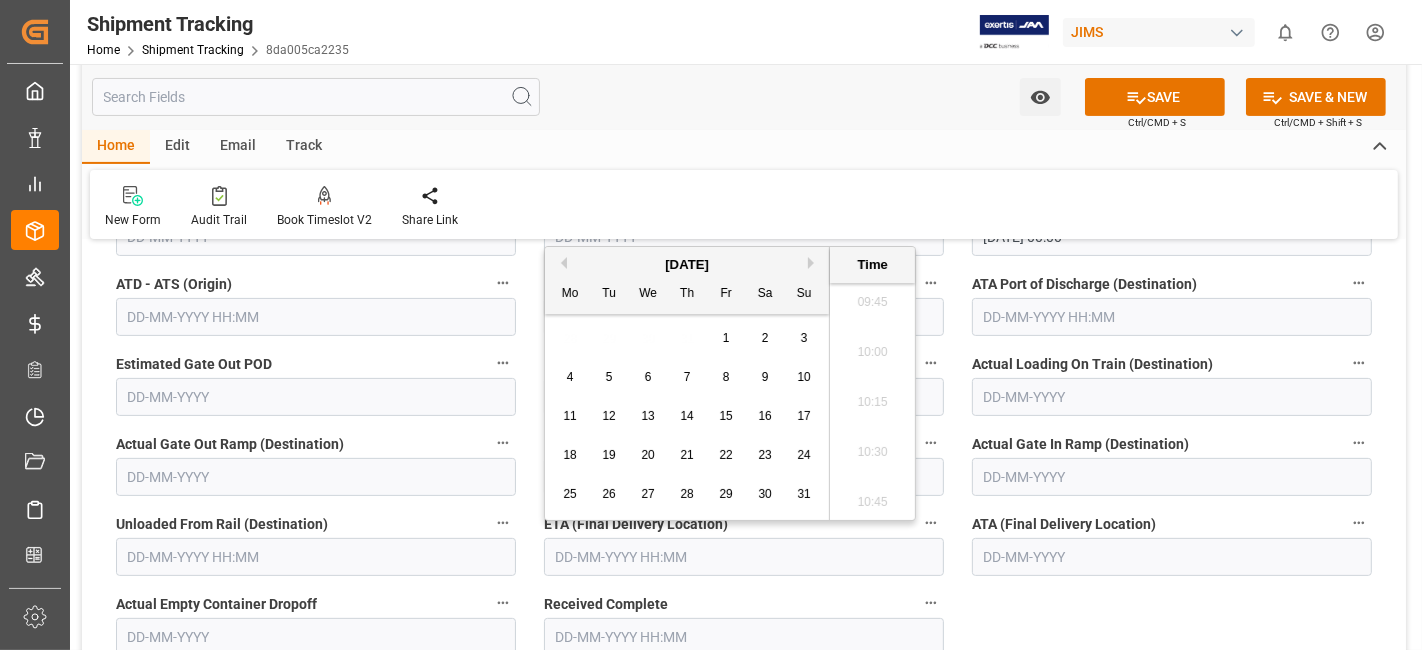 click on "Next Month" at bounding box center (814, 263) 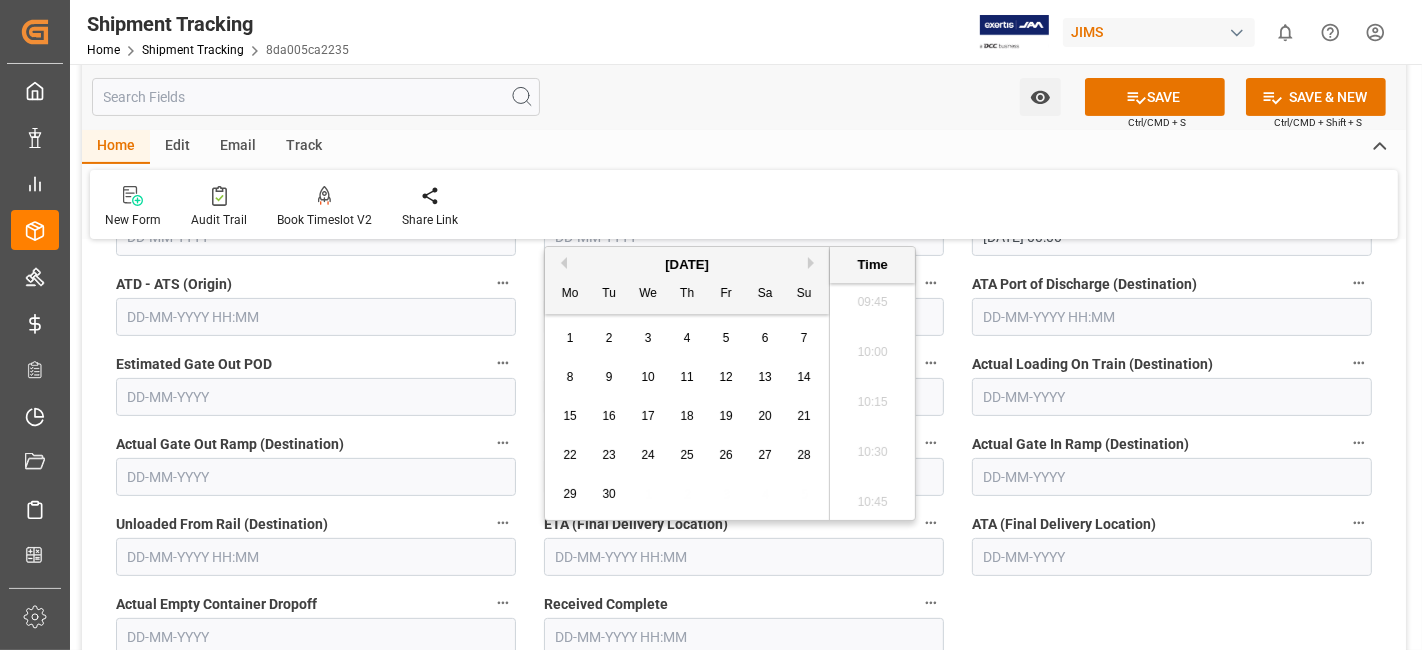 click on "12" at bounding box center [726, 378] 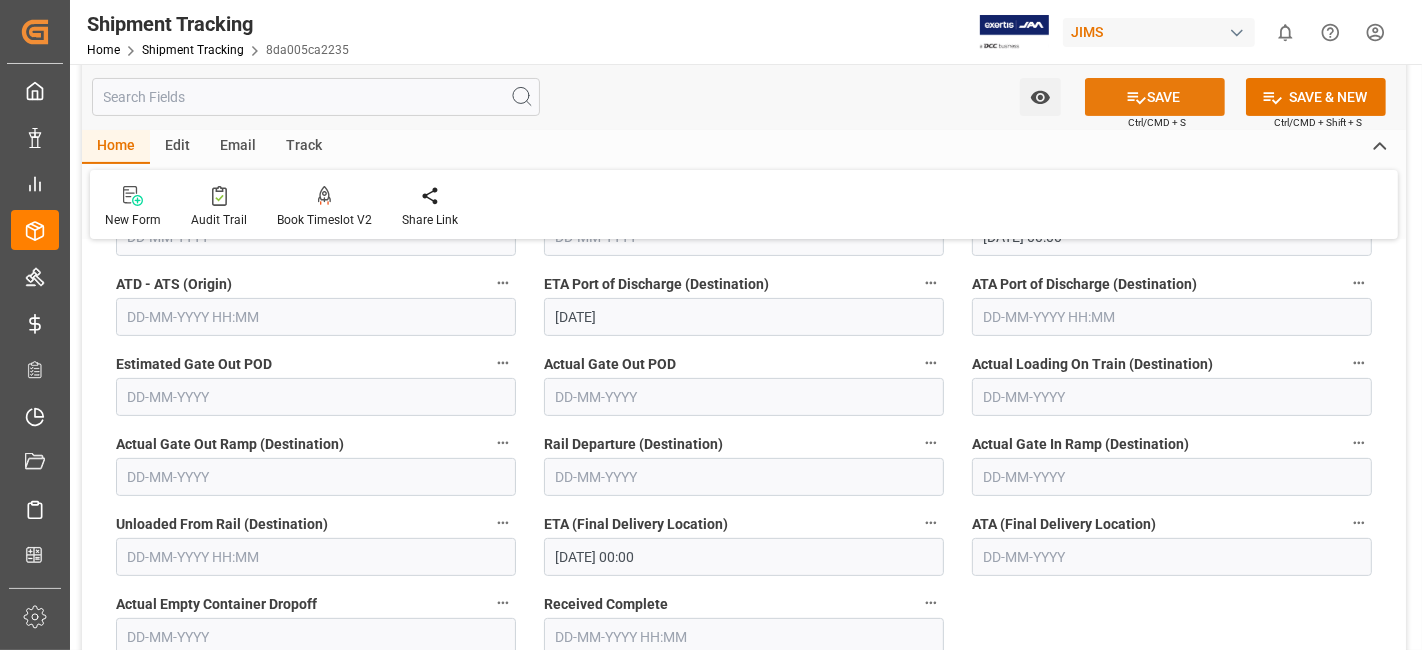 click 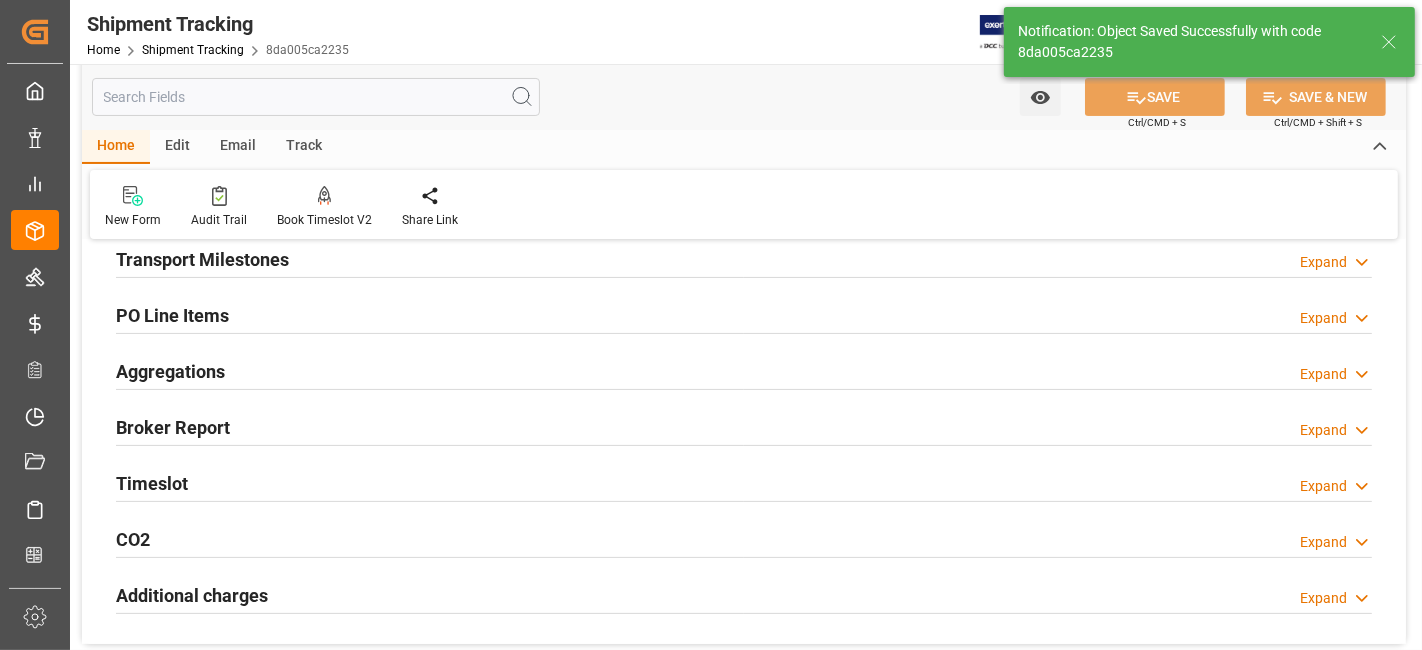 scroll, scrollTop: 111, scrollLeft: 0, axis: vertical 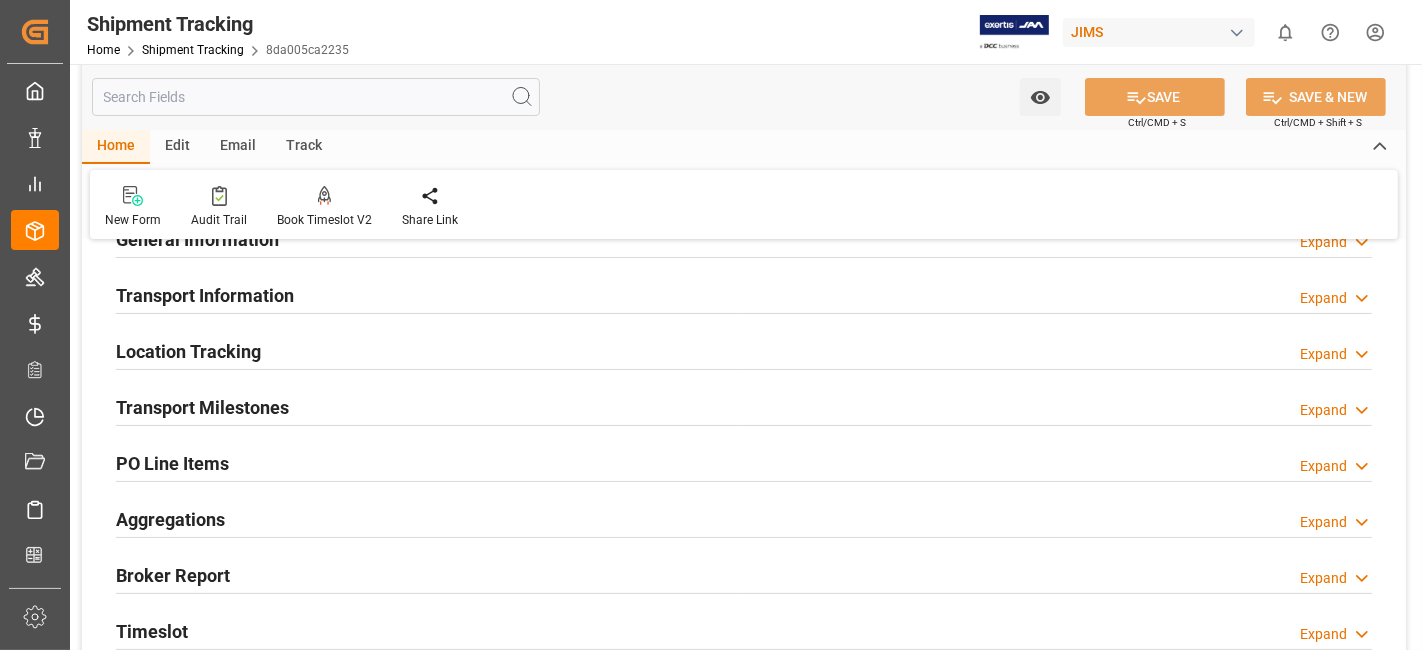 click on "New Form Audit Trail Book Timeslot V2 Book a Timeslot for the shipment Share Link" at bounding box center [744, 204] 